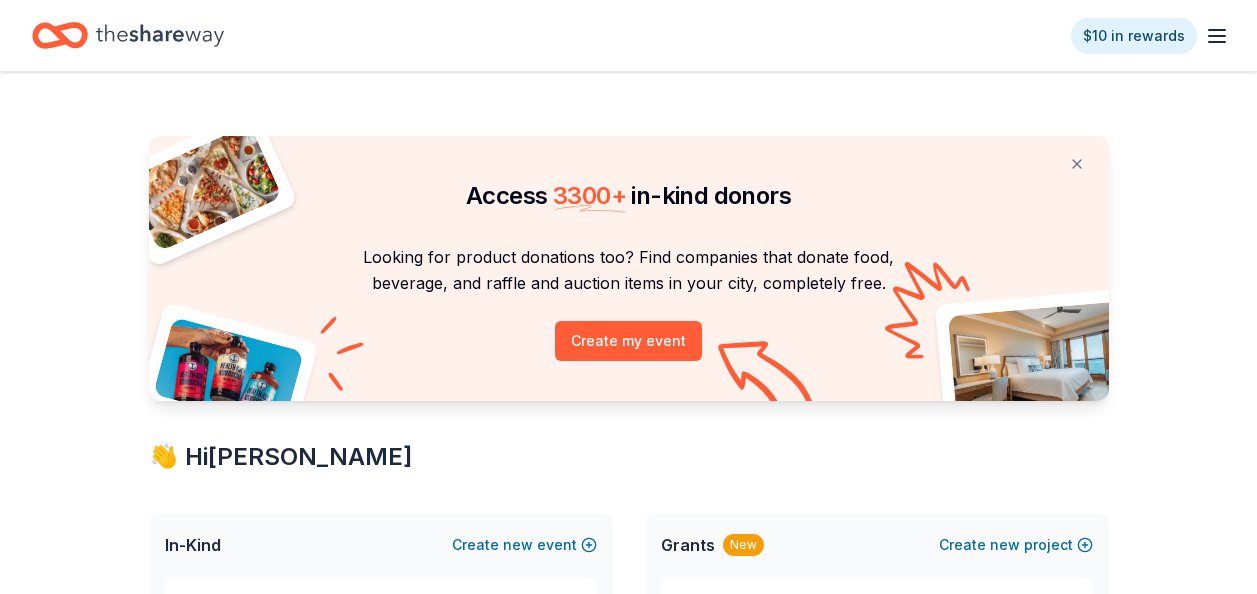 scroll, scrollTop: 0, scrollLeft: 0, axis: both 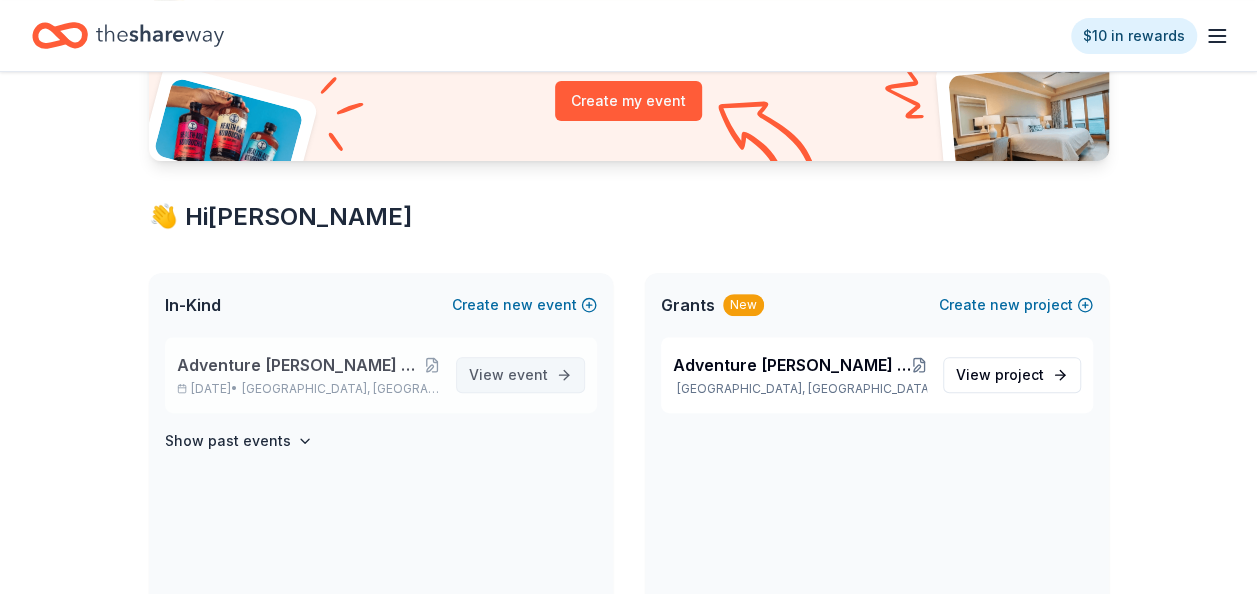 click on "event" at bounding box center [528, 374] 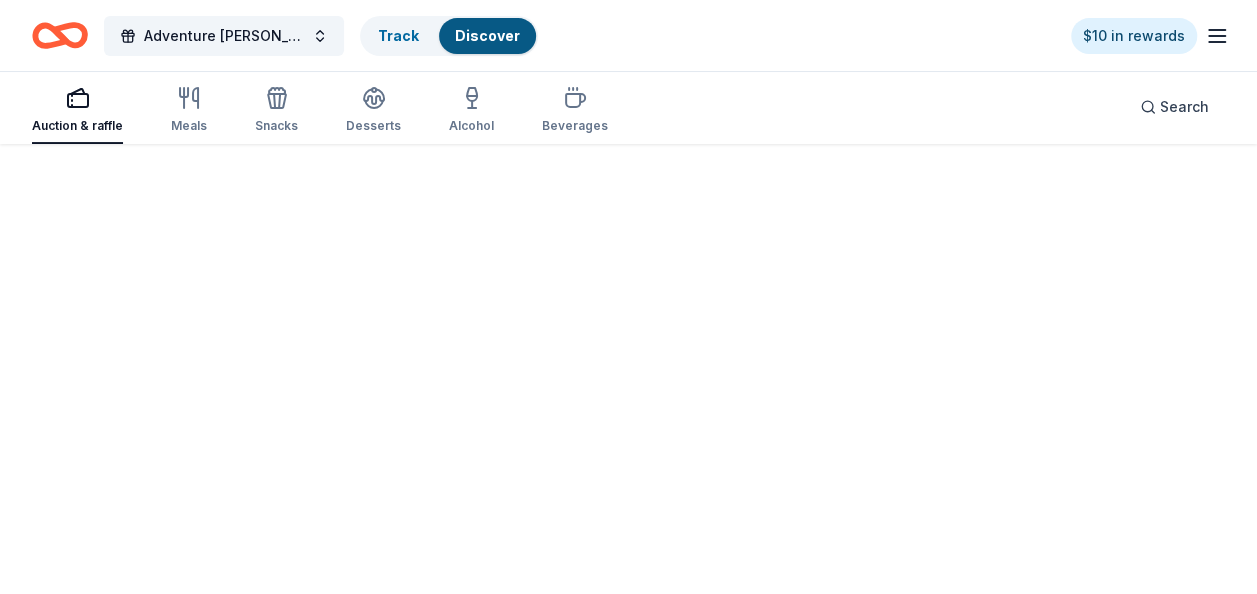scroll, scrollTop: 0, scrollLeft: 0, axis: both 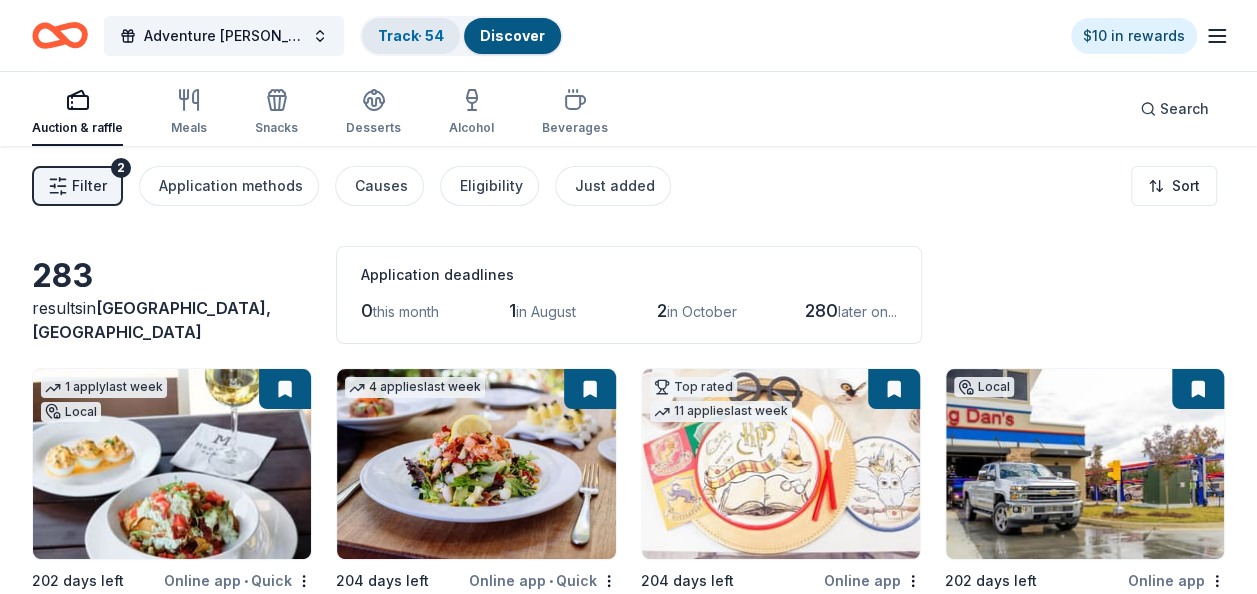 click on "Track  · 54" at bounding box center [411, 35] 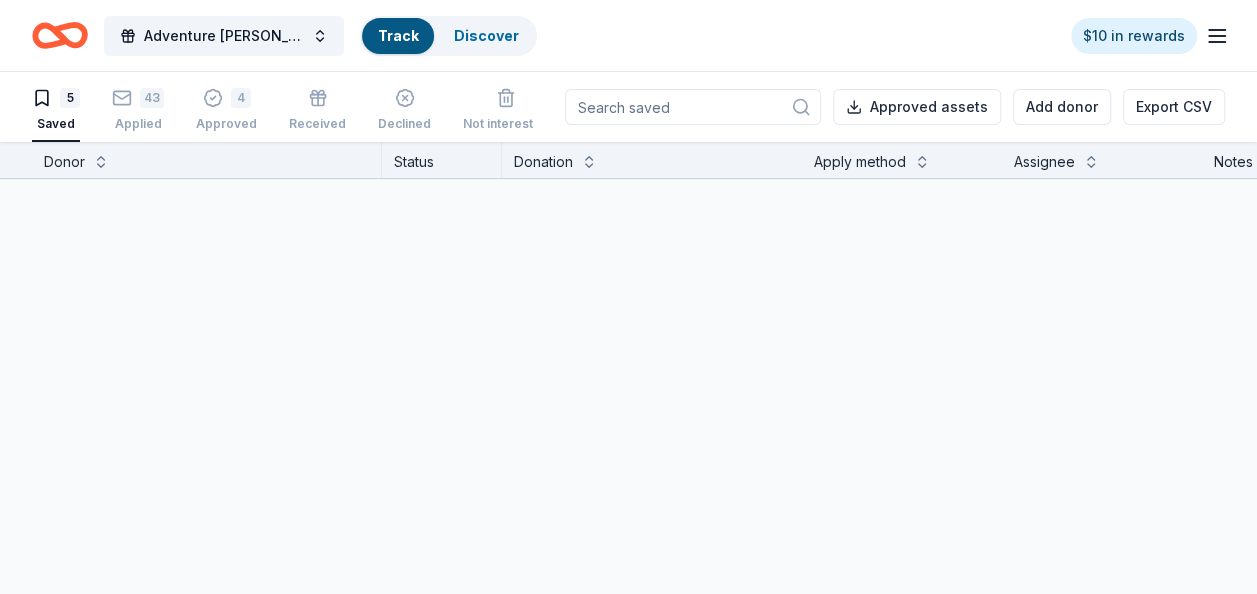 scroll, scrollTop: 0, scrollLeft: 0, axis: both 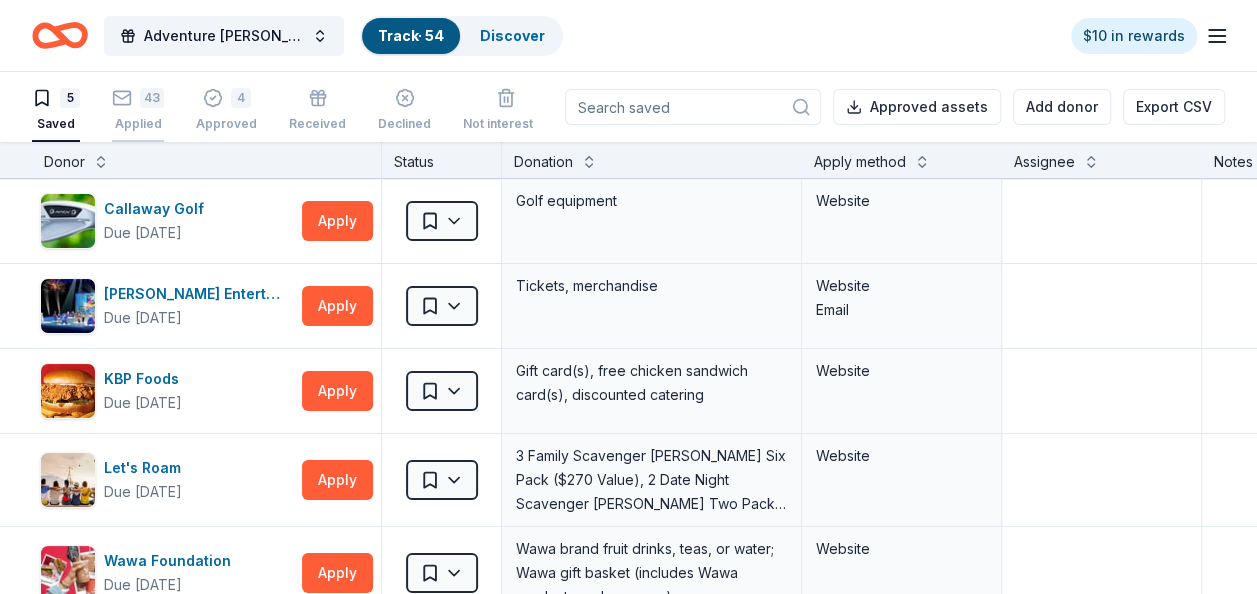 click on "43" at bounding box center [152, 98] 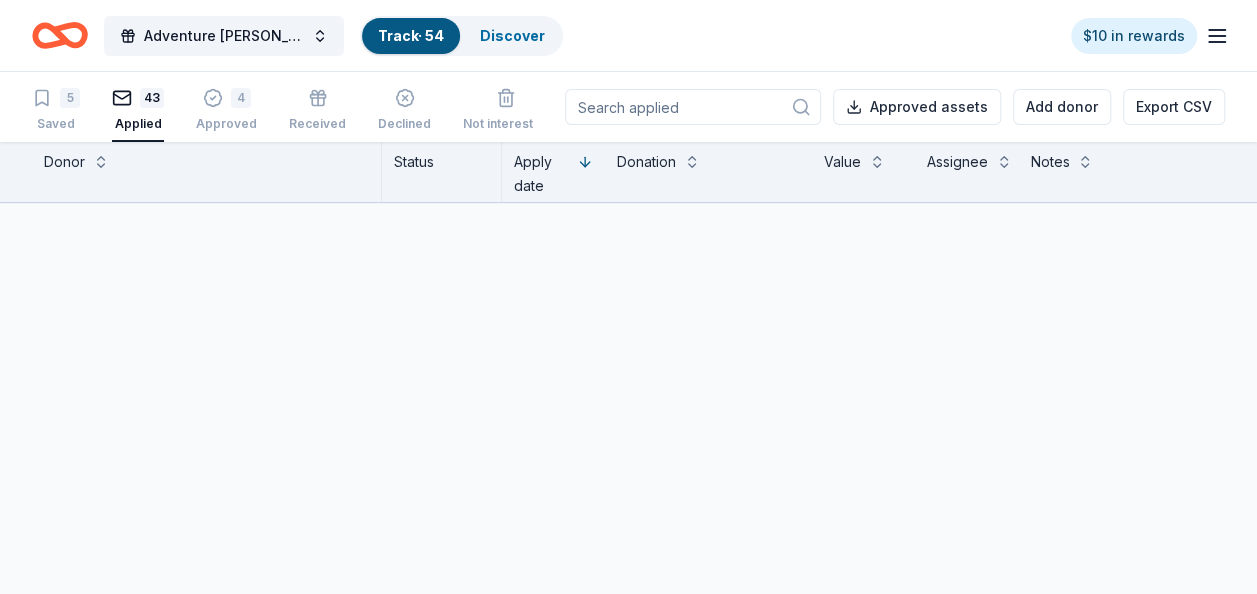scroll, scrollTop: 0, scrollLeft: 0, axis: both 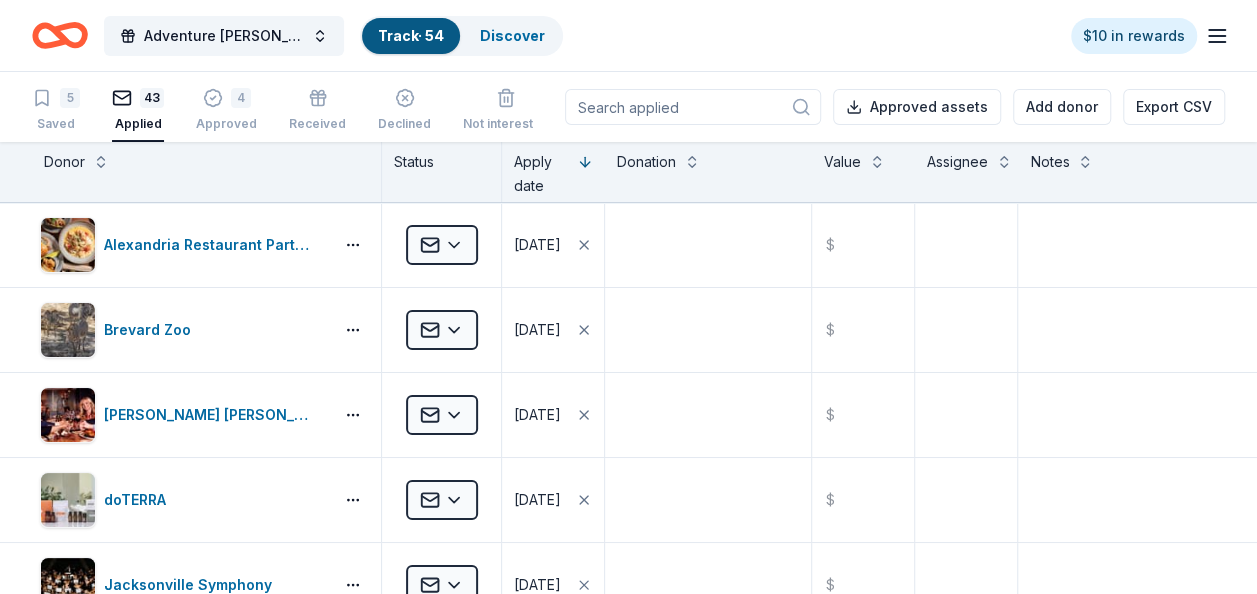 type 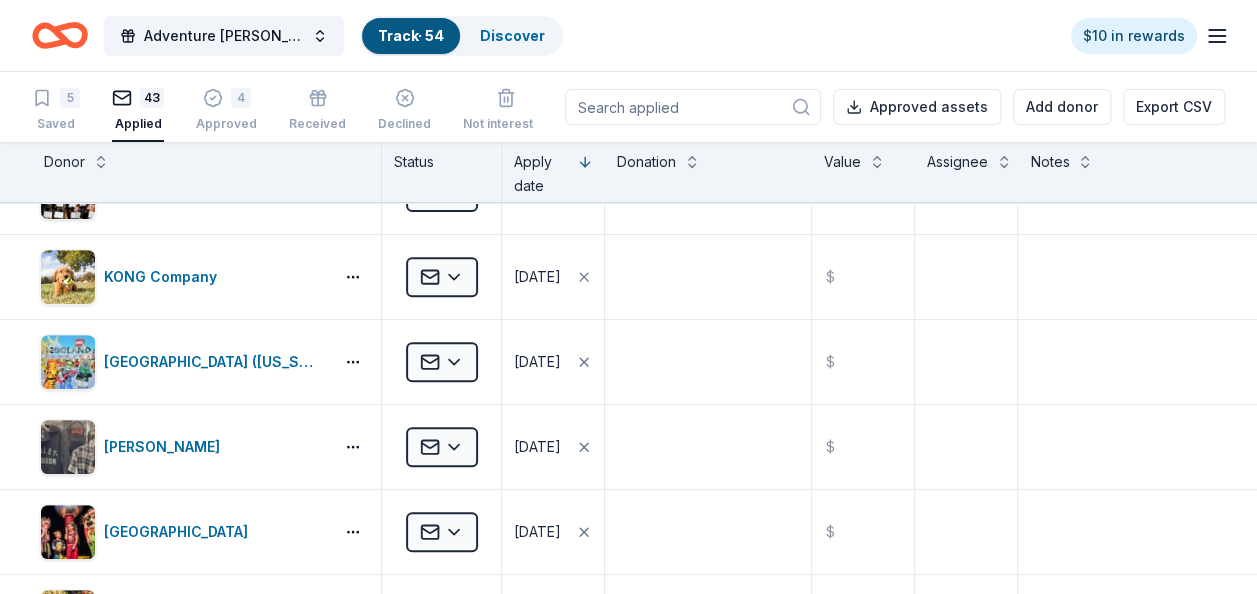 scroll, scrollTop: 413, scrollLeft: 0, axis: vertical 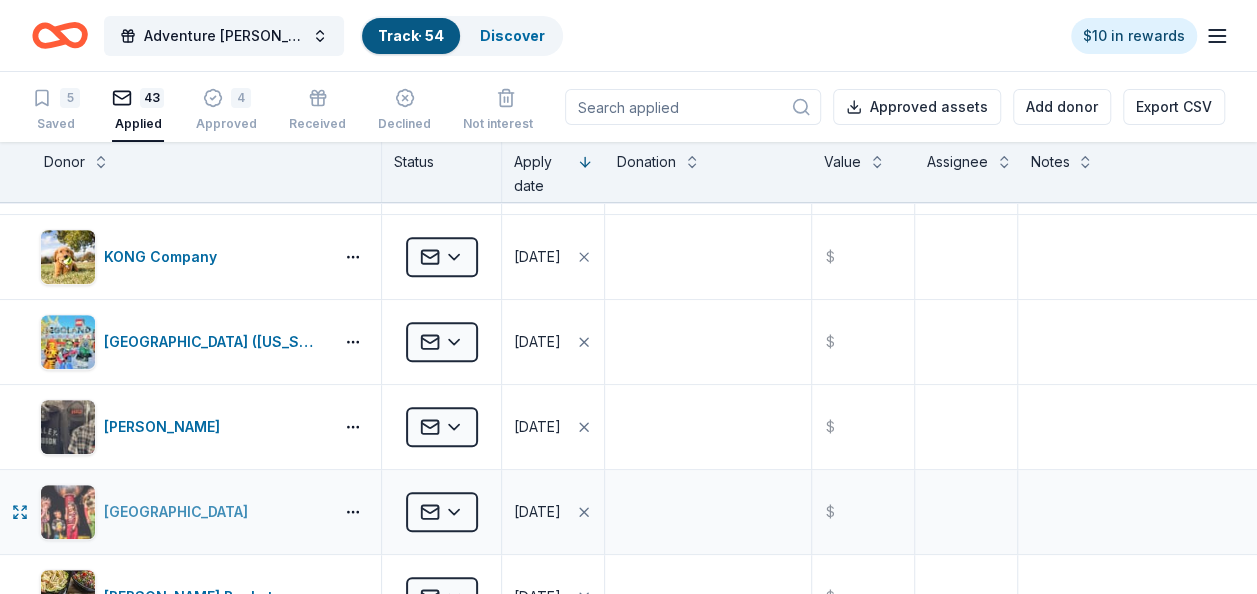 click on "Orlando Science Center" at bounding box center (182, 512) 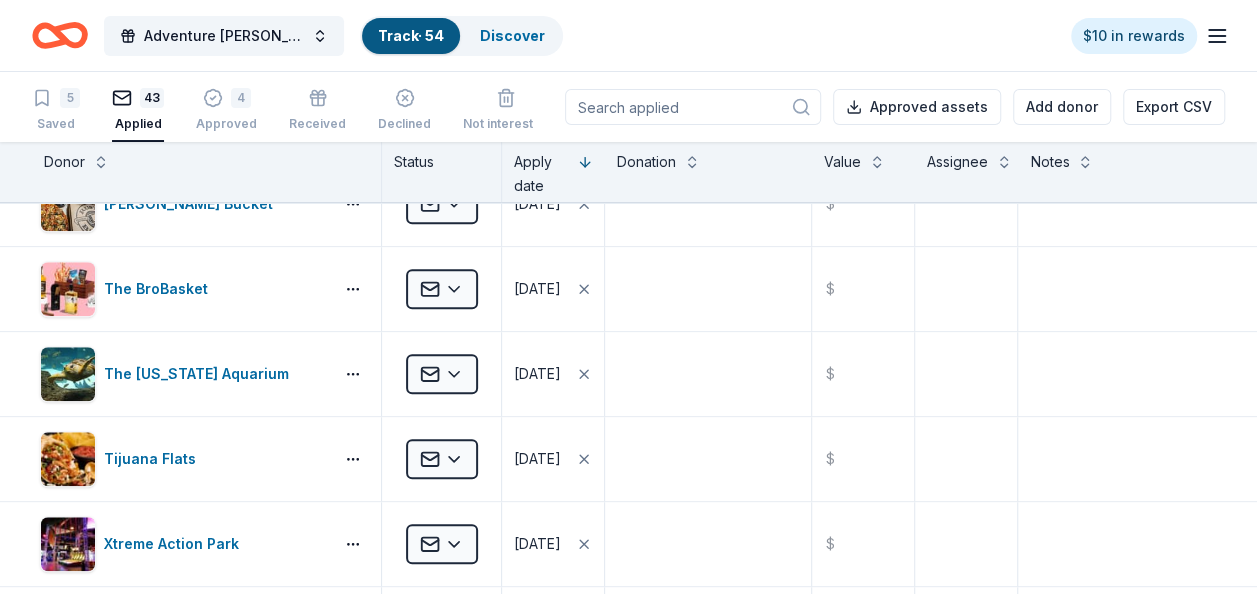 scroll, scrollTop: 813, scrollLeft: 0, axis: vertical 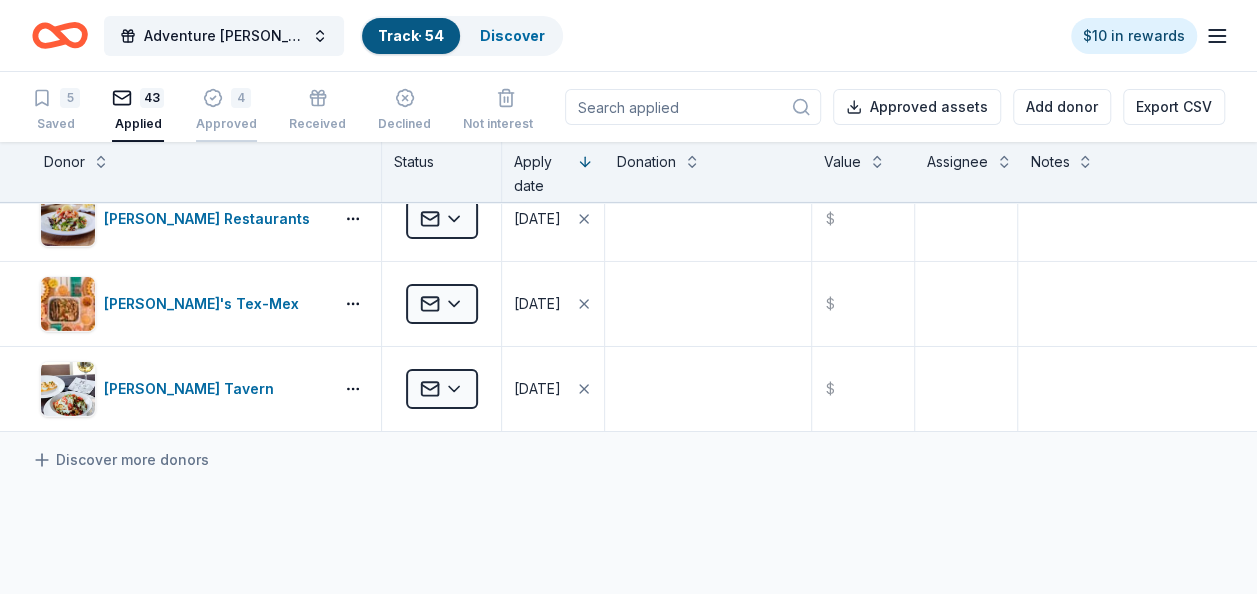 click on "4" at bounding box center [241, 98] 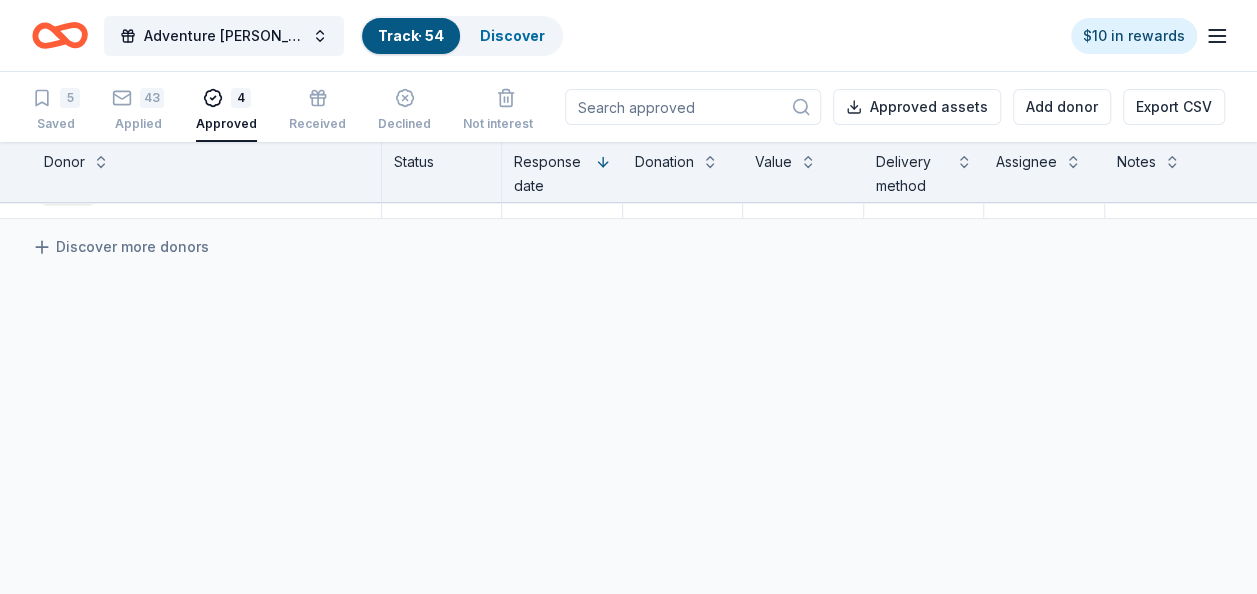 scroll, scrollTop: 0, scrollLeft: 0, axis: both 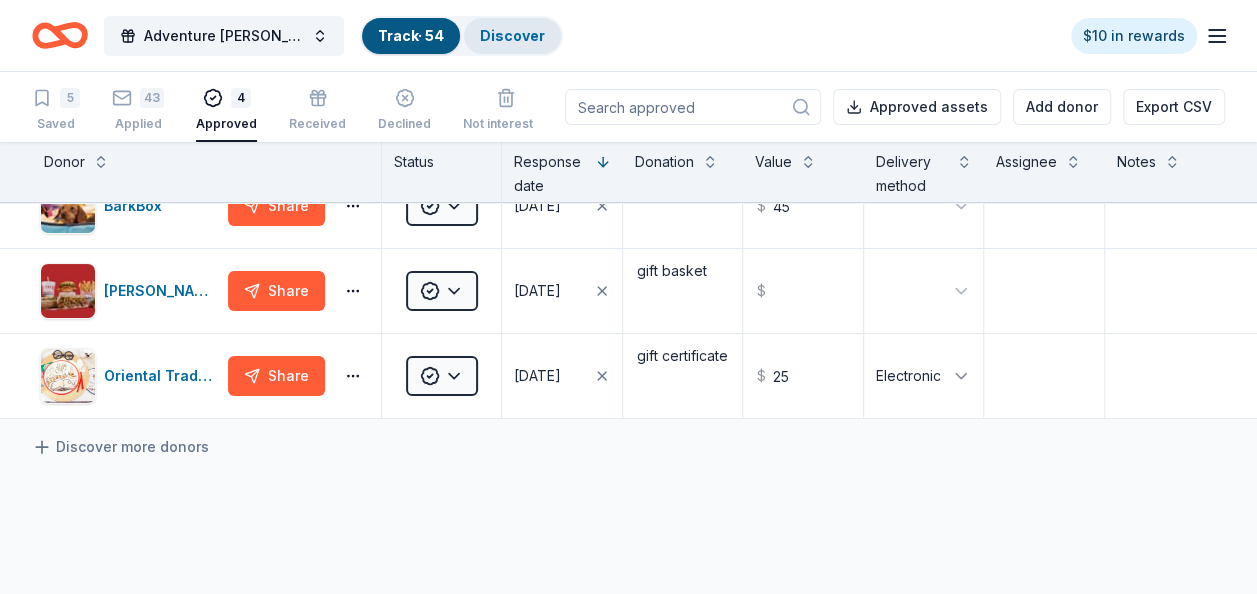 click on "Discover" at bounding box center [512, 35] 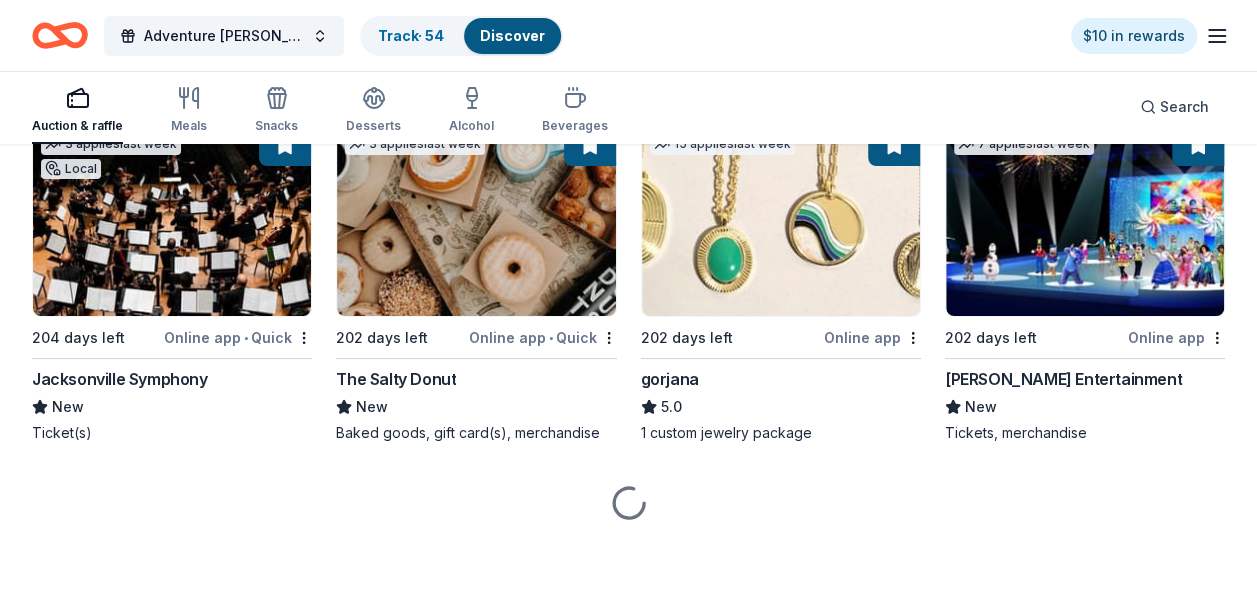 scroll, scrollTop: 3662, scrollLeft: 0, axis: vertical 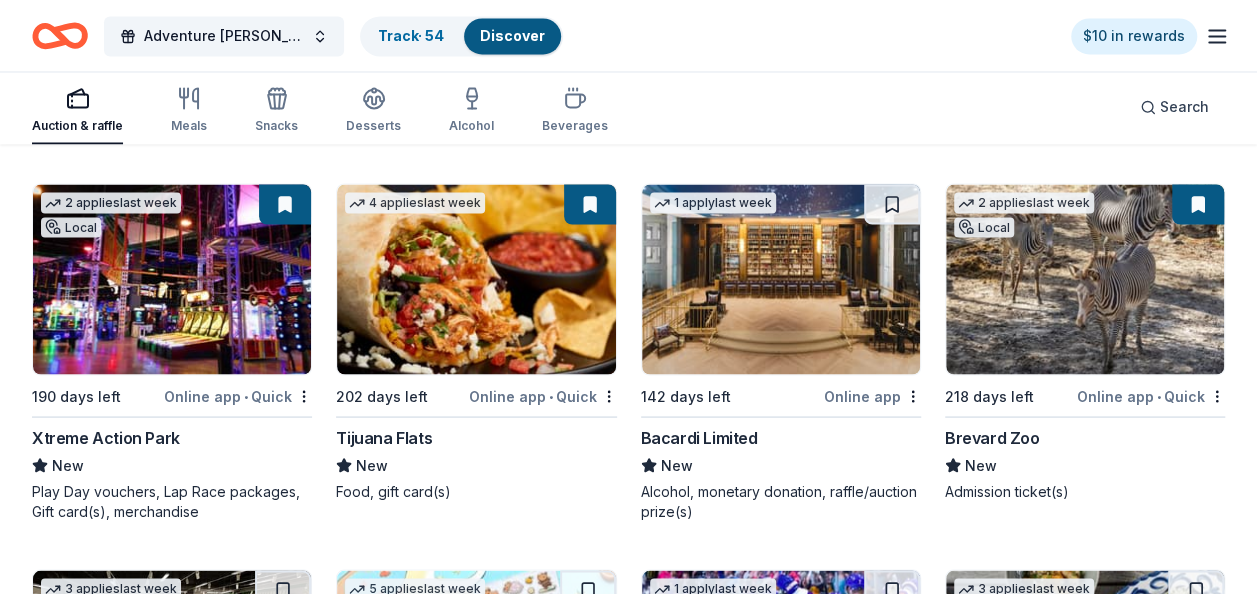 click at bounding box center (781, 279) 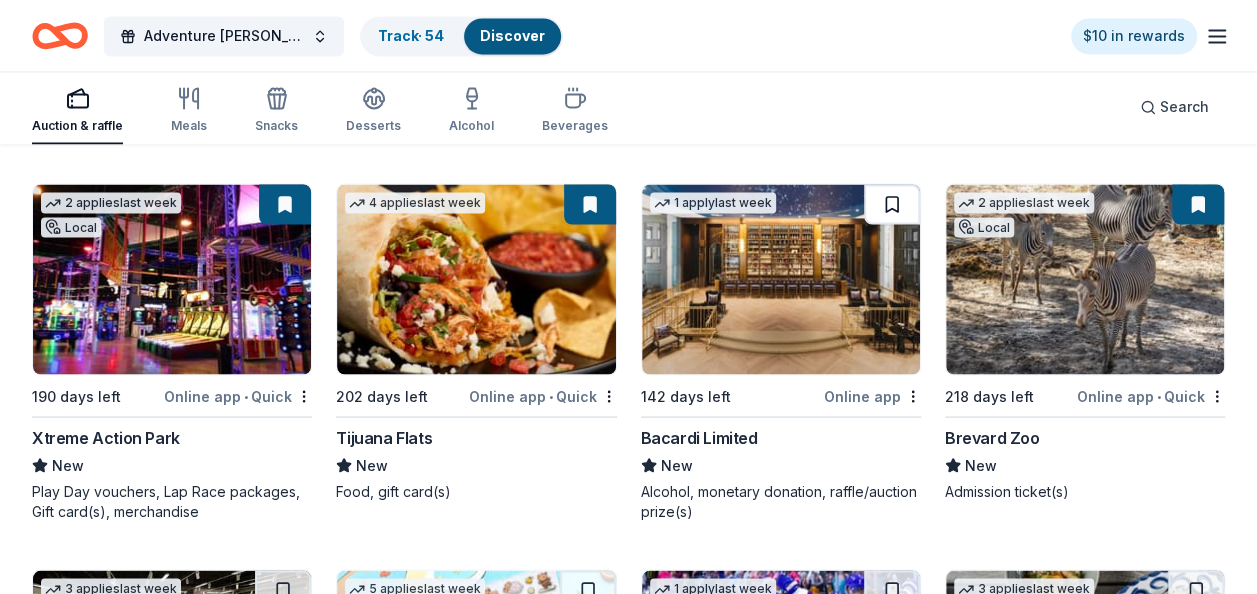 click at bounding box center (892, 204) 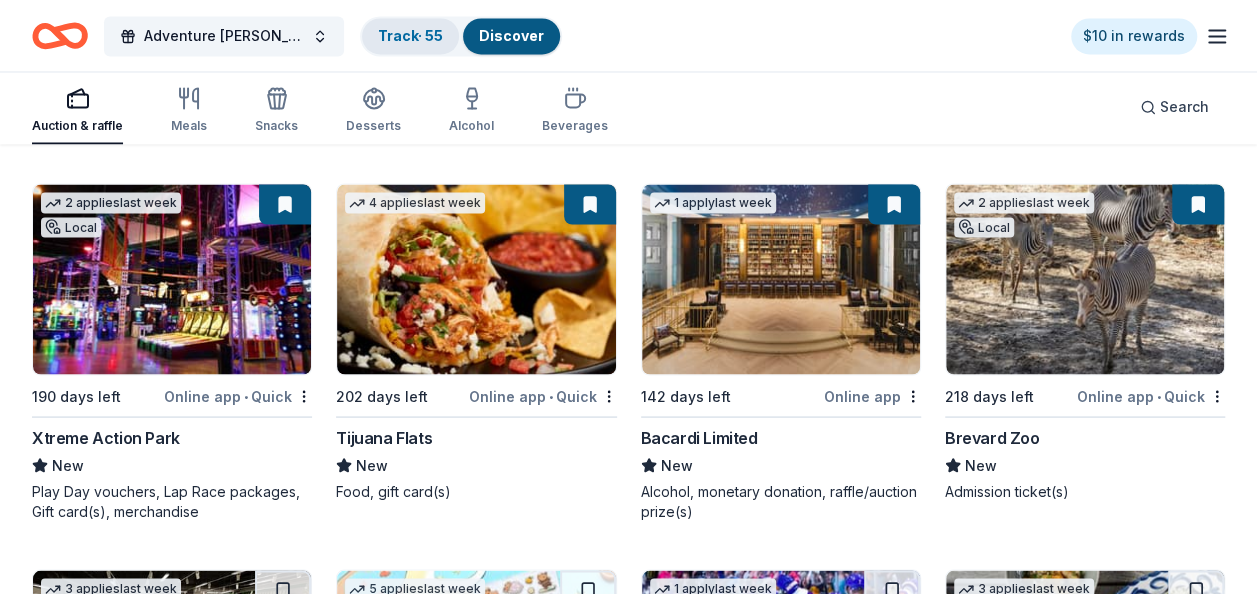 click on "Track  · 55" at bounding box center (410, 35) 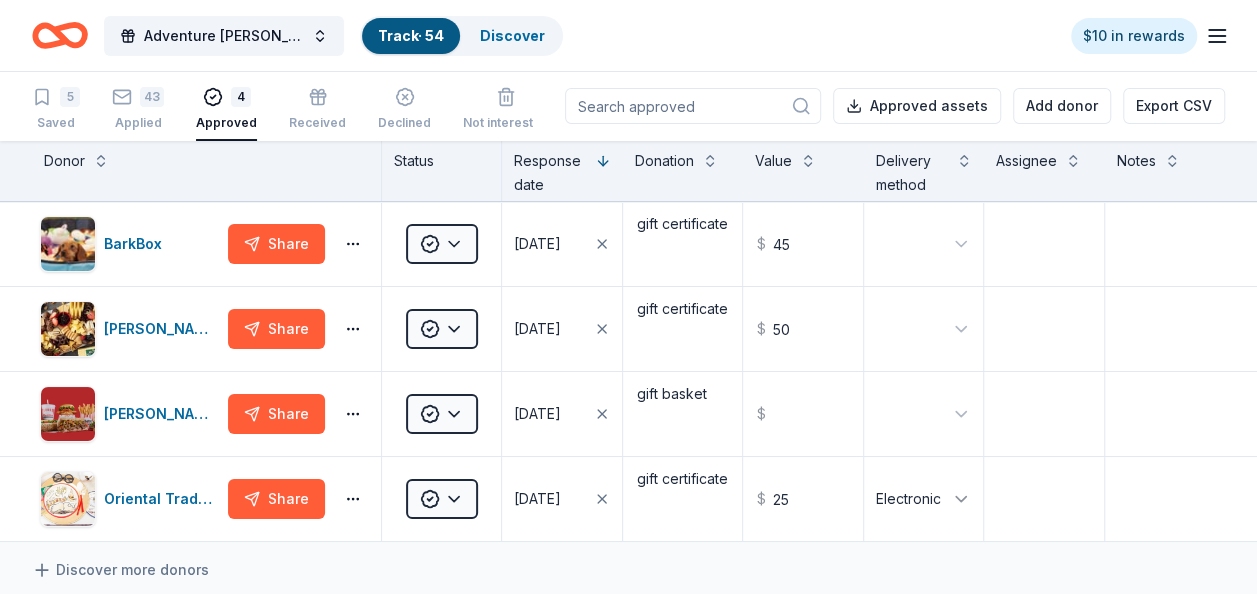 scroll, scrollTop: 0, scrollLeft: 0, axis: both 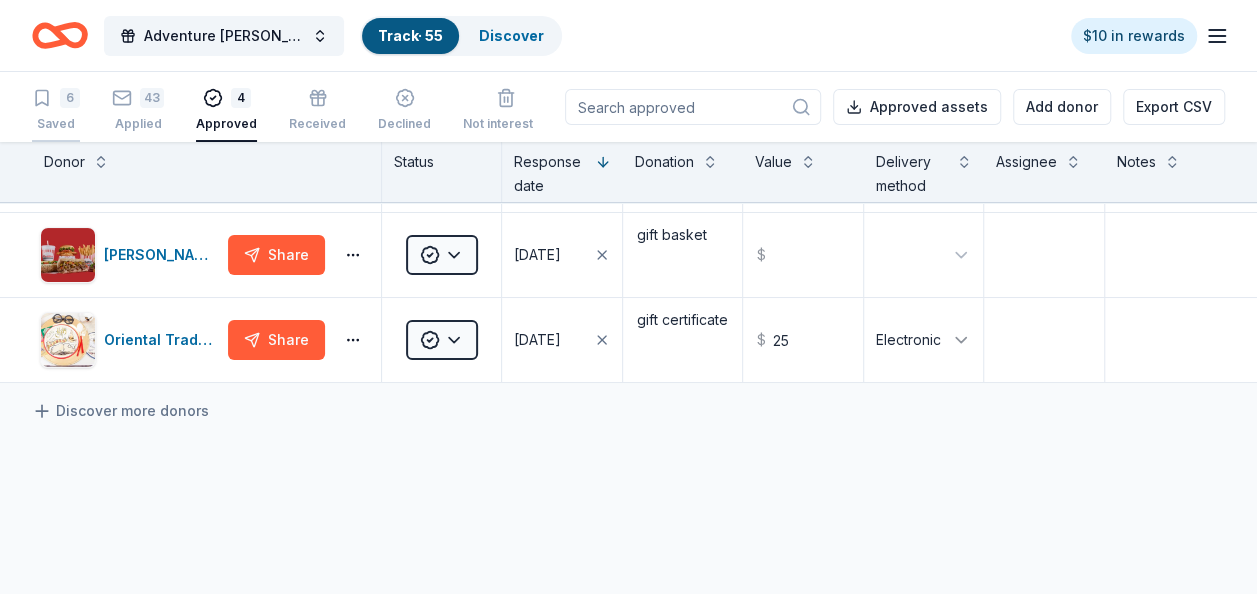 click on "6" at bounding box center (70, 98) 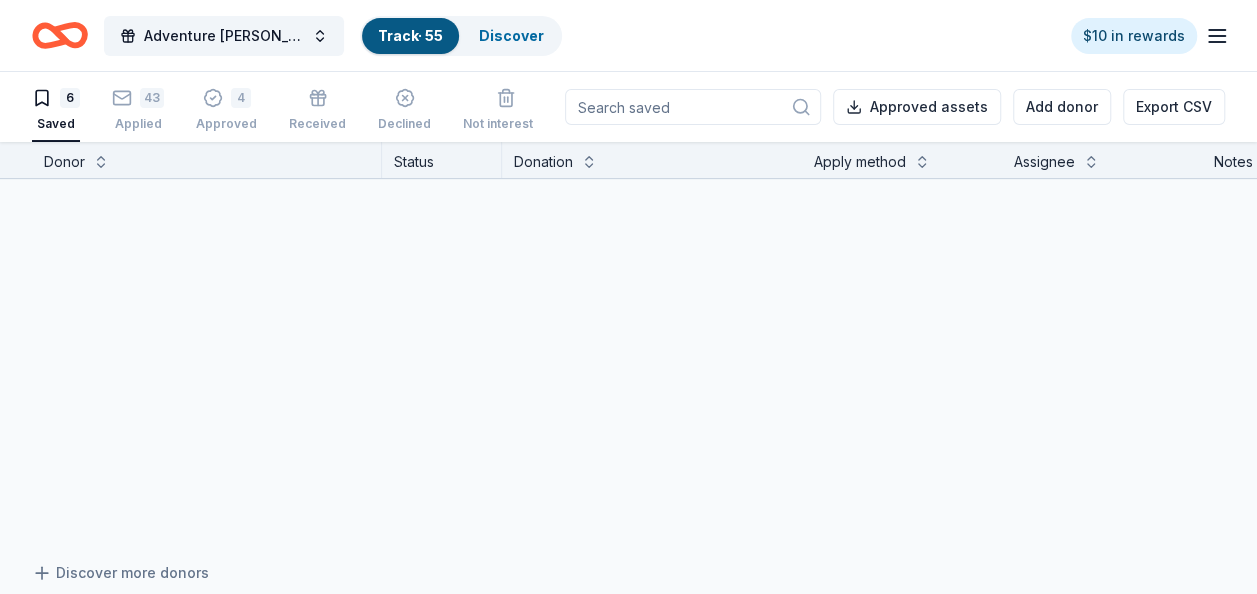 scroll, scrollTop: 321, scrollLeft: 0, axis: vertical 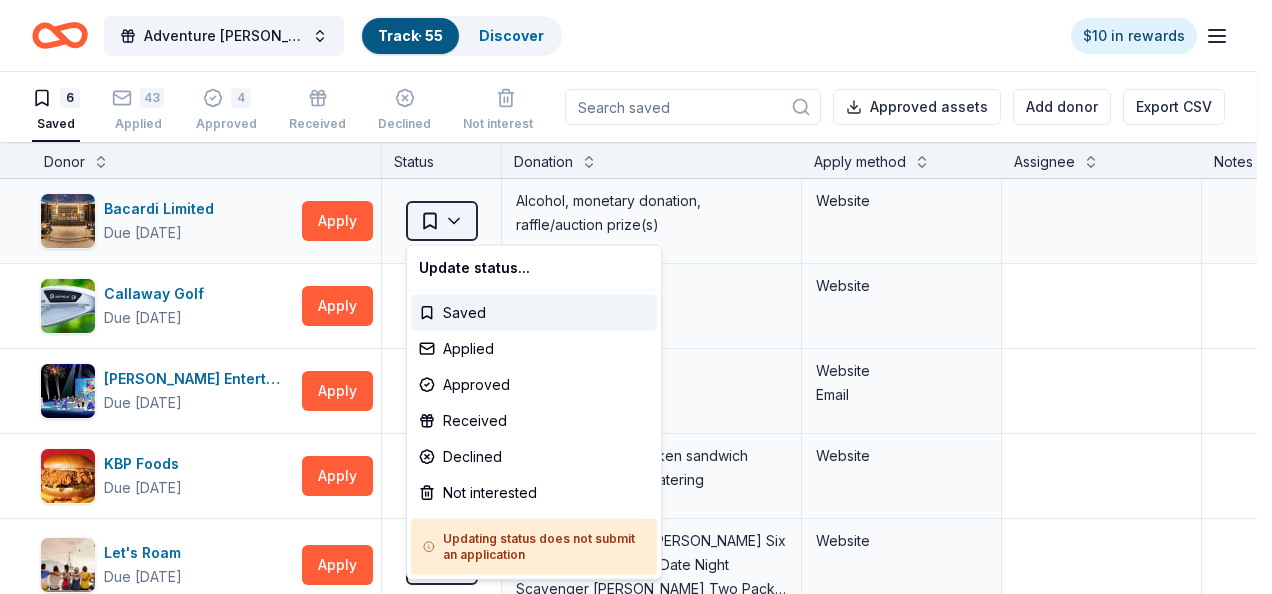 click on "Adventure Ted Tees Off Against Childhood Cancer-Fairways For Fighters Track  · 55 Discover $10 in rewards 6 Saved 43 Applied 4 Approved Received Declined Not interested  Approved assets Add donor Export CSV Donor Status Donation Apply method Assignee Notes Bacardi Limited Due in 142 days Apply Saved Alcohol, monetary donation, raffle/auction prize(s) Website Callaway Golf Due in 202 days Apply Saved Golf equipment Website Feld Entertainment Due in 202 days Apply Saved Tickets, merchandise  Website Email KBP Foods Due in 190 days Apply Saved Gift card(s), free chicken sandwich card(s), discounted catering Website Let's Roam Due in 202 days Apply Saved 3 Family Scavenger Hunt Six Pack ($270 Value), 2 Date Night Scavenger Hunt Two Pack ($130 Value) Website Wawa Foundation Due in 211 days Apply Saved Wawa brand fruit drinks, teas, or water; Wawa gift basket (includes Wawa products and coupons) Website   Discover more donors Saved Update status... Saved Applied Approved Received Declined Not interested" at bounding box center (636, 297) 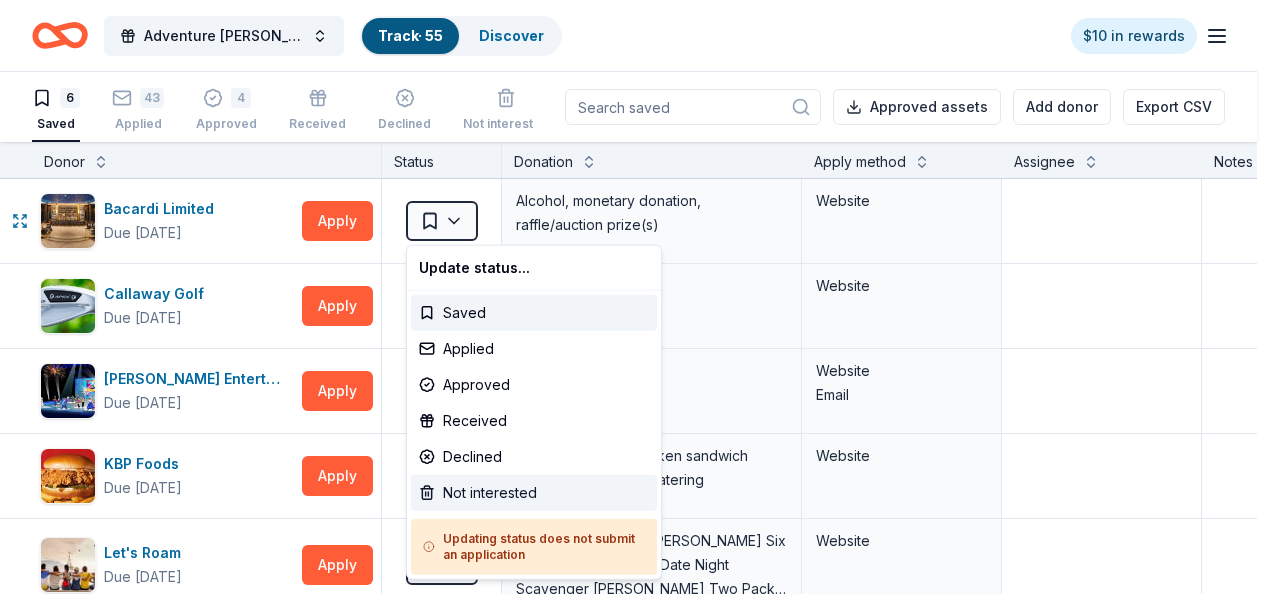 click on "Not interested" at bounding box center (534, 493) 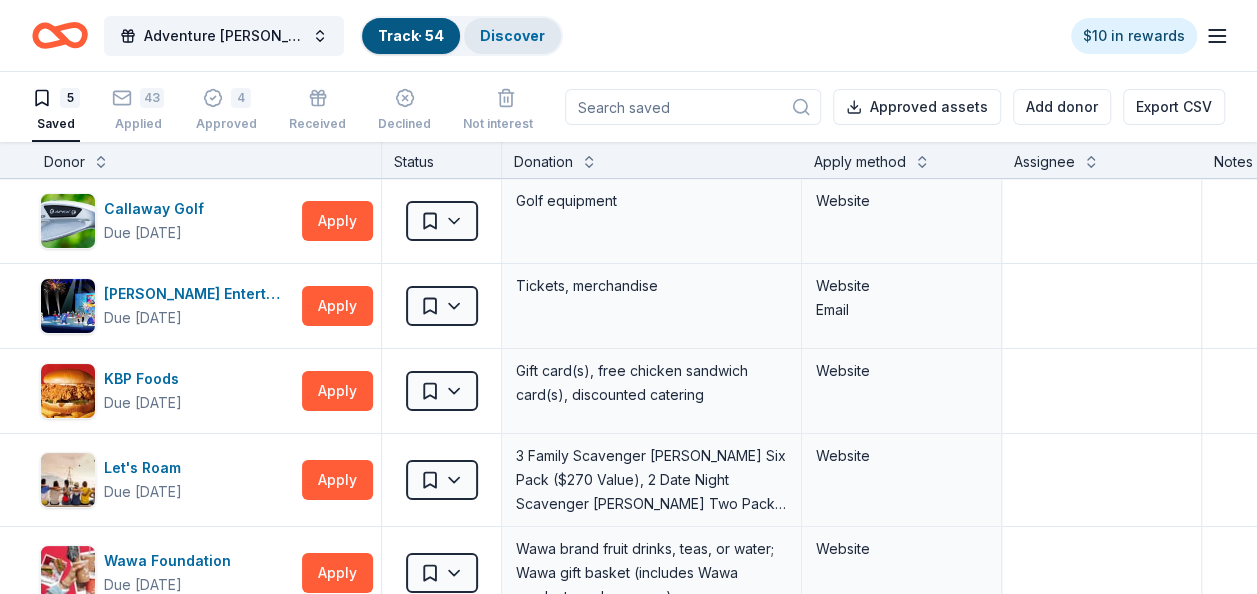 click on "Discover" at bounding box center [512, 35] 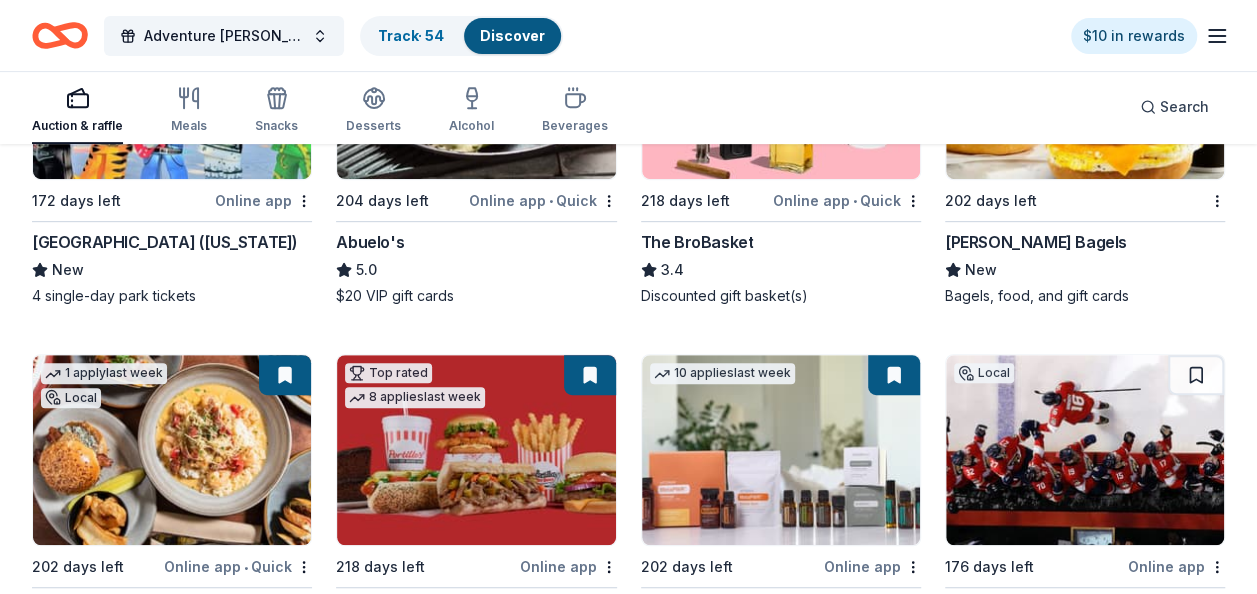scroll, scrollTop: 4173, scrollLeft: 0, axis: vertical 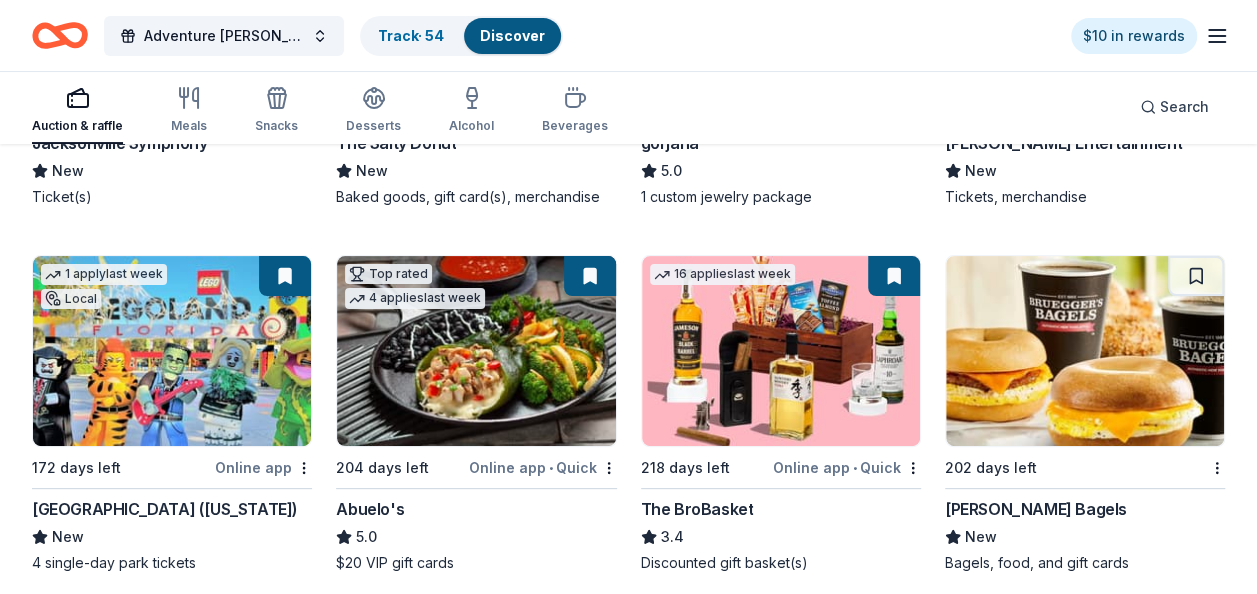 click at bounding box center (1085, 351) 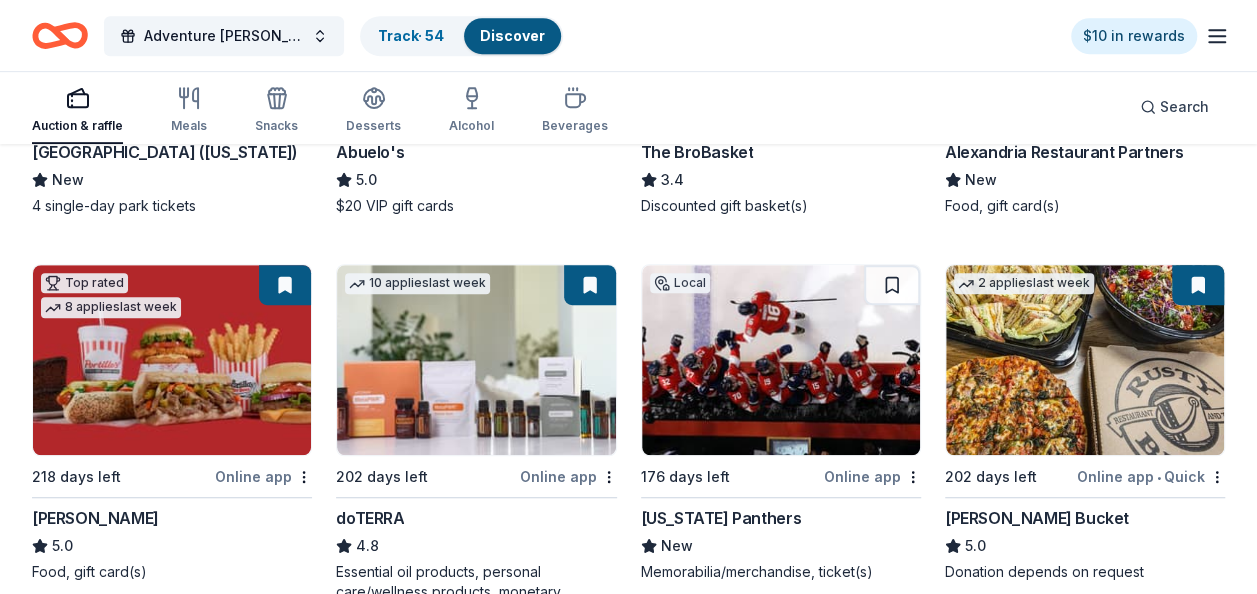 scroll, scrollTop: 4253, scrollLeft: 0, axis: vertical 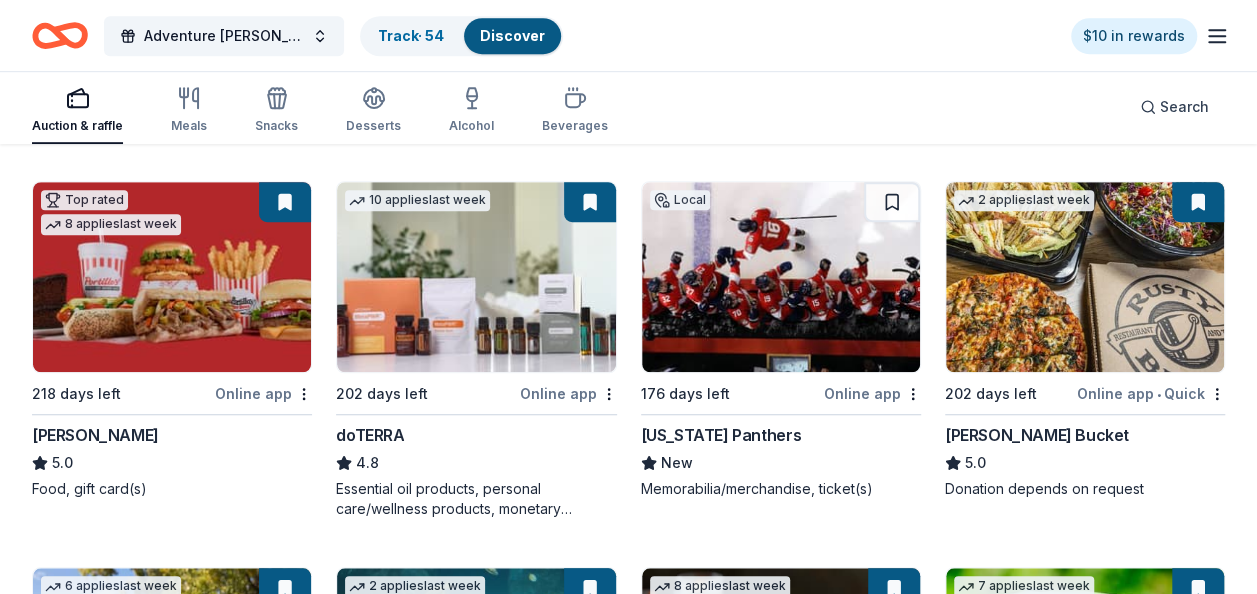 click at bounding box center (781, 277) 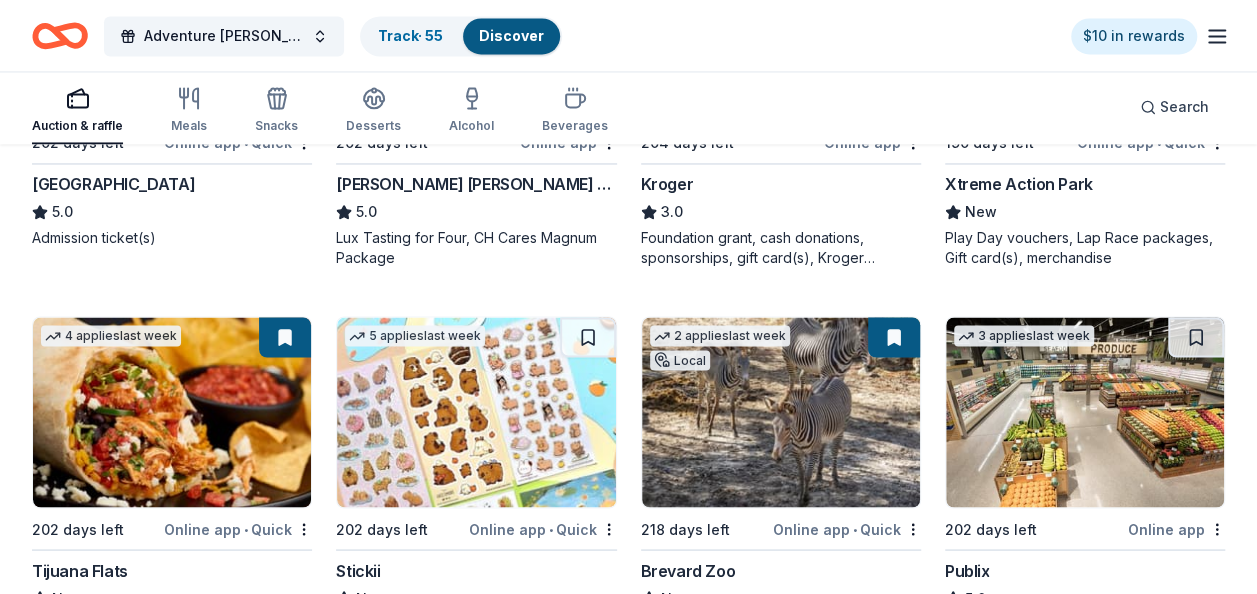 scroll, scrollTop: 5373, scrollLeft: 0, axis: vertical 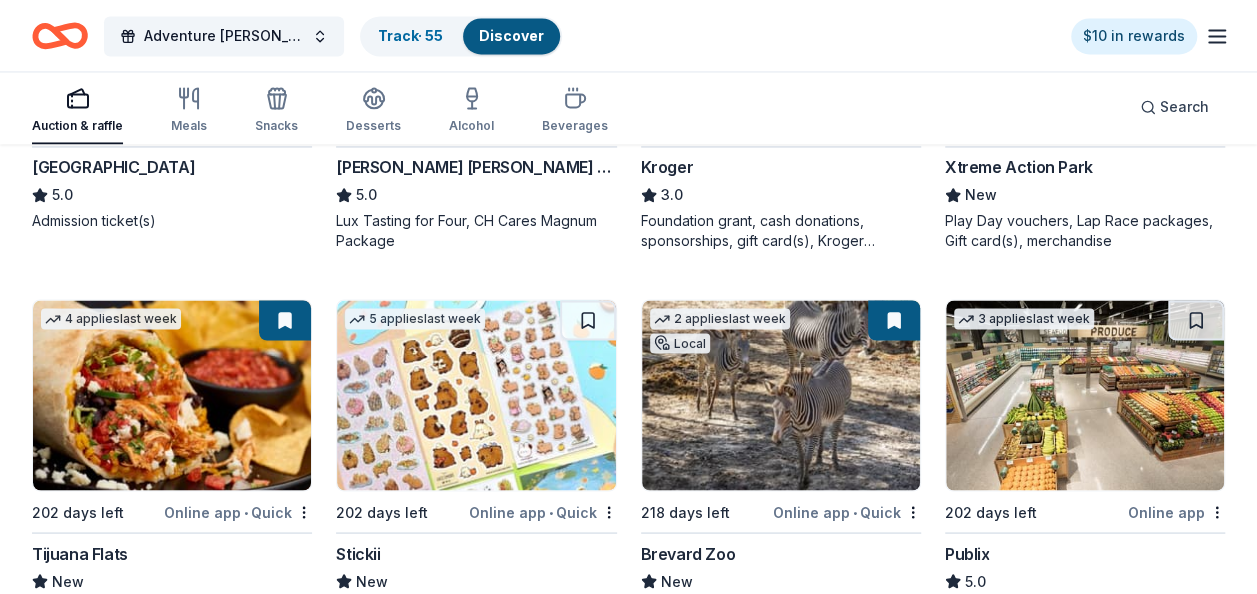 click at bounding box center [1085, 395] 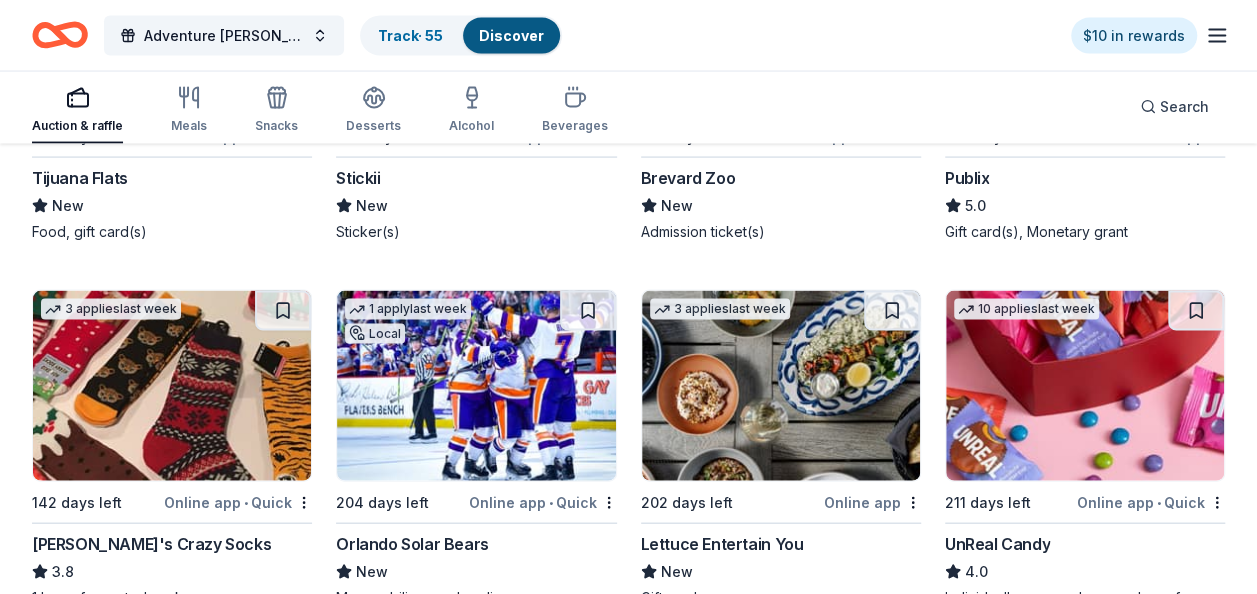 scroll, scrollTop: 5773, scrollLeft: 0, axis: vertical 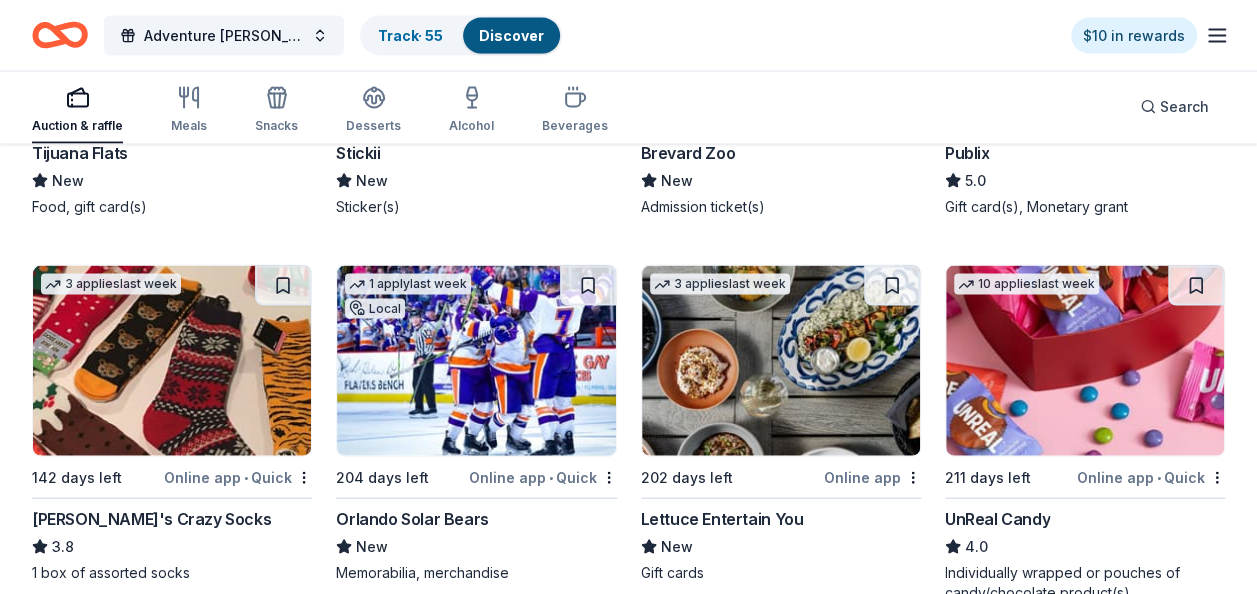 click at bounding box center (172, 361) 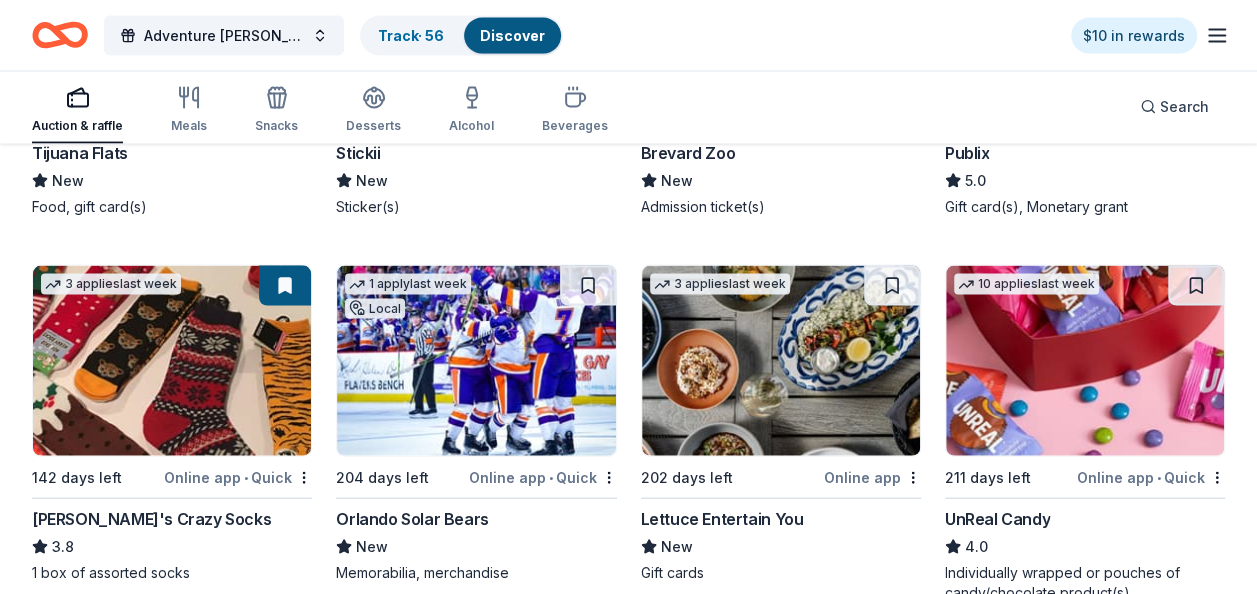 click at bounding box center (476, 361) 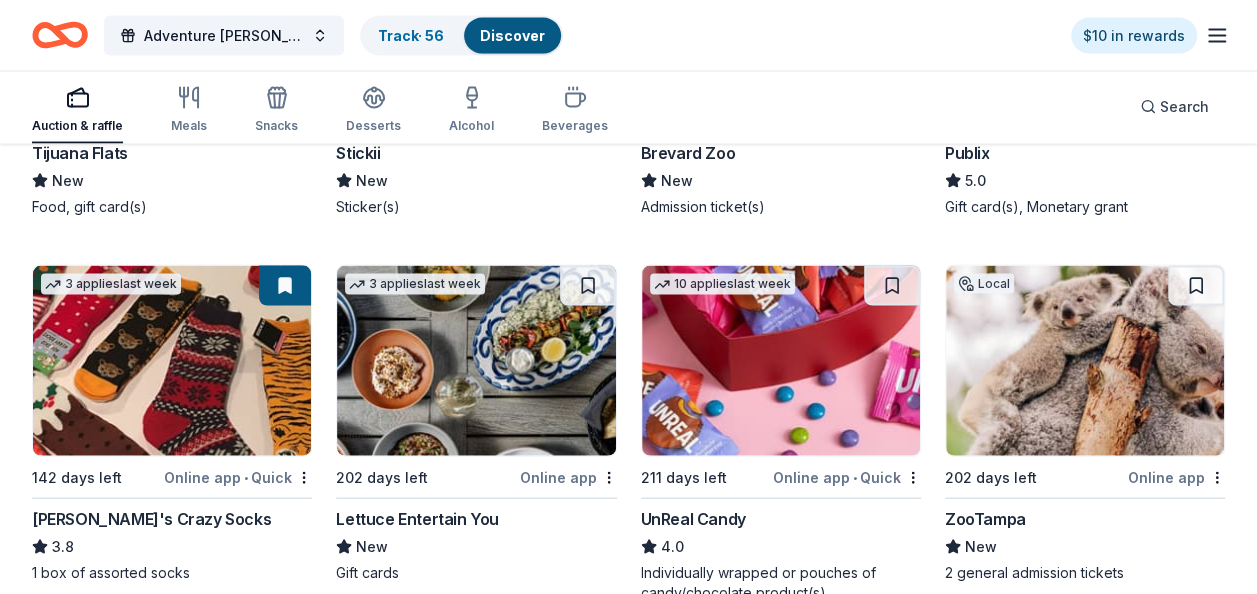 click at bounding box center (476, 361) 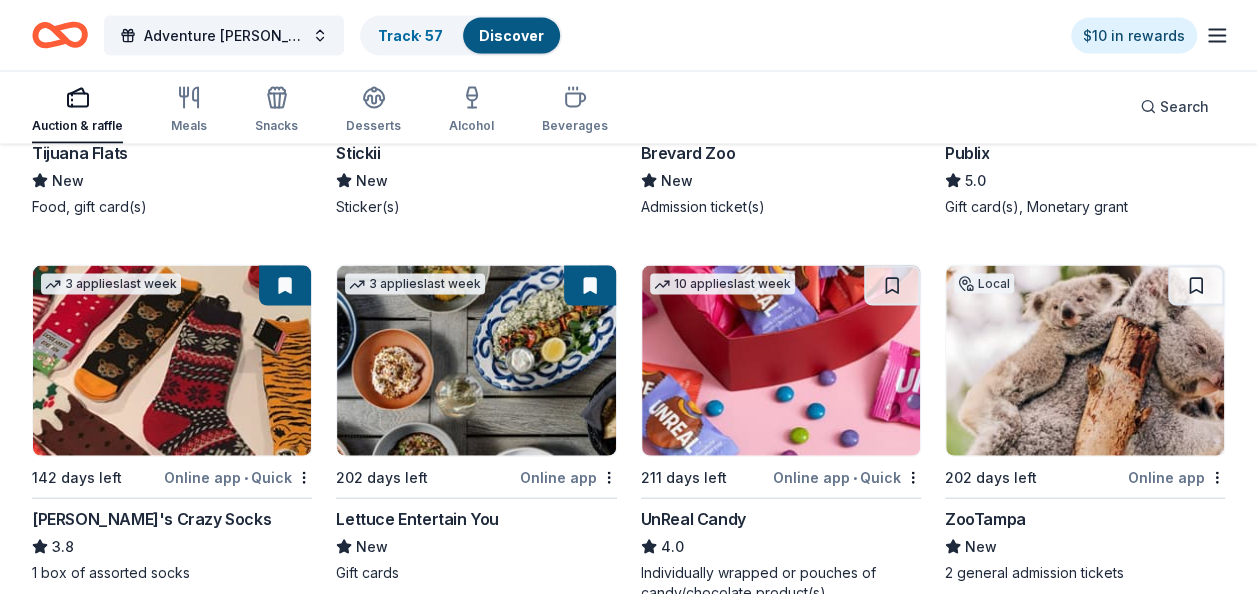 click at bounding box center [1085, 361] 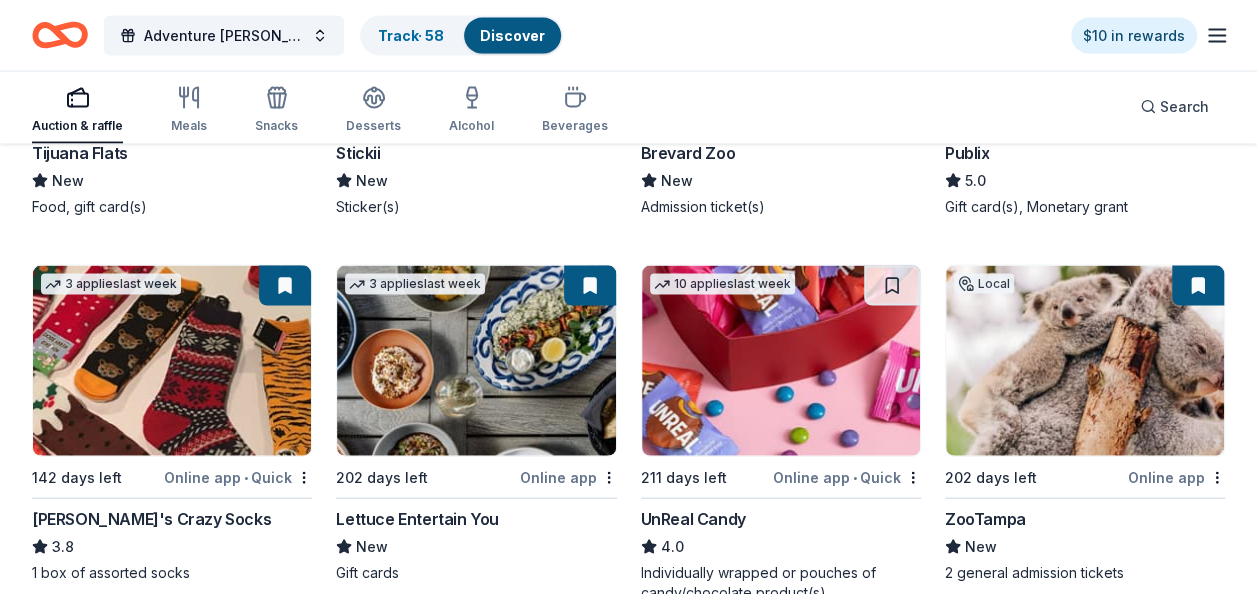 click on "10   applies  last week" at bounding box center [722, 284] 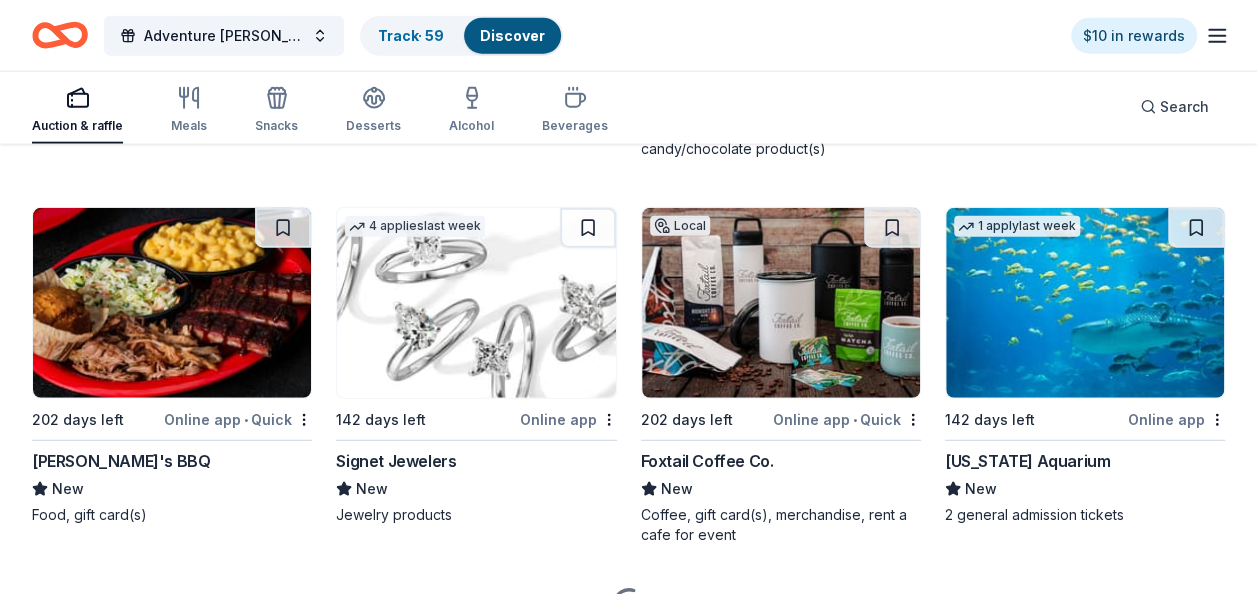 scroll, scrollTop: 6253, scrollLeft: 0, axis: vertical 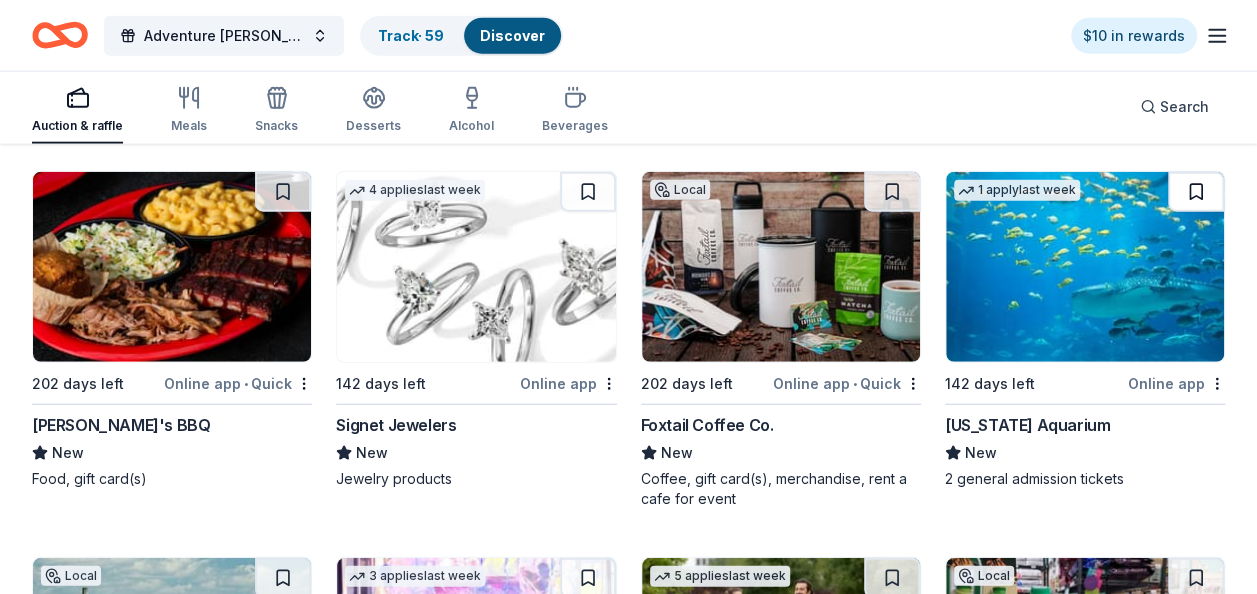 click at bounding box center (1196, 192) 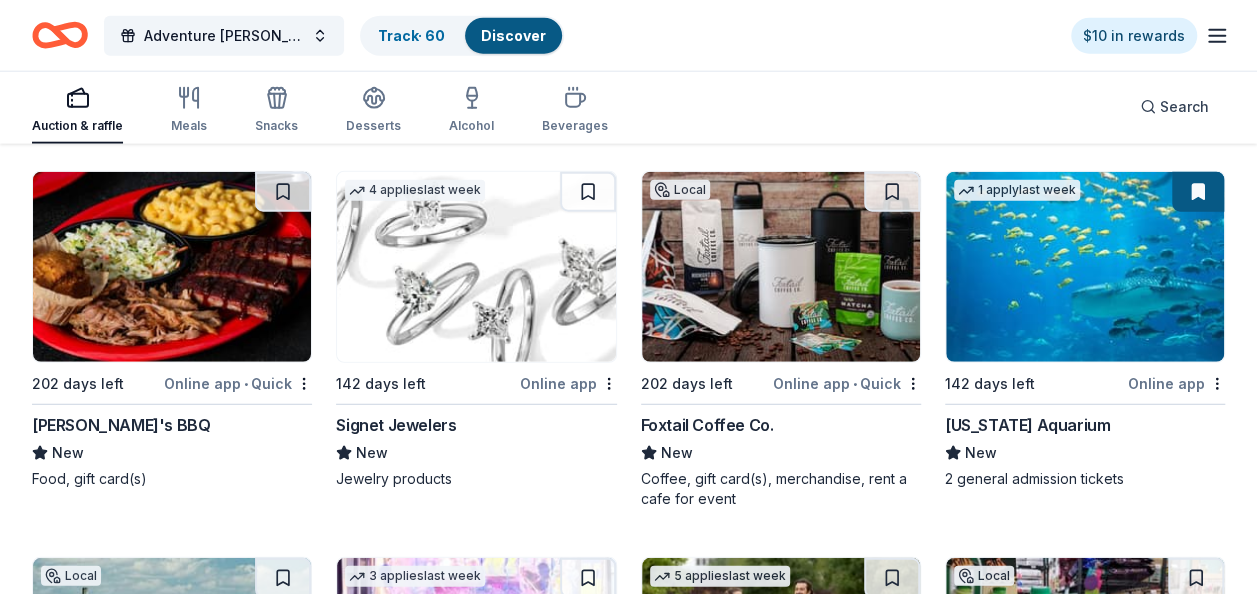 click at bounding box center [1198, 192] 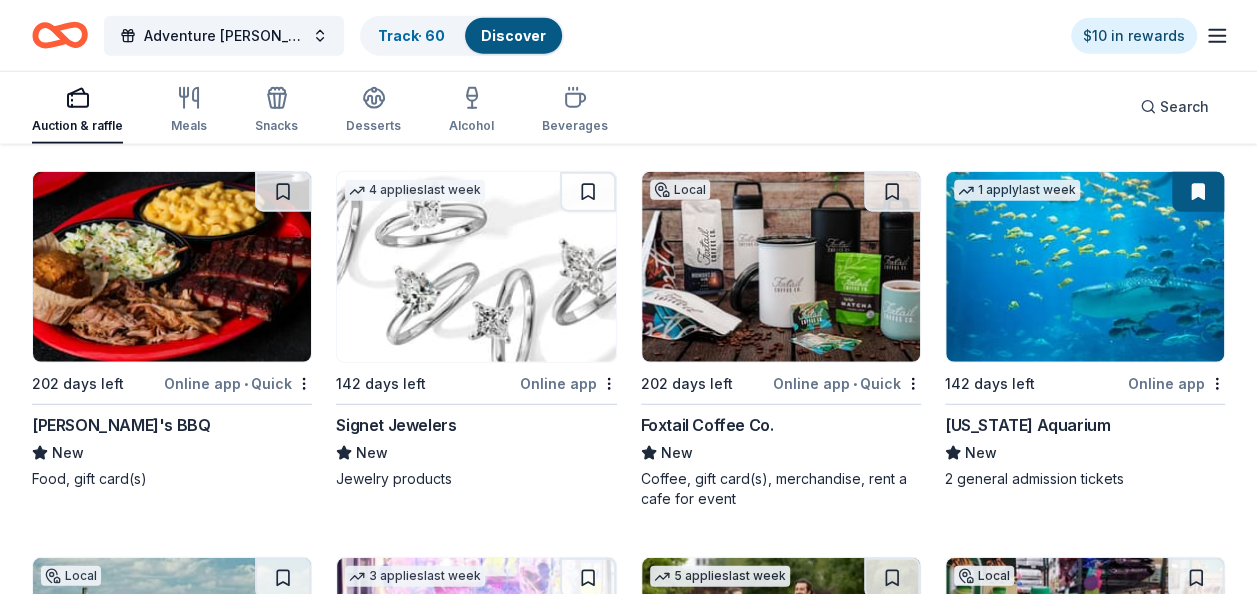 click at bounding box center (1198, 192) 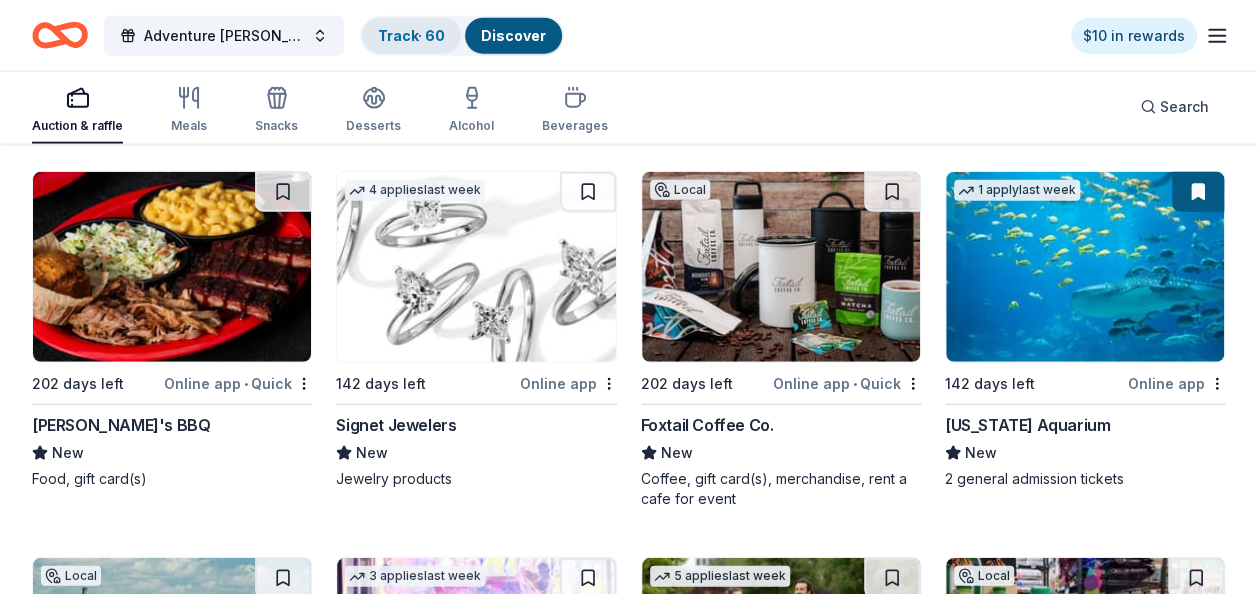 click on "Track  · 60" at bounding box center [411, 35] 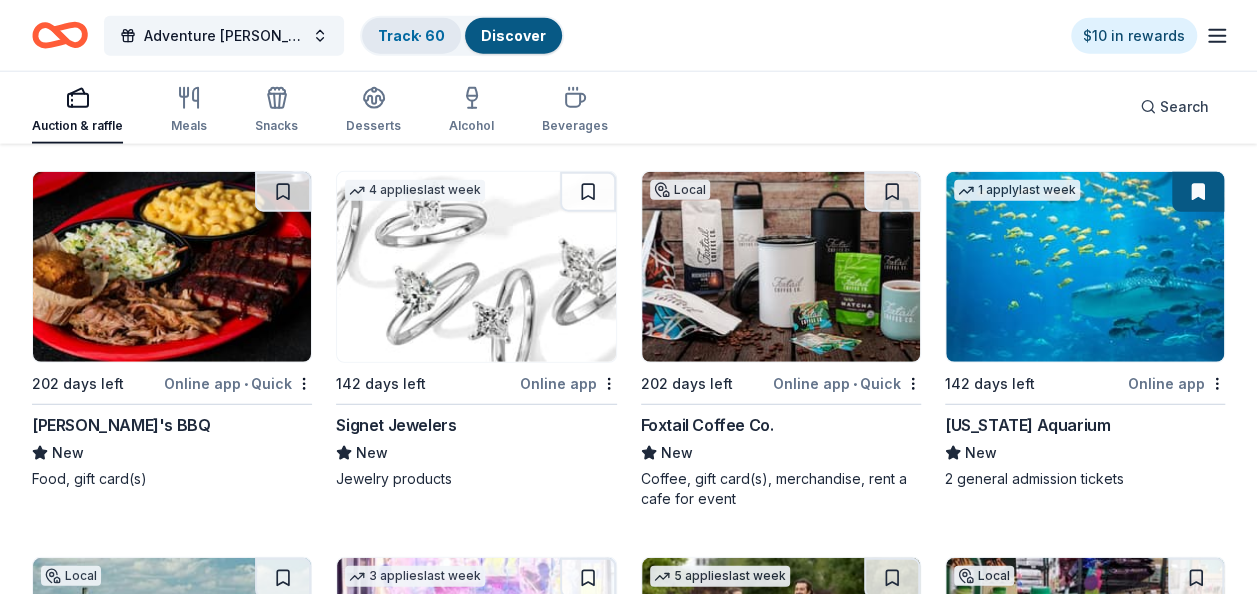 scroll, scrollTop: 0, scrollLeft: 0, axis: both 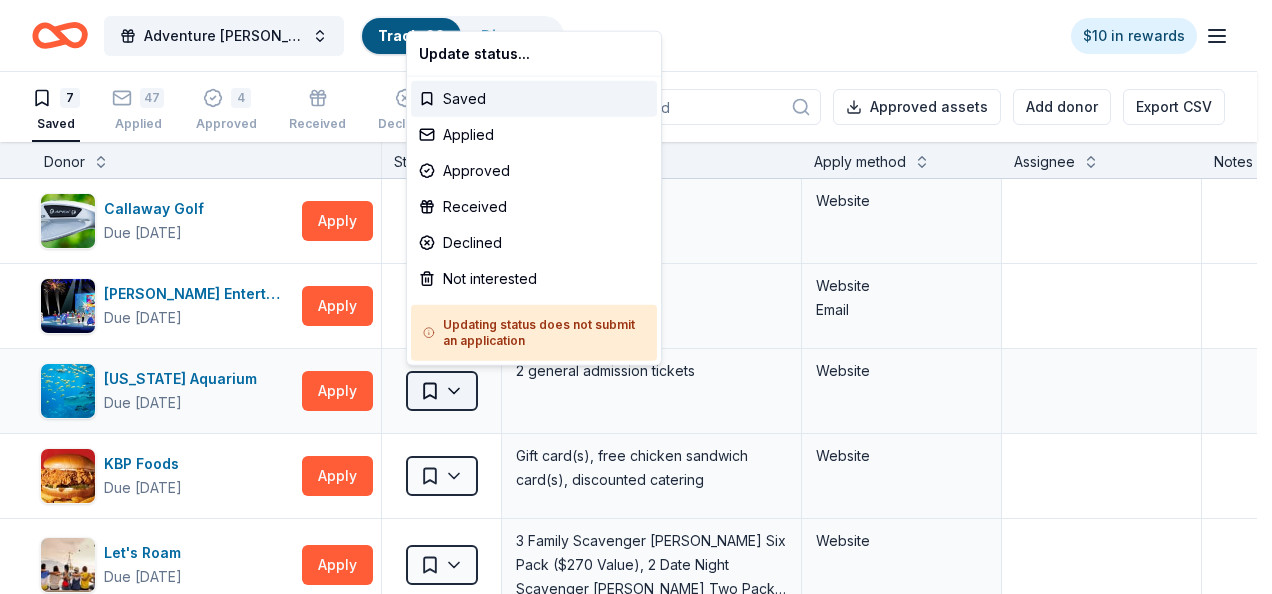 click on "Adventure Ted Tees Off Against Childhood Cancer-Fairways For Fighters Track  · 60 Discover $10 in rewards 7 Saved 47 Applied 4 Approved Received Declined Not interested  Approved assets Add donor Export CSV Donor Status Donation Apply method Assignee Notes Callaway Golf Due in 202 days Apply Saved Golf equipment Website Feld Entertainment Due in 202 days Apply Saved Tickets, merchandise  Website Email Georgia Aquarium Due in 142 days Apply Saved 2 general admission tickets Website KBP Foods Due in 190 days Apply Saved Gift card(s), free chicken sandwich card(s), discounted catering Website Let's Roam Due in 202 days Apply Saved 3 Family Scavenger Hunt Six Pack ($270 Value), 2 Date Night Scavenger Hunt Two Pack ($130 Value) Website UnReal Candy Due in 211 days Apply Saved Individually wrapped or pouches of candy/chocolate product(s) Website Wawa Foundation Due in 211 days Apply Saved Wawa brand fruit drinks, teas, or water; Wawa gift basket (includes Wawa products and coupons) Website   Discover more donors" at bounding box center (636, 297) 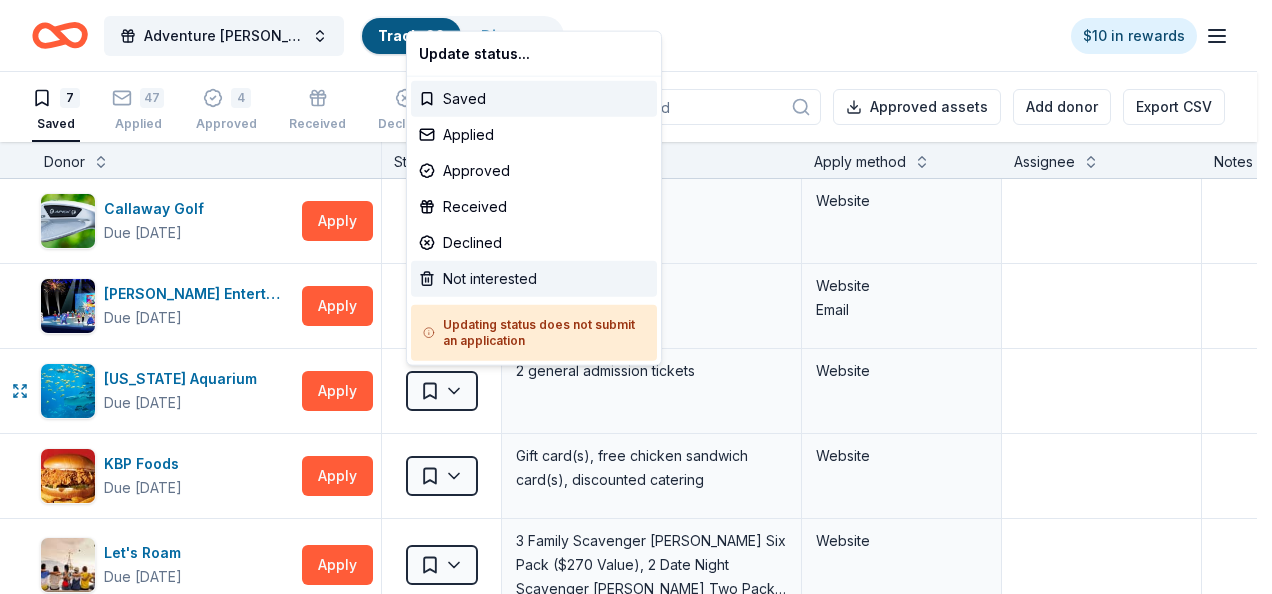 click on "Not interested" at bounding box center [534, 279] 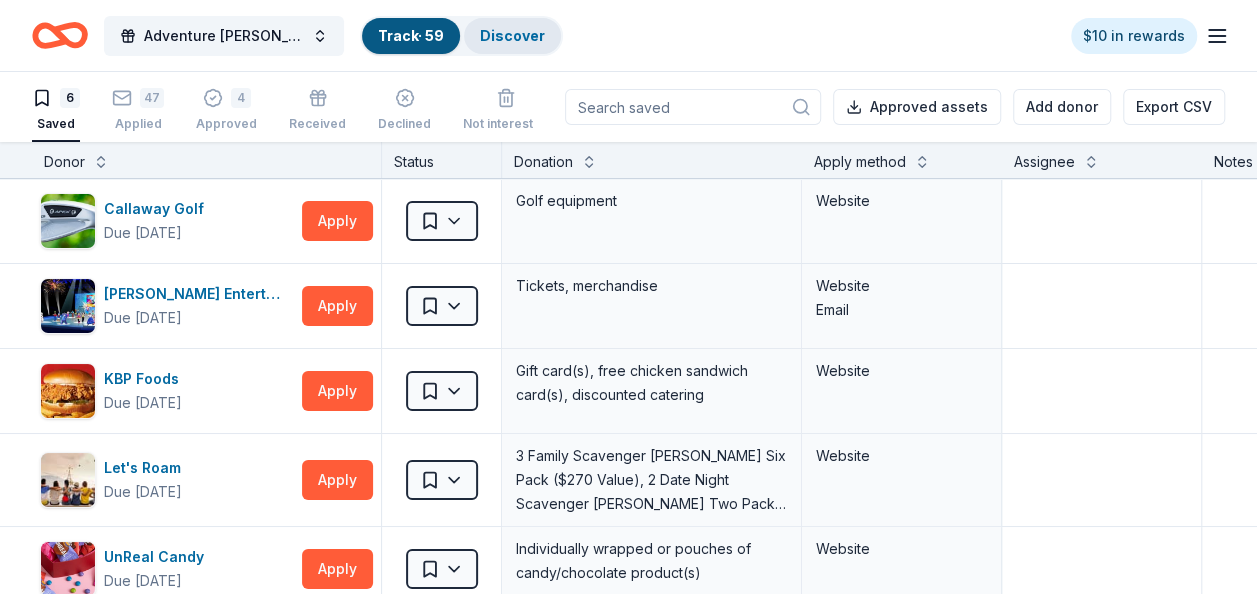 click on "Discover" at bounding box center (512, 35) 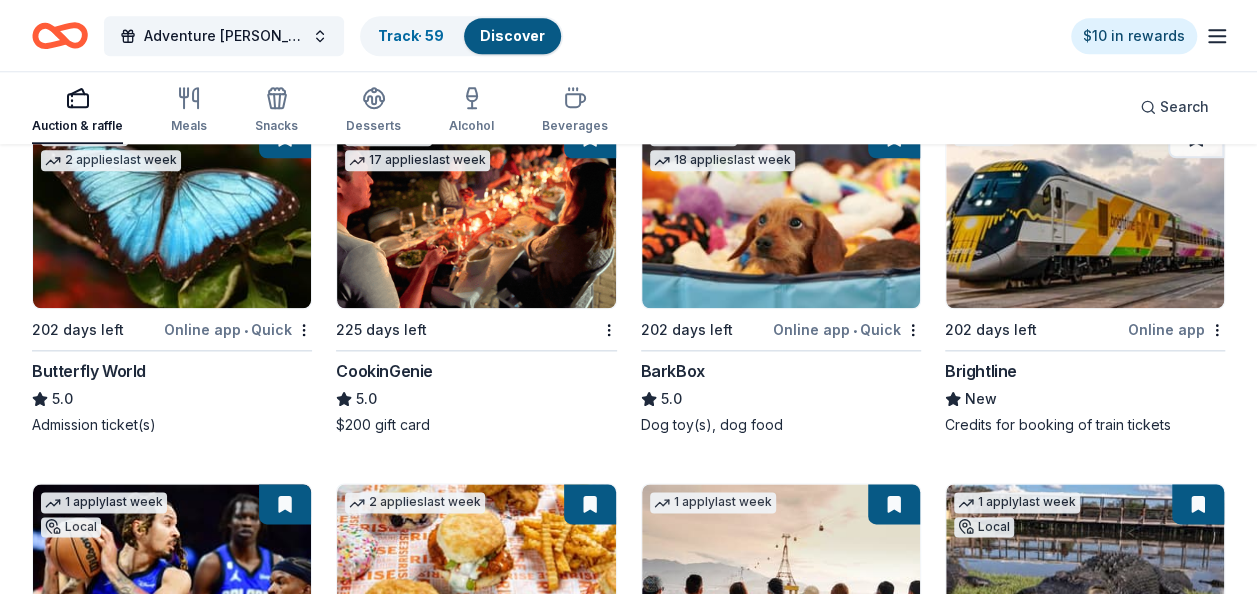 scroll, scrollTop: 986, scrollLeft: 0, axis: vertical 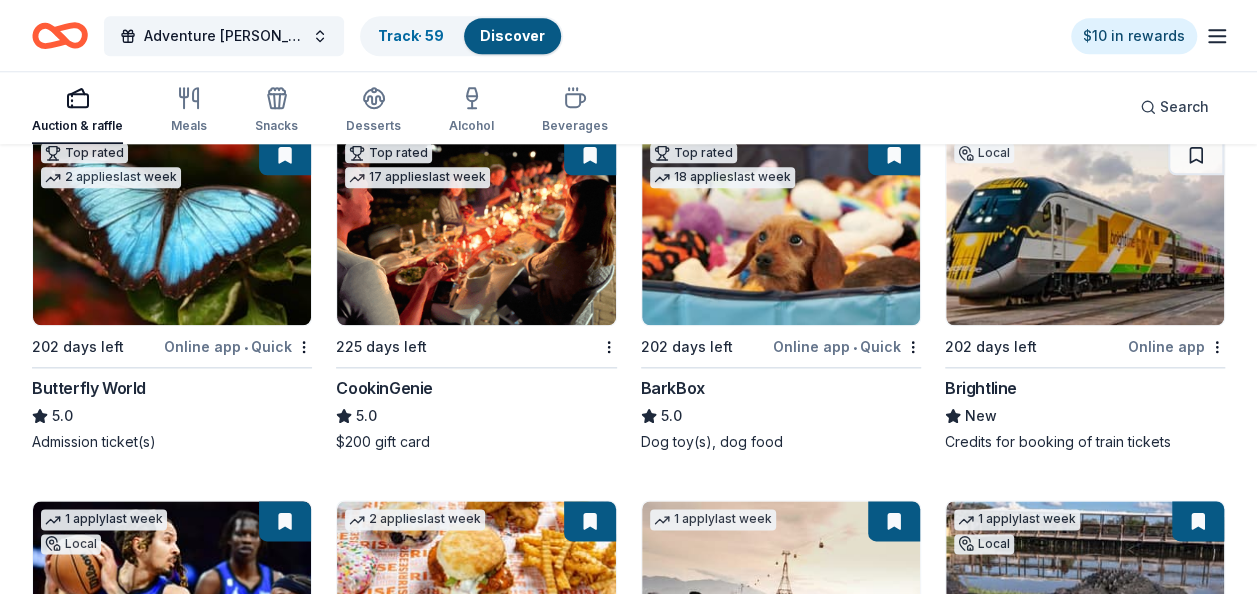 click at bounding box center [1085, 230] 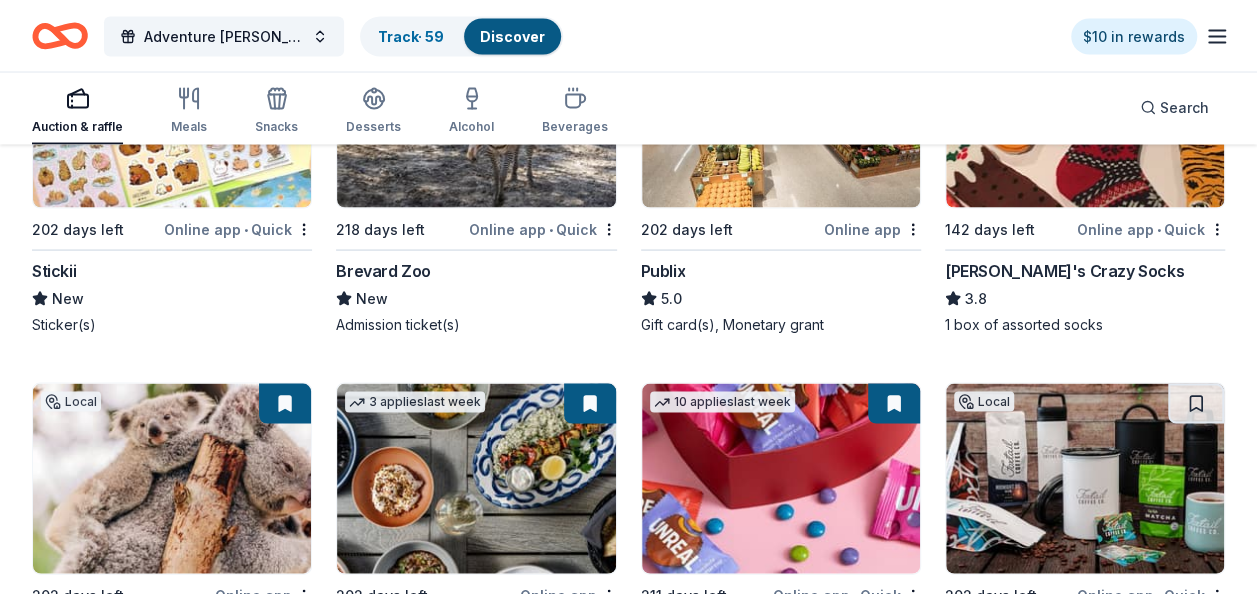 scroll, scrollTop: 5666, scrollLeft: 0, axis: vertical 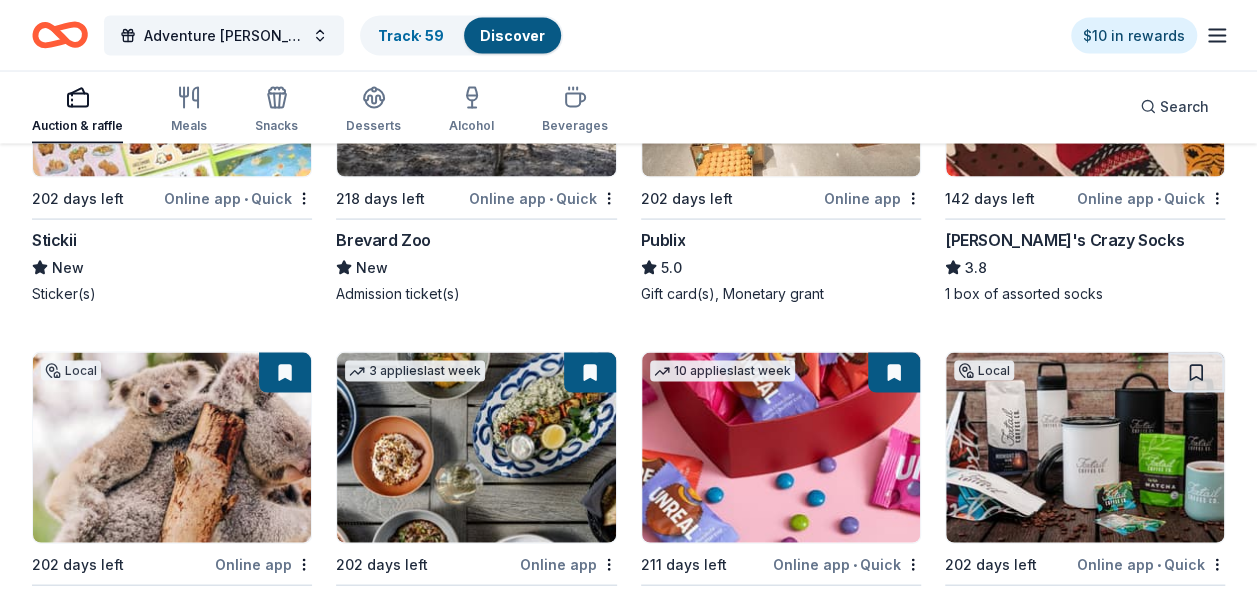click at bounding box center [1085, 448] 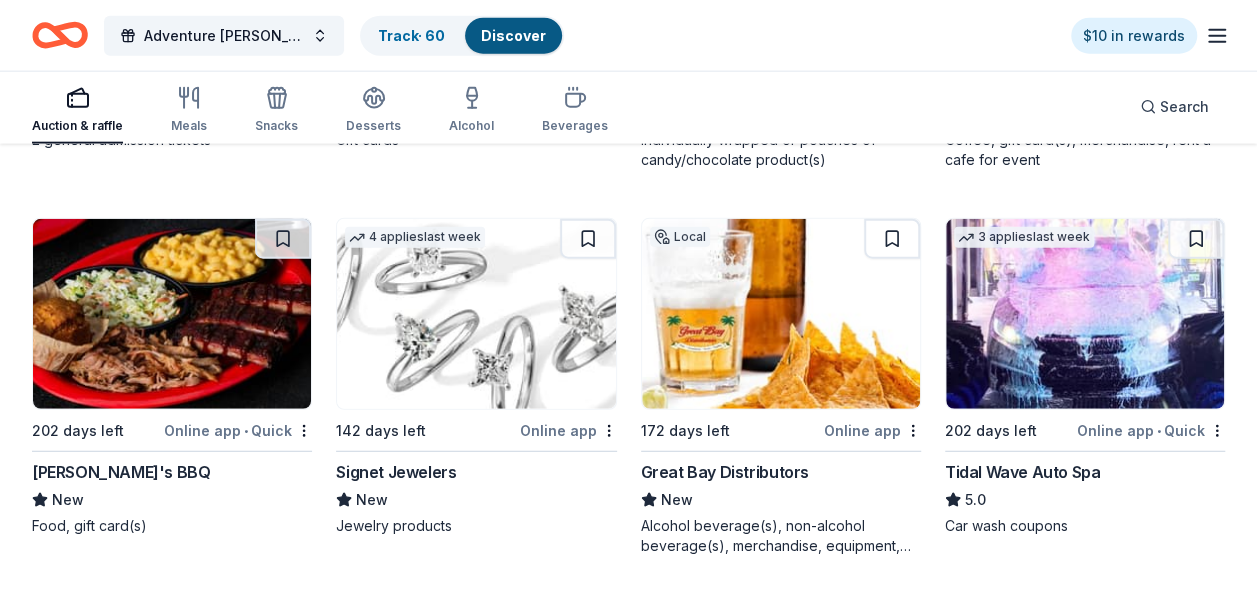 scroll, scrollTop: 6226, scrollLeft: 0, axis: vertical 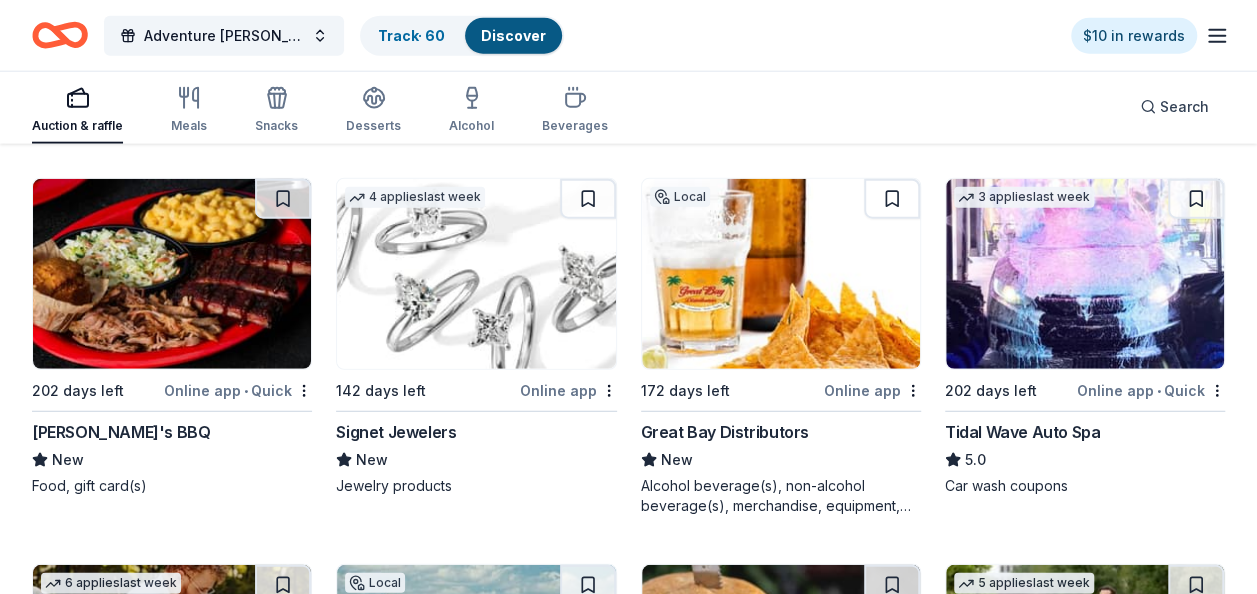 click at bounding box center [781, 274] 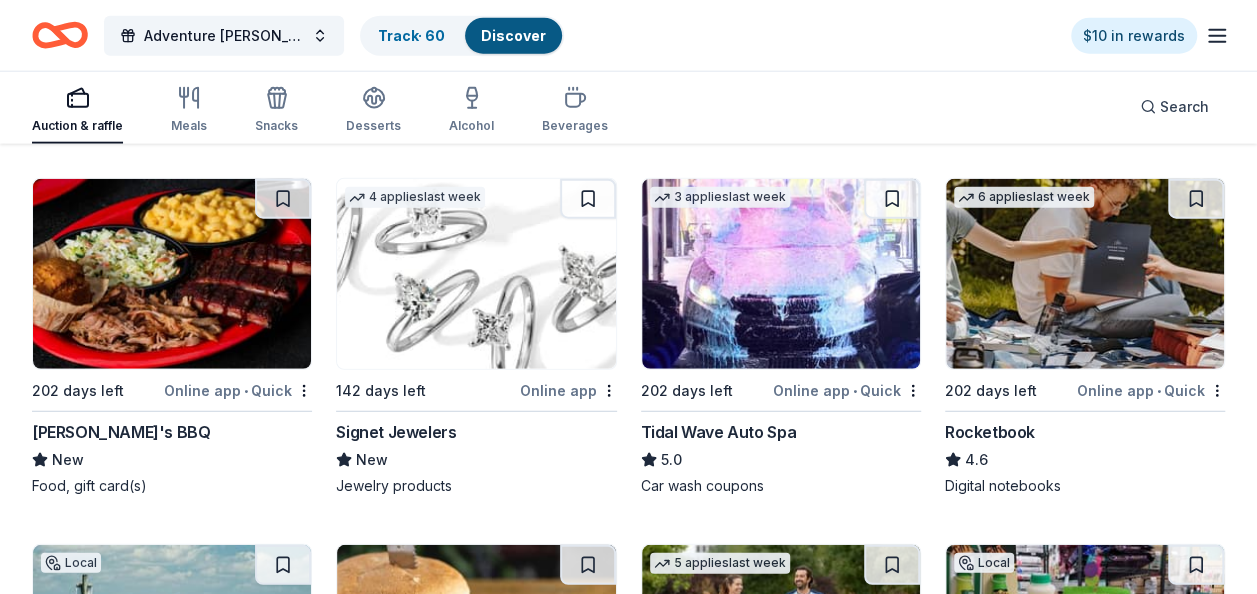 click at bounding box center (476, 274) 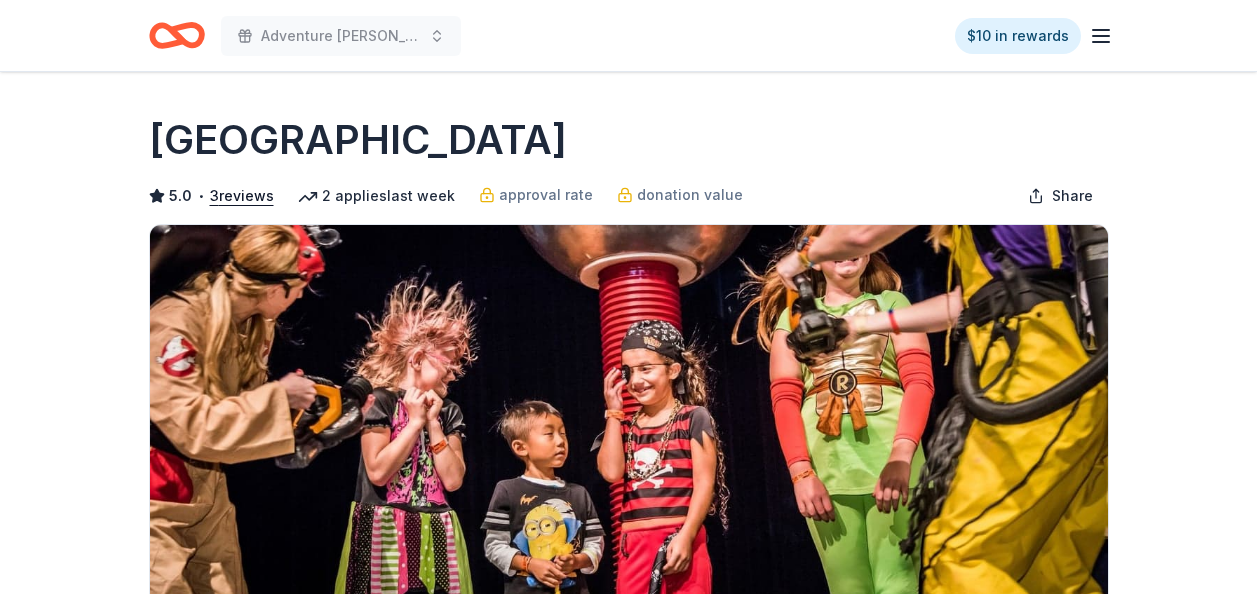 scroll, scrollTop: 0, scrollLeft: 0, axis: both 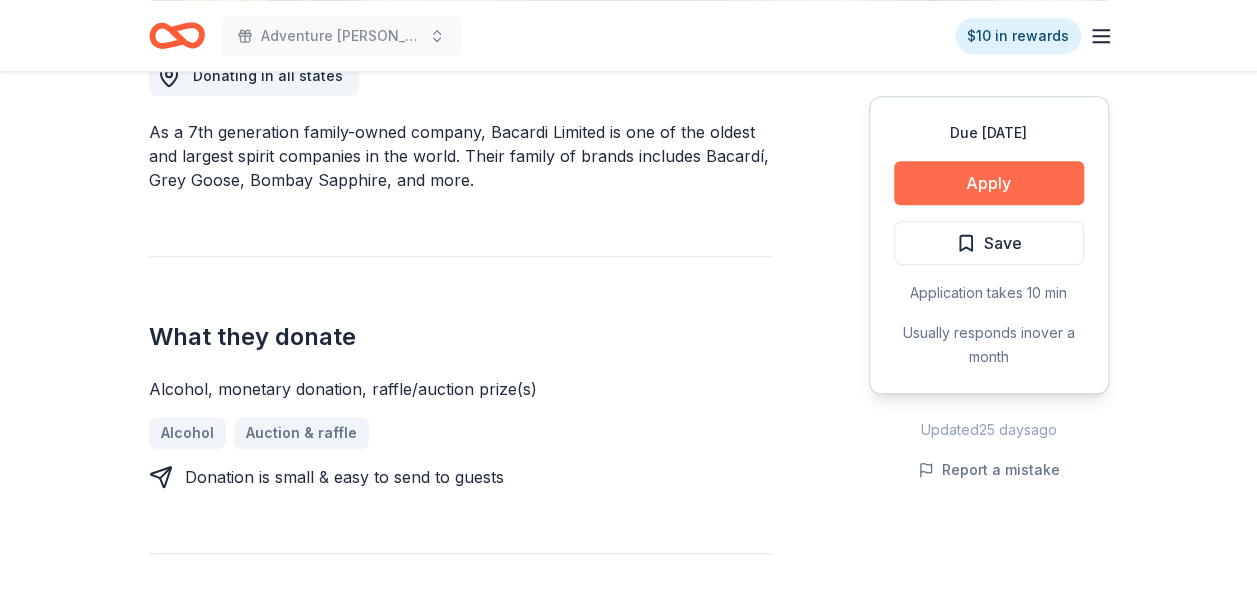 click on "Apply" at bounding box center (989, 183) 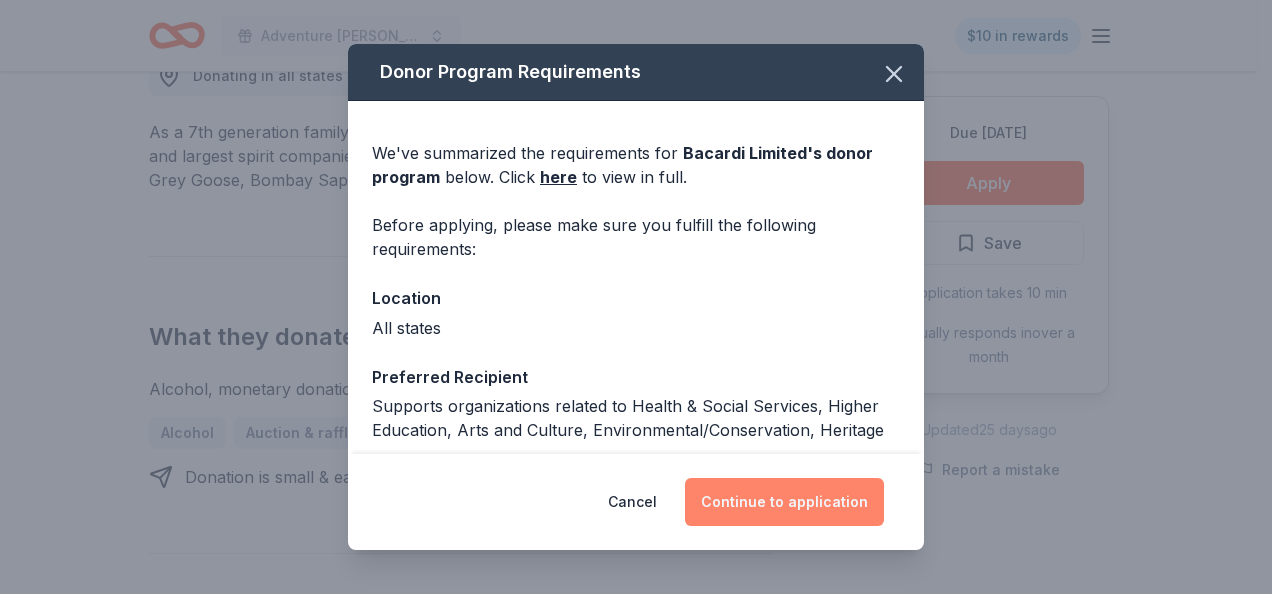 click on "Continue to application" at bounding box center [784, 502] 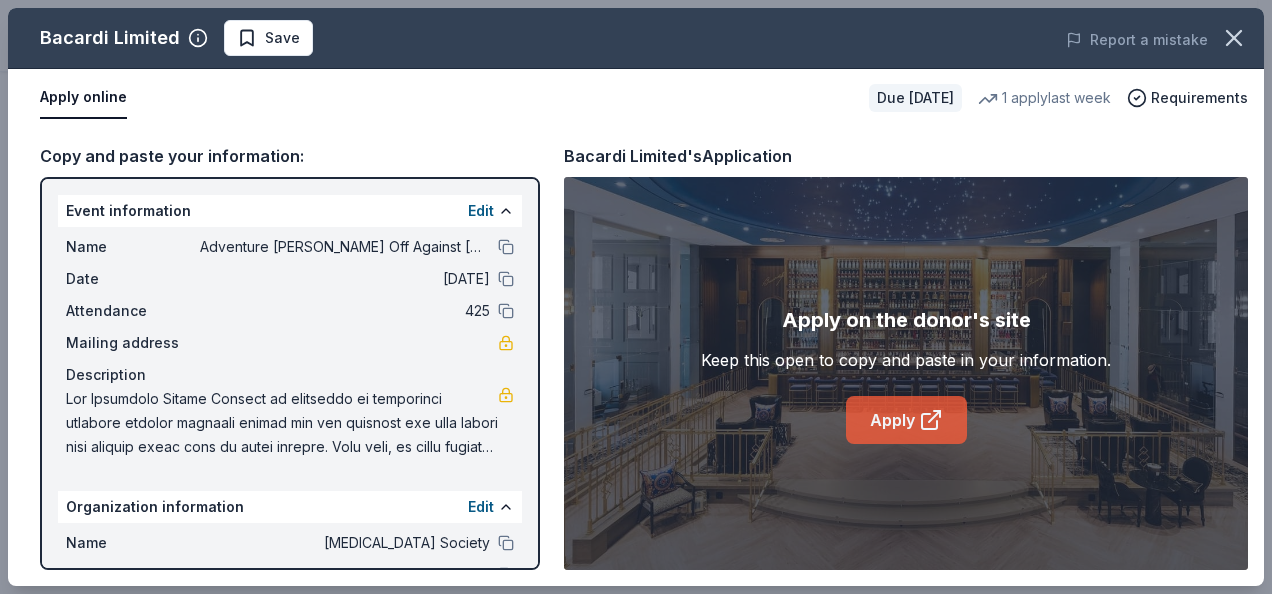 click on "Apply" at bounding box center (906, 420) 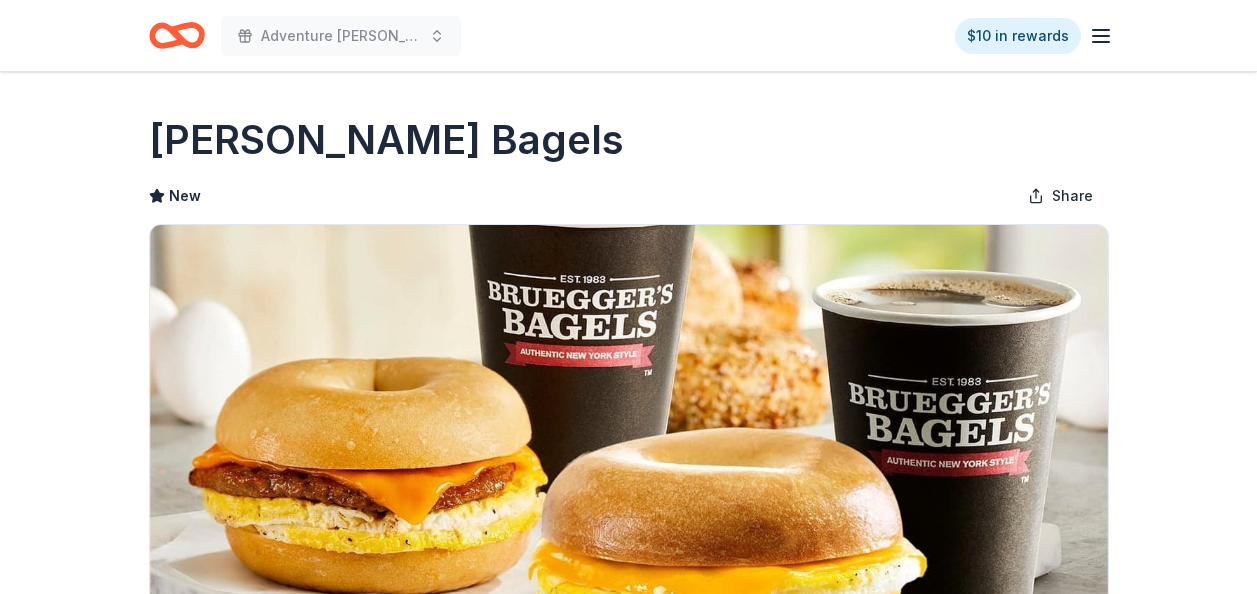 scroll, scrollTop: 0, scrollLeft: 0, axis: both 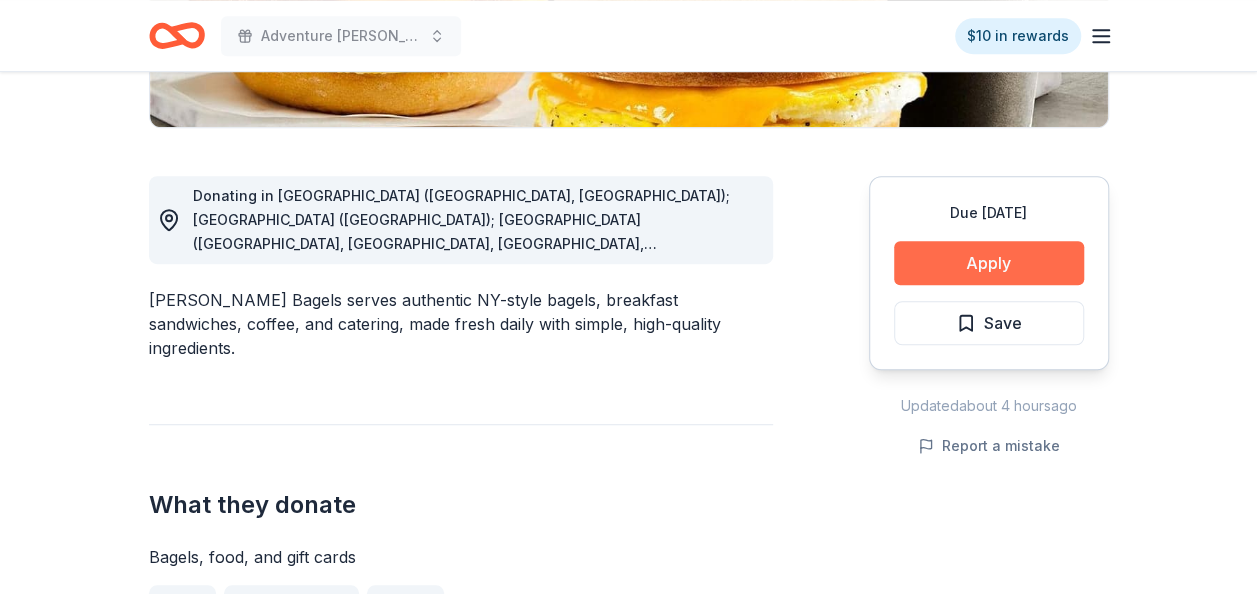 click on "Apply" at bounding box center [989, 263] 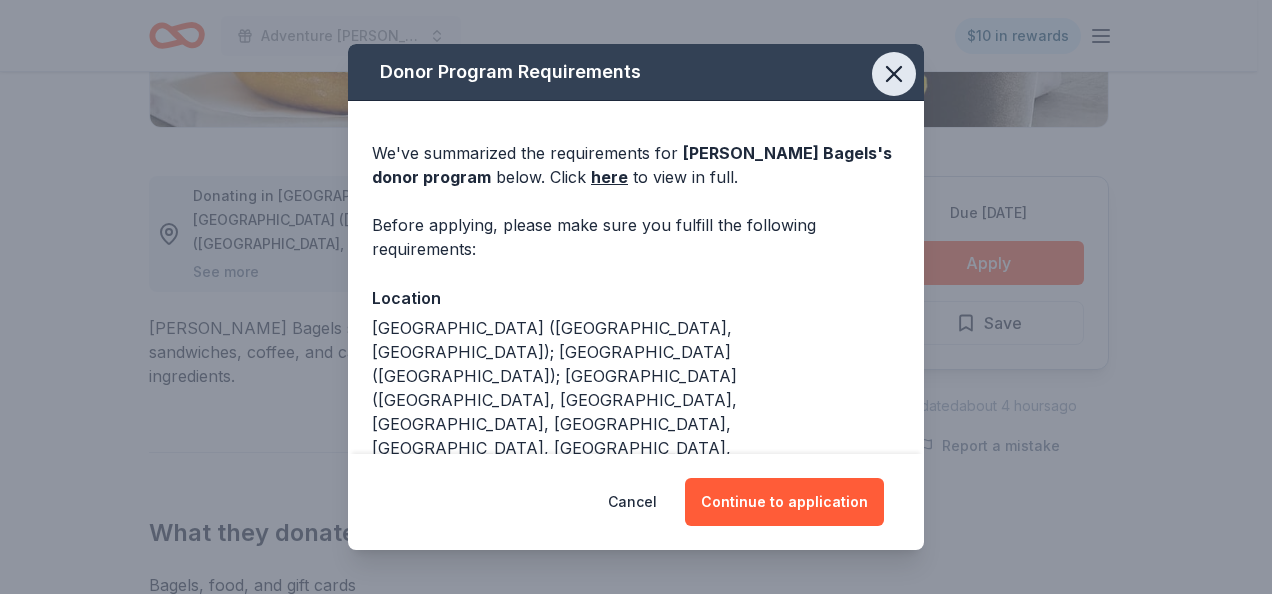 click 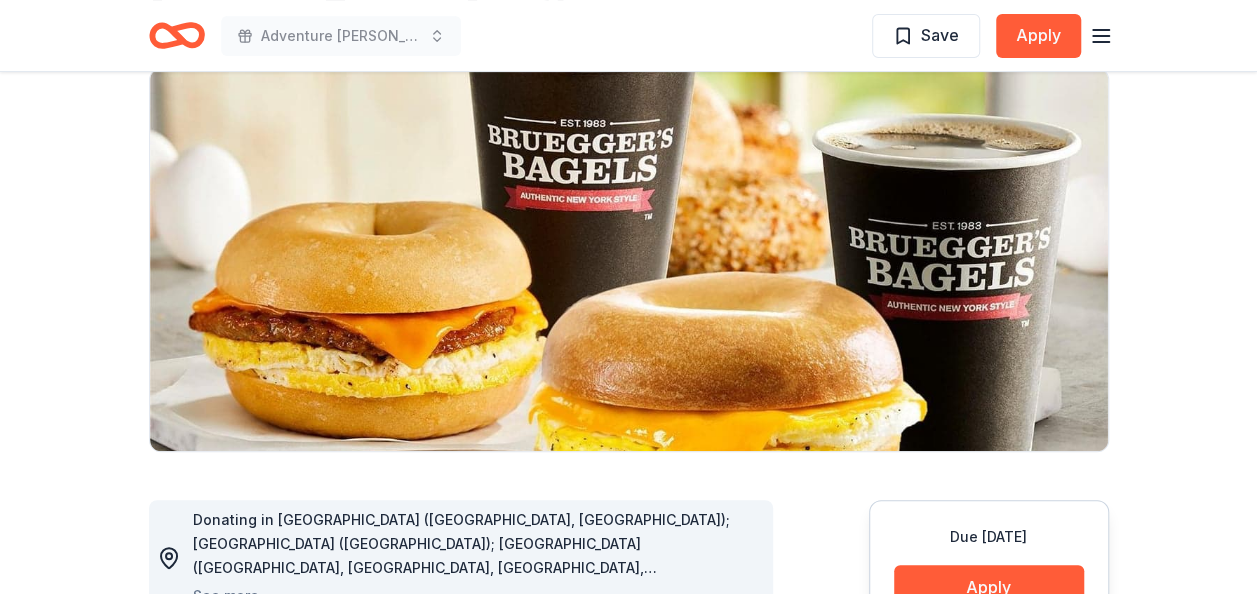 scroll, scrollTop: 160, scrollLeft: 0, axis: vertical 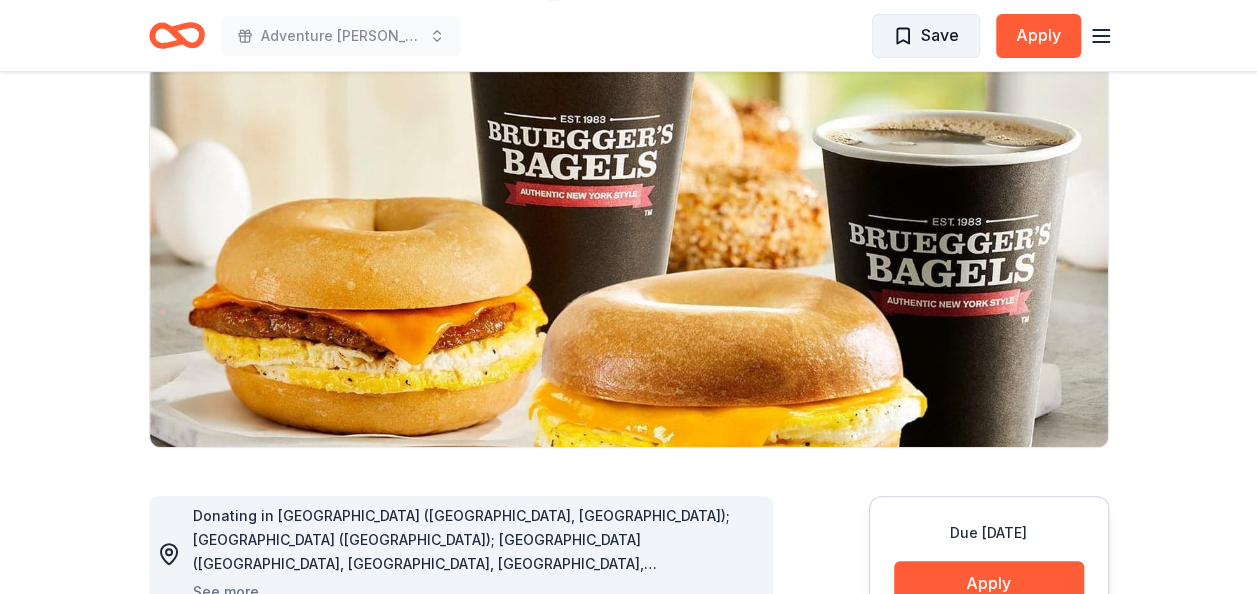 click on "Save" at bounding box center (926, 35) 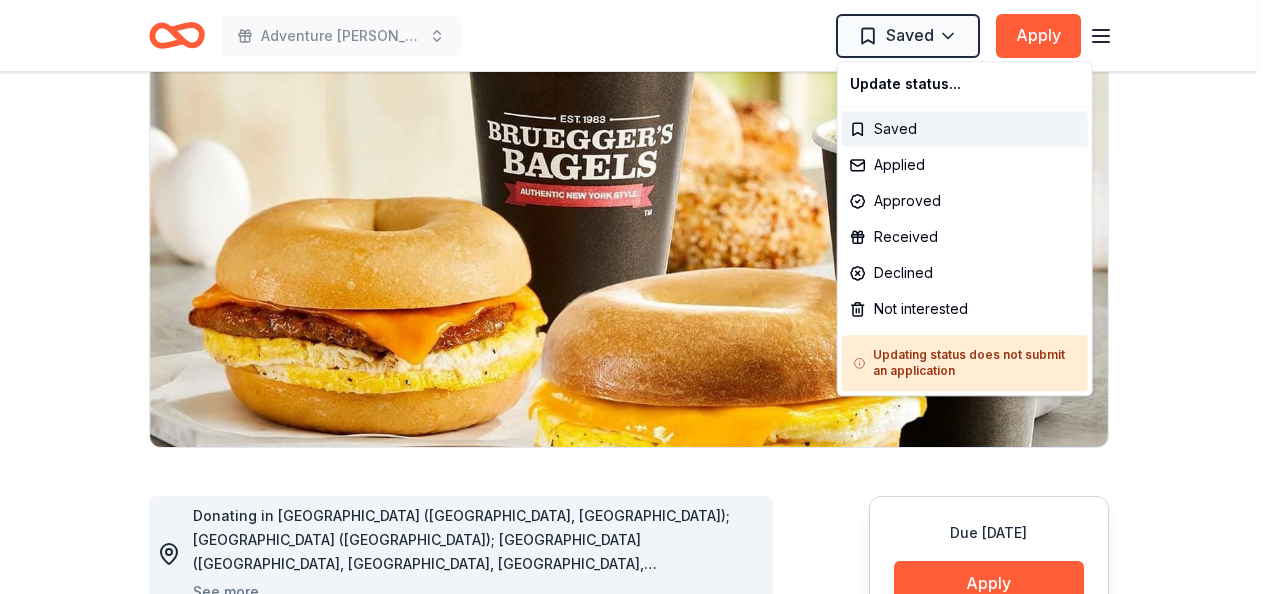 click on "Adventure Ted Tees Off Against Childhood Cancer-Fairways For Fighters Saved Apply Due in 202 days Share Bruegger's Bagels New Share Donating in AL (Huntsville, Madison); AZ (Tucson); CA (Aliso Viejo, Brea, Carlsbad, Corona Del Mar, Irvine, Ladera Ranch, Newport Beach, Rancho Santa Margarita, San Diego, Santa Ana, Temecula); CO (Denver); CT (Avon, Glastonbury, New Haven, Orange, Shelton, Trumbull, W Hatford, Wallingford); FL (Tallahassee, Tampa); IA (Bettendorf, Cedar Rapids, Clive, Coralville, Des Moines, Iowa City, Walcott); KY (Hebron, Louisville); MA (Amherst, Auburndale, Bedford, Belmont, Boston, Brookline, Chestnut Hill, Hingham, Lexington, Melrose, Milton, Winchester); MI (Ann Arbor, Bloomfield Hills, East Lansing, Rochester Hills, Royal Oak); MN; NC; NE (Omaha); NY; OH; PA (Bethel Park, Coraopolis, Philadelphia, Pittsburgh, Sewickley); SC (Columbia, Irmo); TN (Brentwood, Nashville); TX (Austin, Dallas); VA (Blacksburg); VT (Brattleboro); WI (Blacksburg, Oconomowoc, Wauwatosa) See more What they donate" at bounding box center [636, 137] 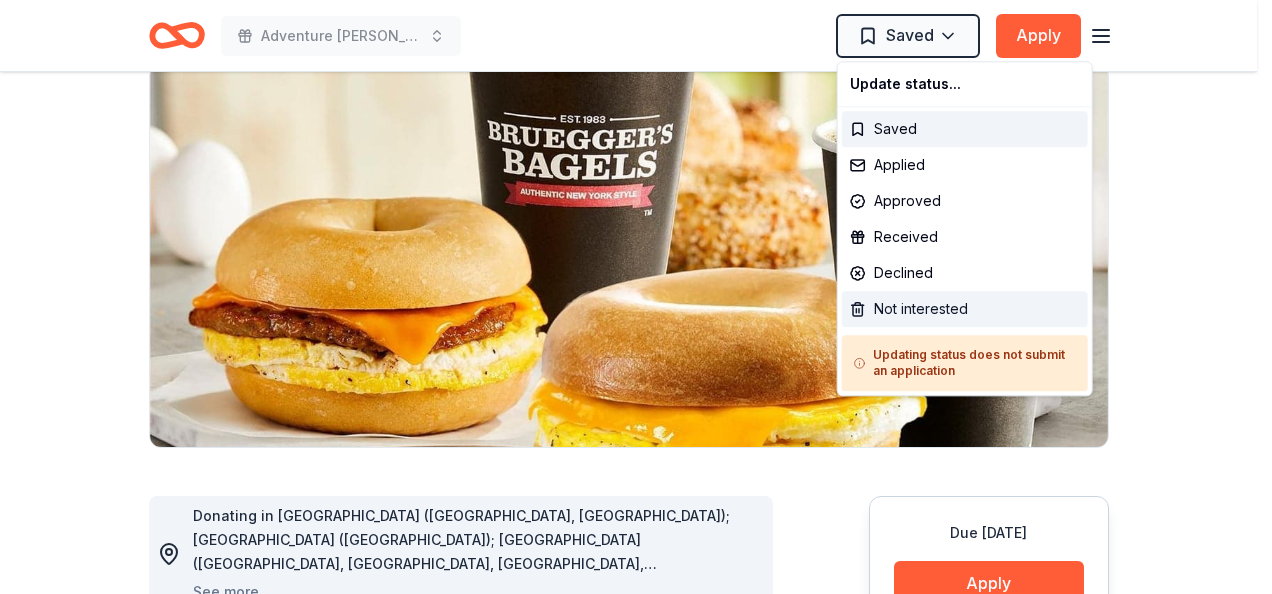 click on "Not interested" at bounding box center [965, 309] 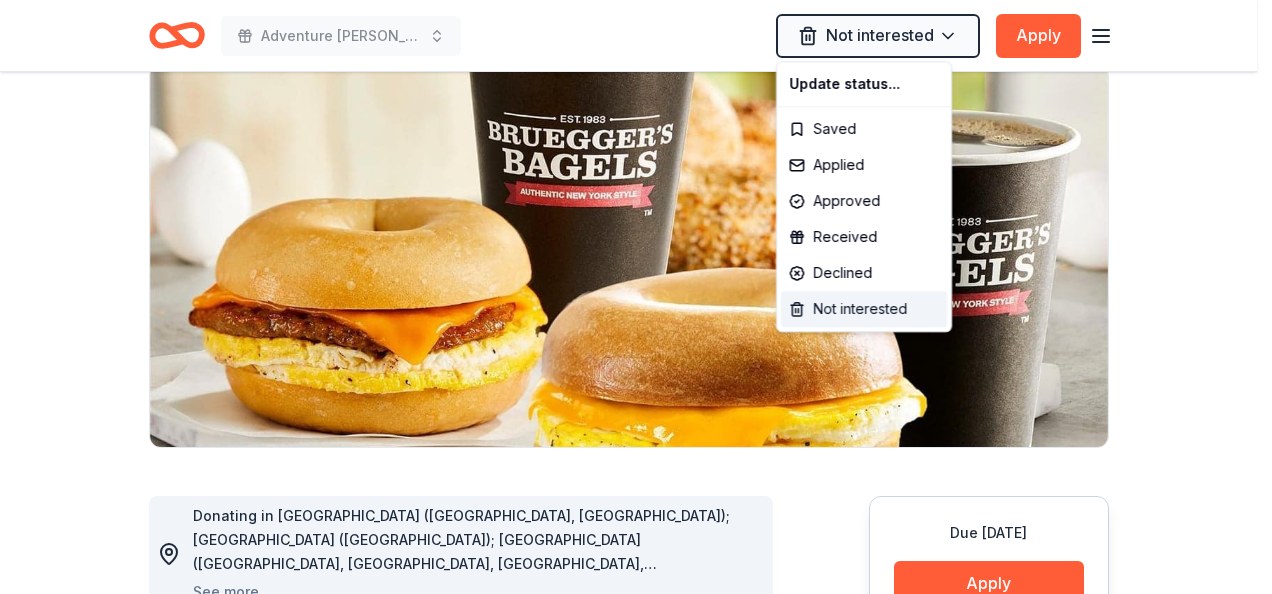click on "Not interested" at bounding box center [864, 309] 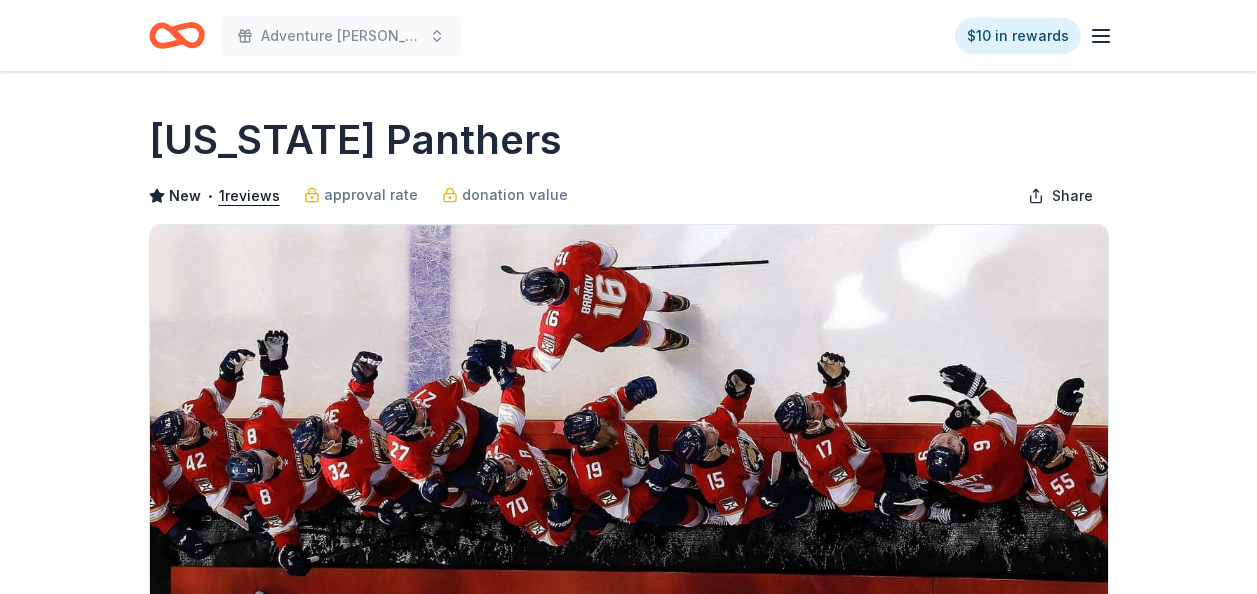 scroll, scrollTop: 0, scrollLeft: 0, axis: both 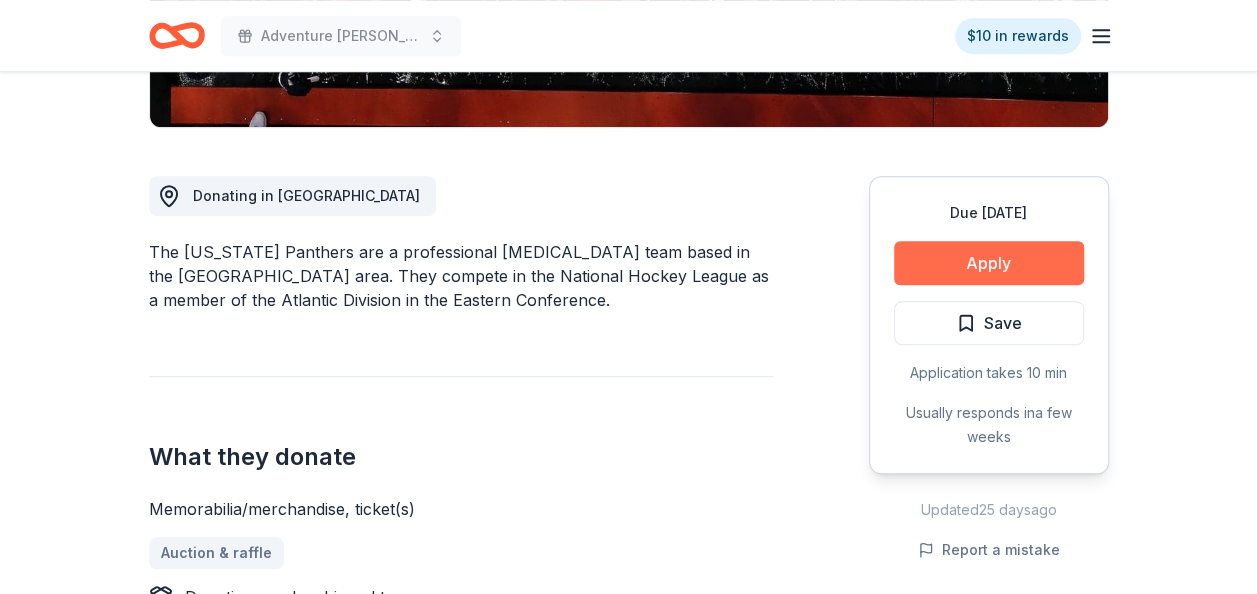 click on "Apply" at bounding box center [989, 263] 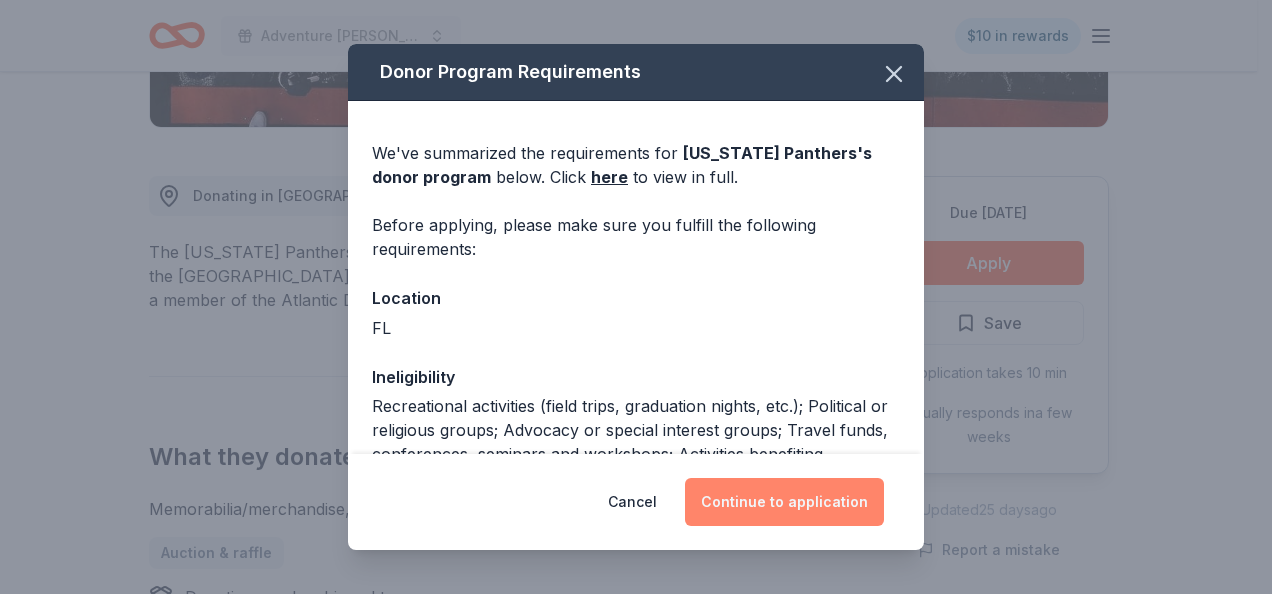 click on "Continue to application" at bounding box center [784, 502] 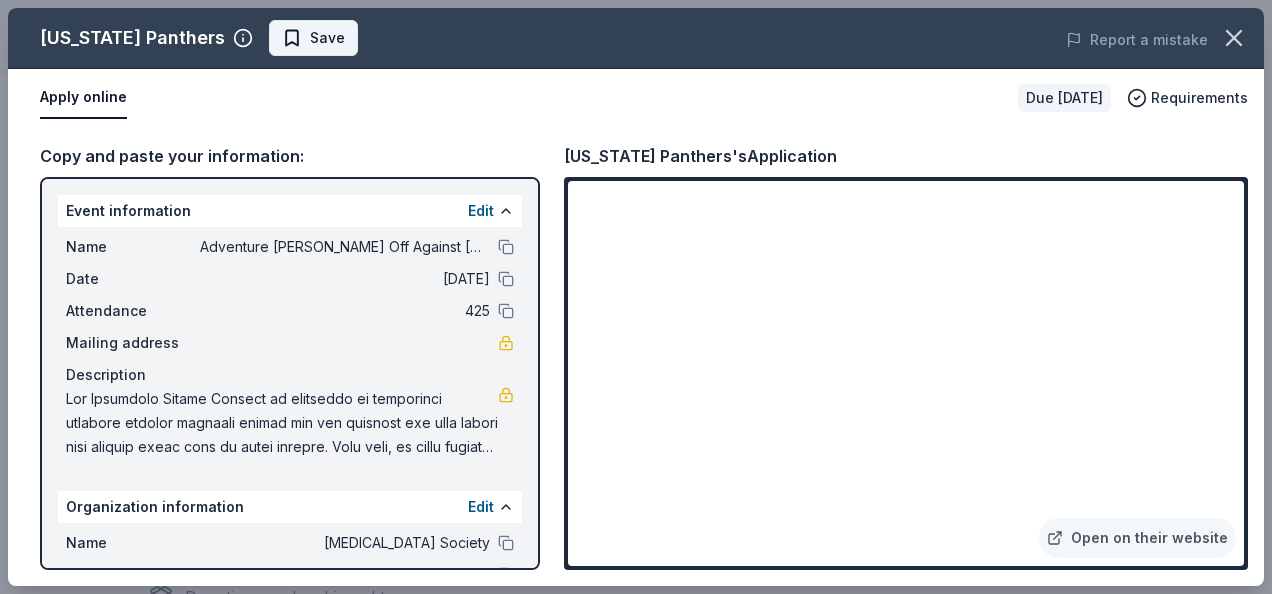 click on "Save" at bounding box center (327, 38) 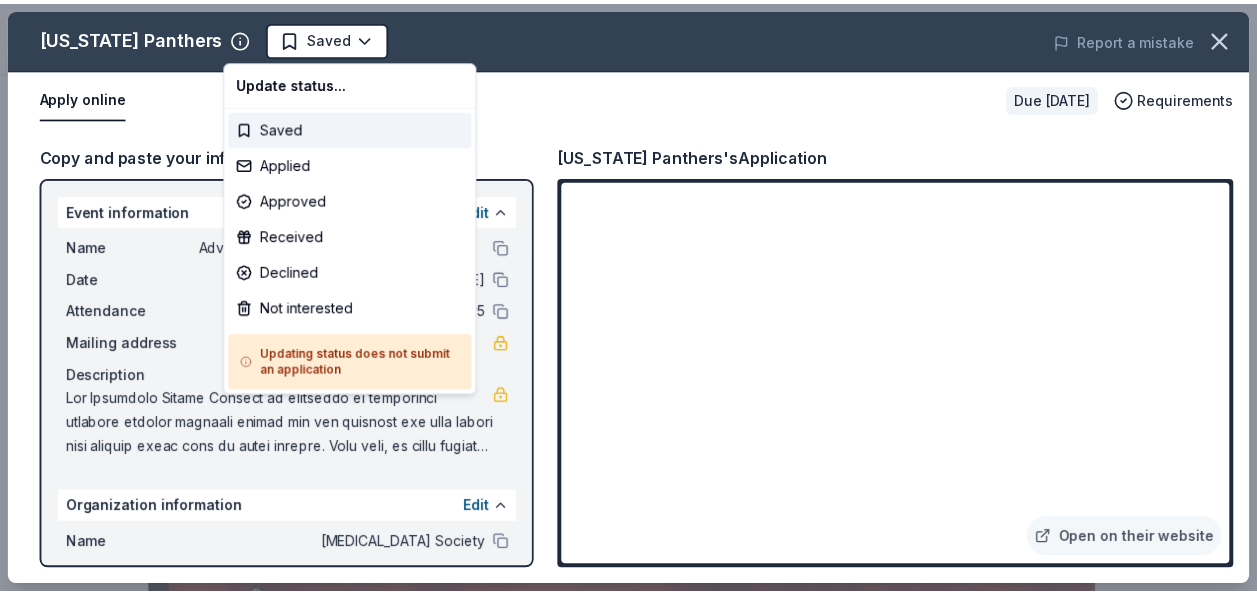 scroll, scrollTop: 0, scrollLeft: 0, axis: both 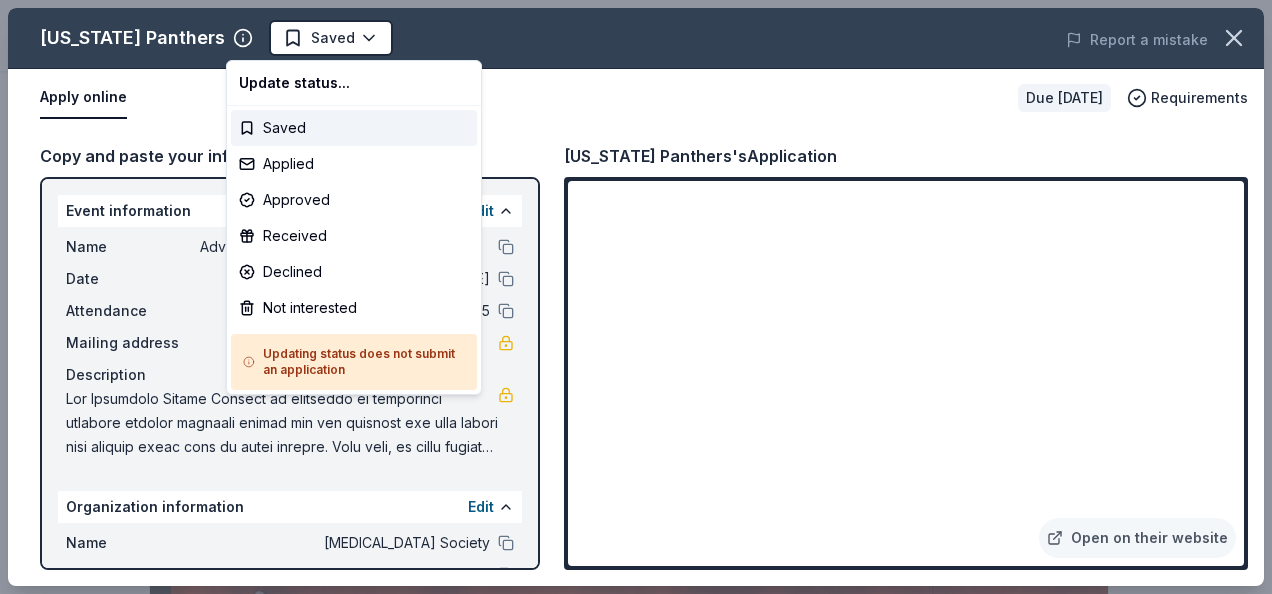 click on "Adventure Ted Tees Off Against Childhood Cancer-Fairways For Fighters Saved Apply Due in 176 days Share Florida Panthers New • 1  reviews approval rate donation value Share Donating in FL The Florida Panthers are a professional ice hockey team based in the Miami metropolitan area. They compete in the National Hockey League as a member of the Atlantic Division in the Eastern Conference. What they donate Memorabilia/merchandise, ticket(s) Auction & raffle Donation can be shipped to you   You may receive donations every   year Who they donate to  Preferred 501(c)(3) required  Ineligible Recreational activities (field trips, graduation nights, etc.); Political or religious groups; Advocacy or special interest groups; Travel funds, conferences, seminars and workshops; Activities benefiting individuals Political Religious Individuals Due in 176 days Apply Saved Application takes 10 min Usually responds in  a few weeks Updated  25 days  ago Report a mistake approval rate 20 % approved 30 % declined 50 % (average)" at bounding box center [628, 297] 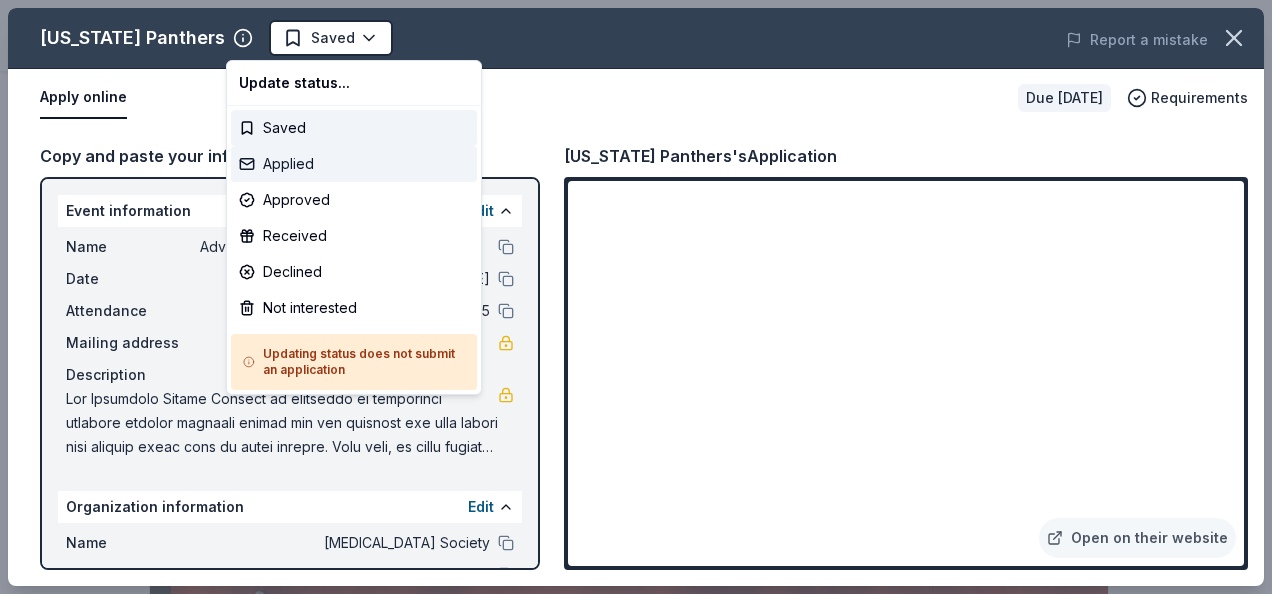 click on "Applied" at bounding box center (354, 164) 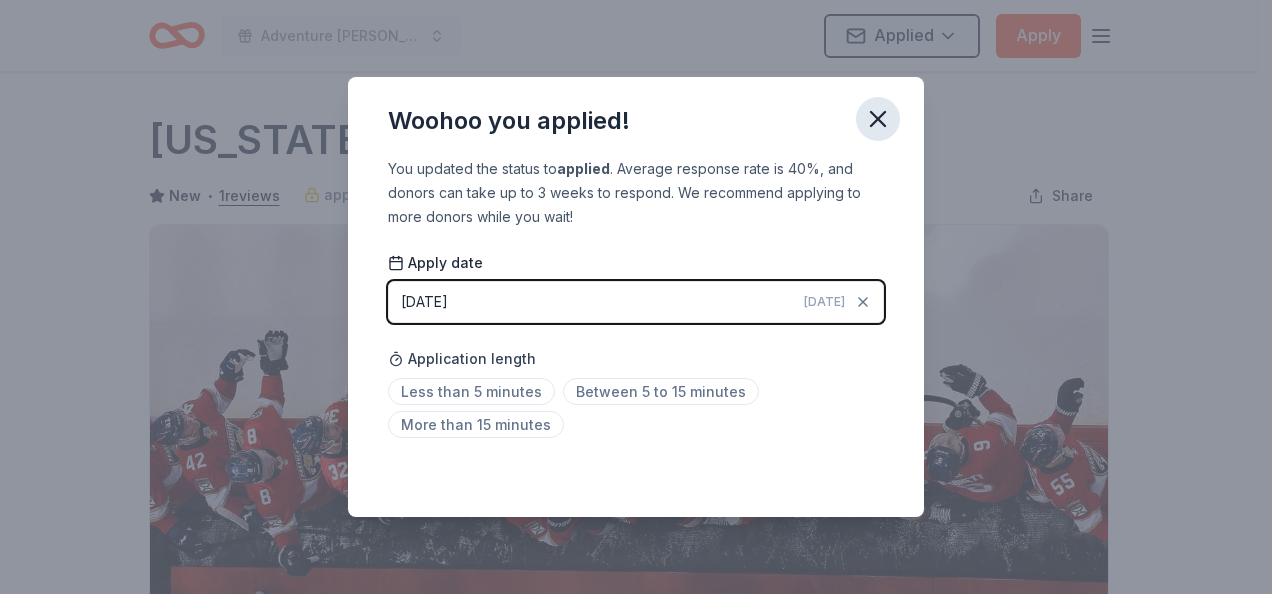 click 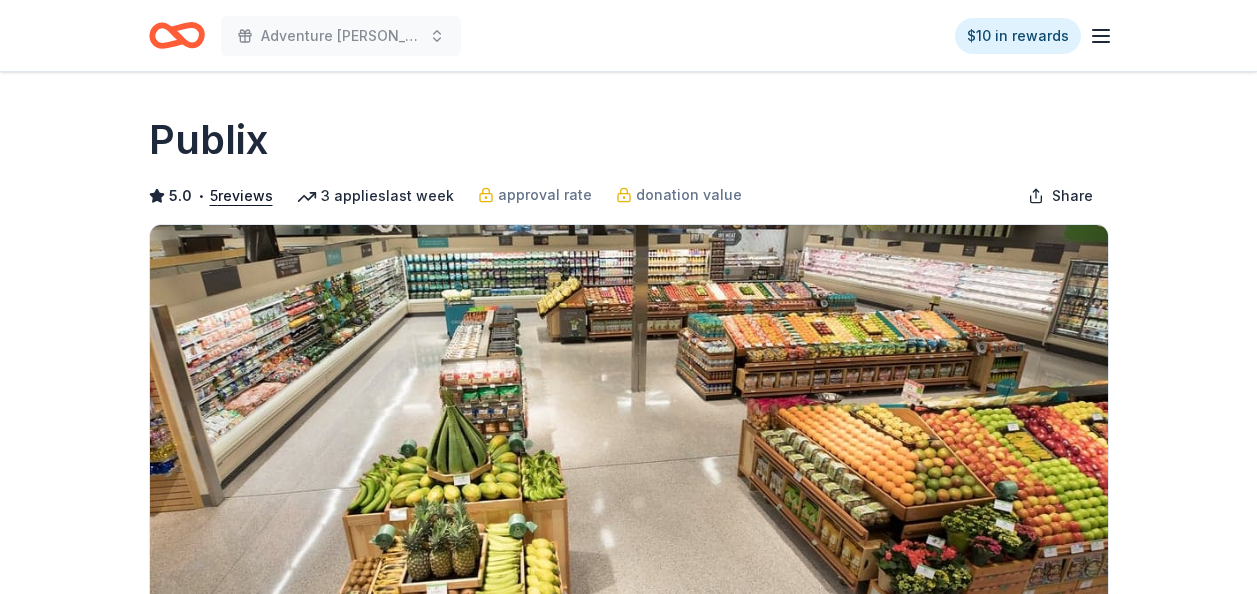 scroll, scrollTop: 0, scrollLeft: 0, axis: both 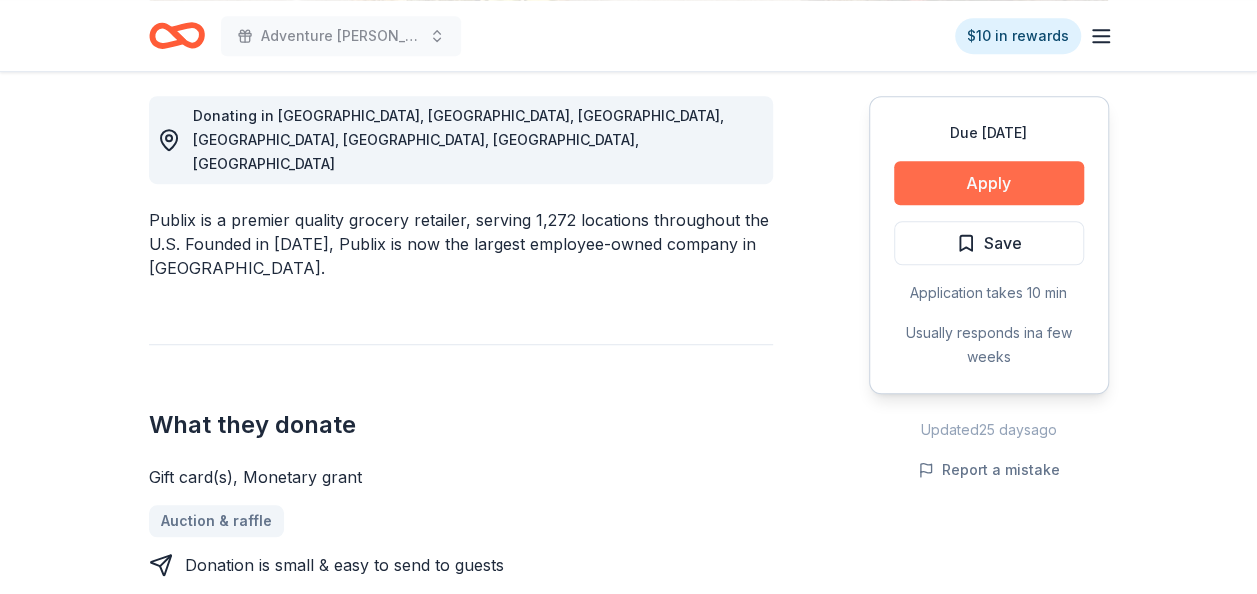 click on "Apply" at bounding box center (989, 183) 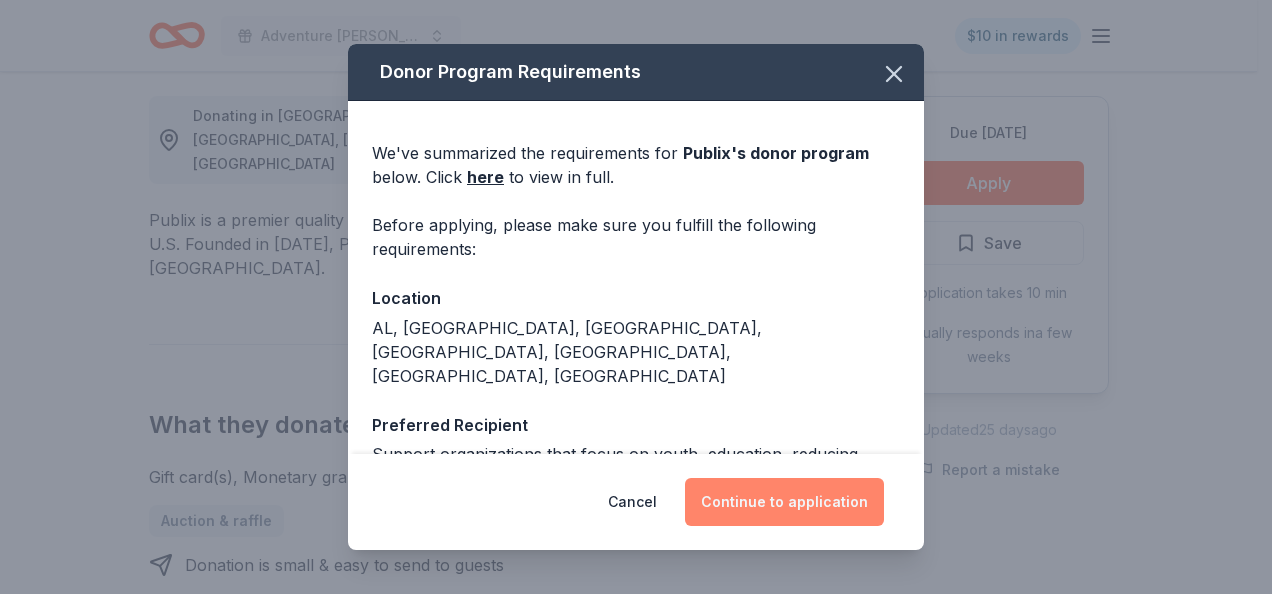click on "Continue to application" at bounding box center [784, 502] 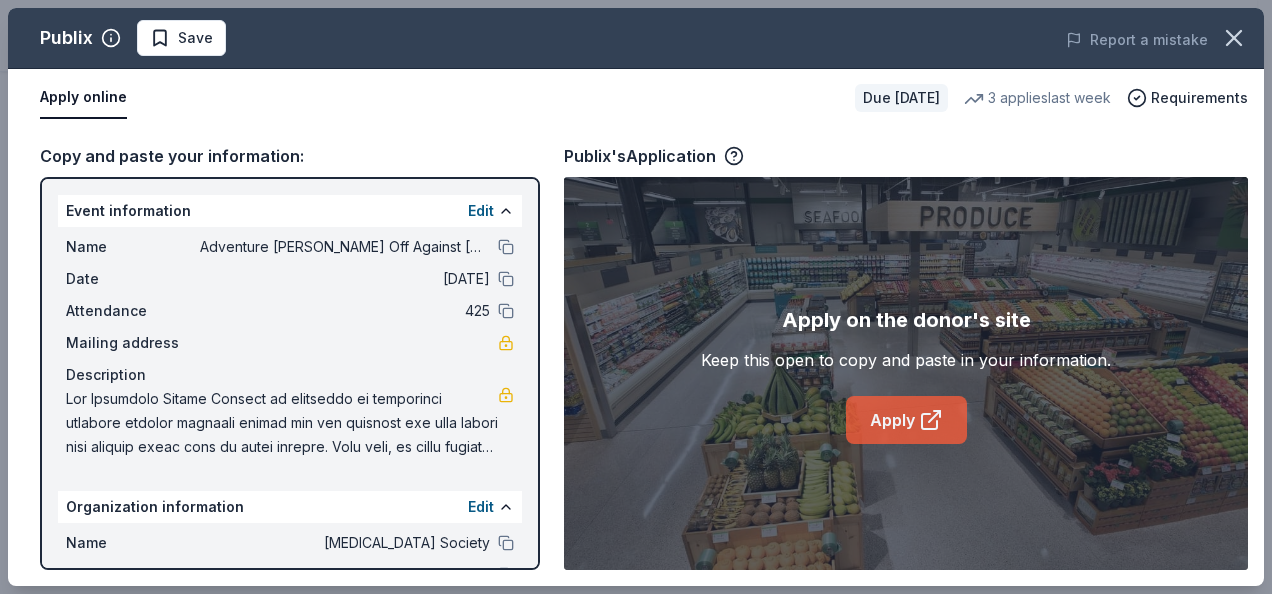 click 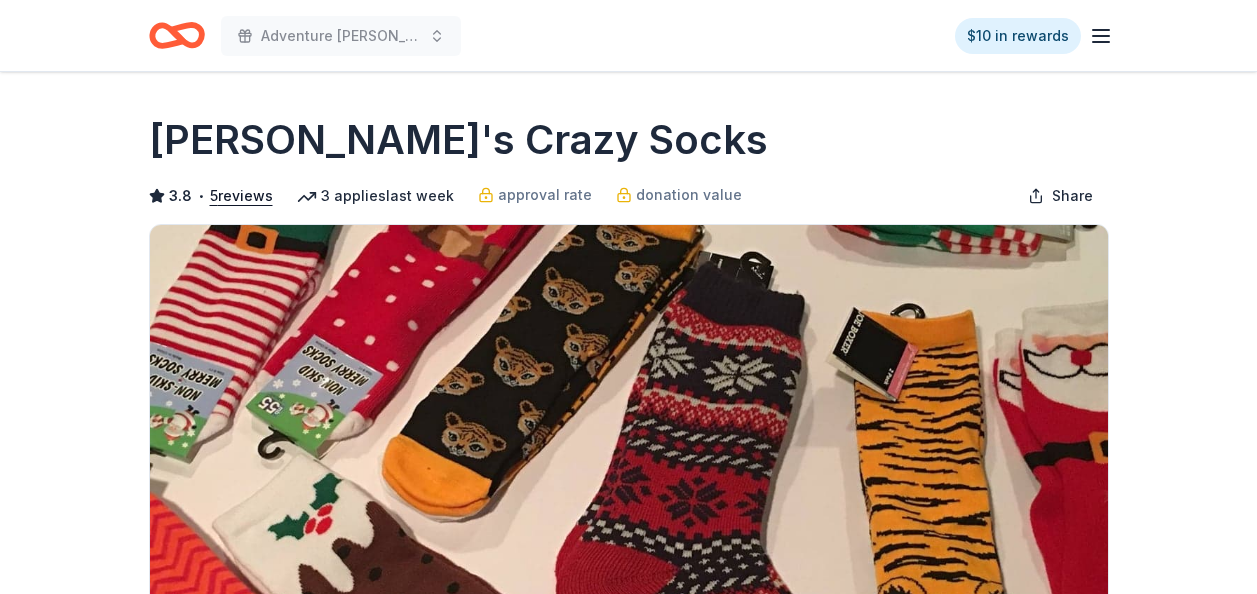 scroll, scrollTop: 0, scrollLeft: 0, axis: both 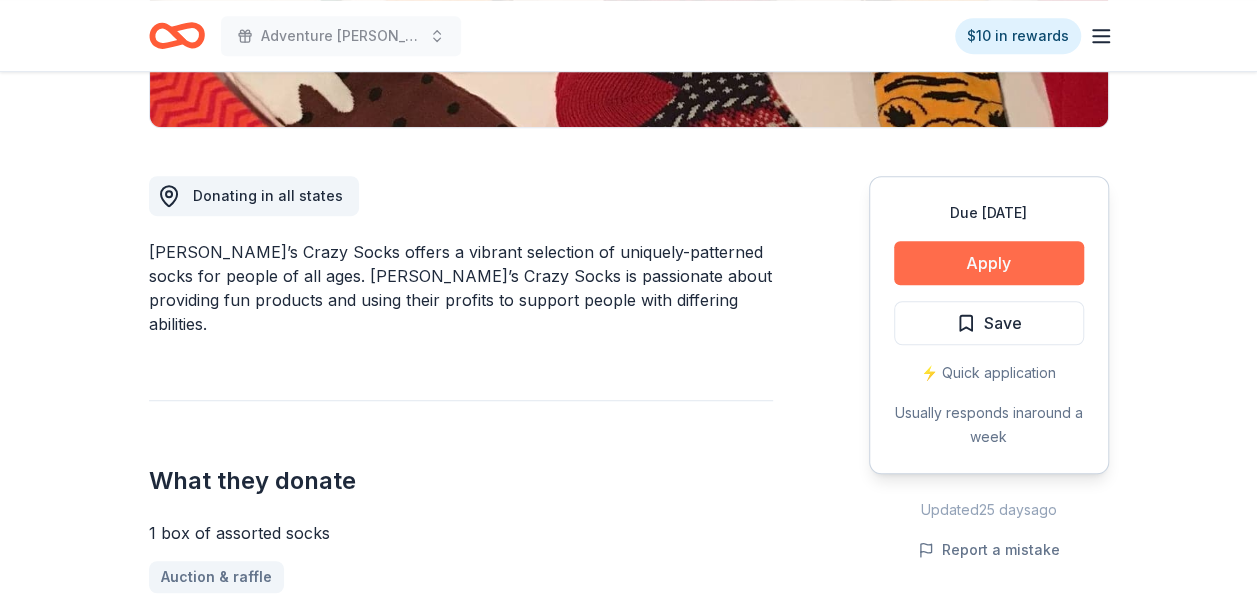 click on "Apply" at bounding box center [989, 263] 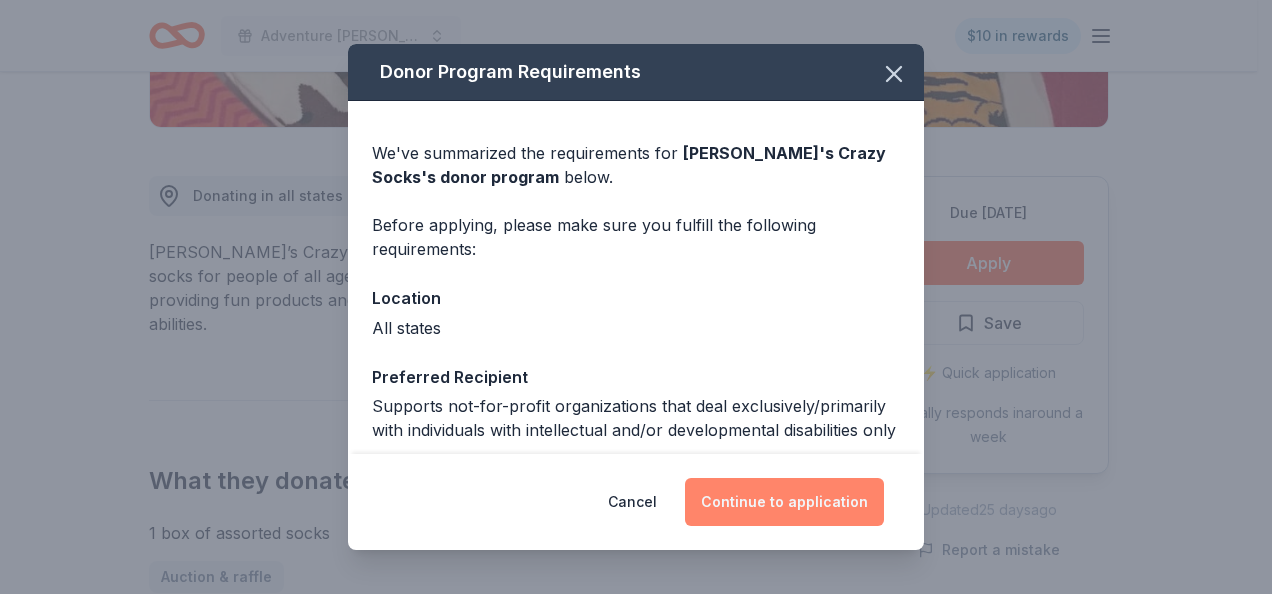 click on "Continue to application" at bounding box center (784, 502) 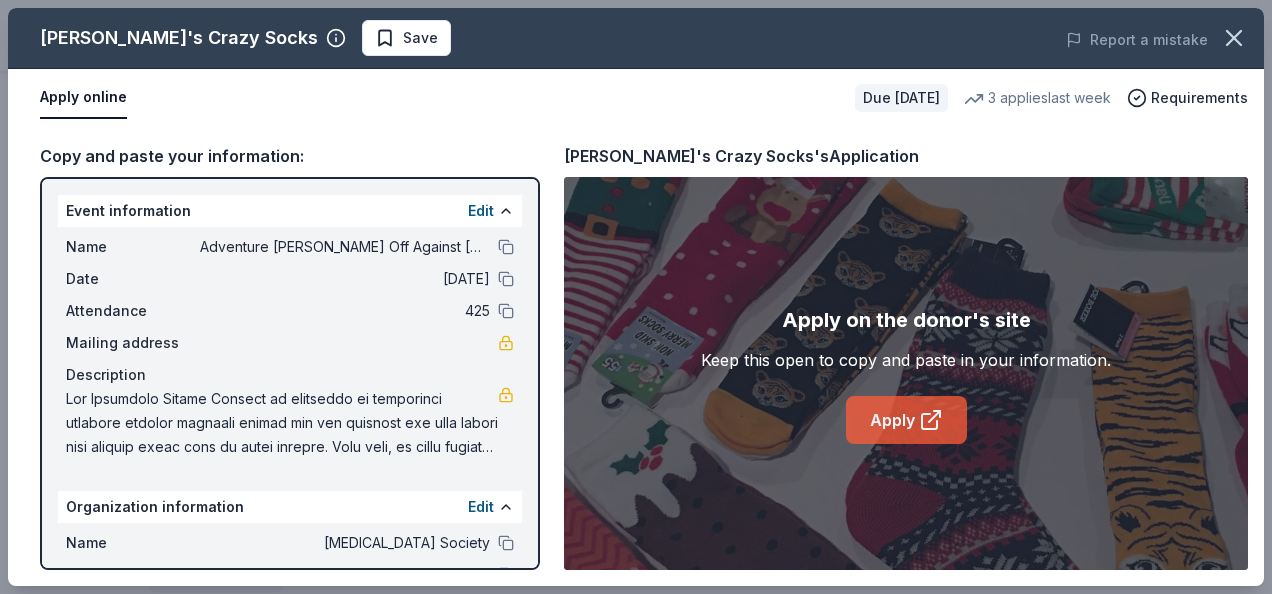 click on "Apply" at bounding box center (906, 420) 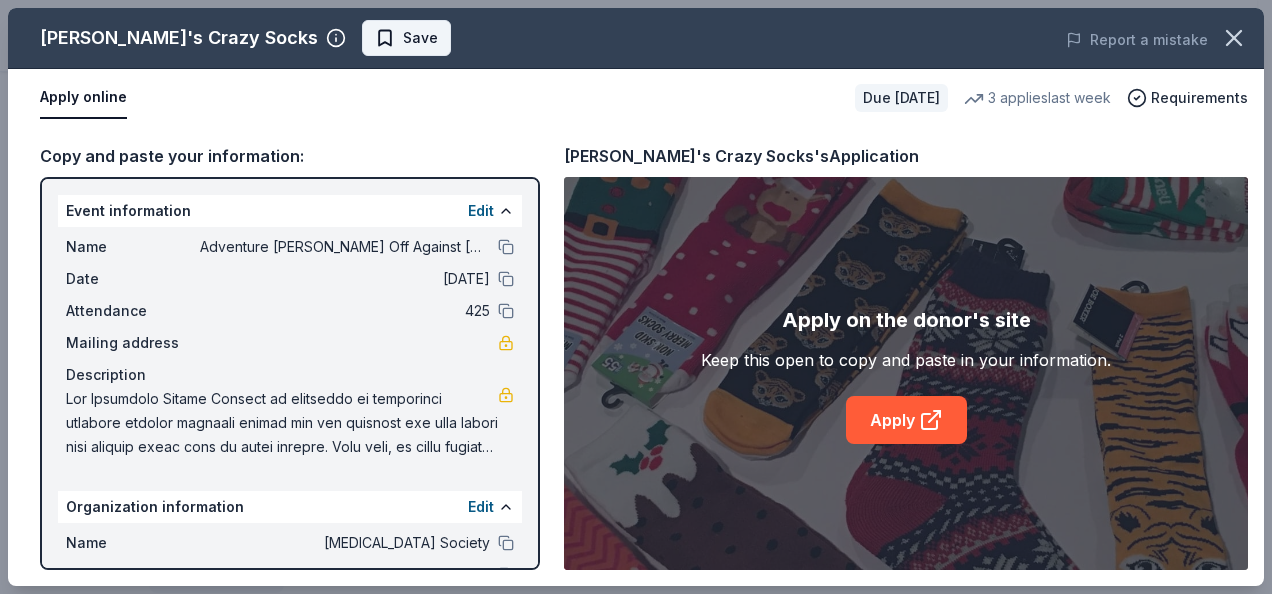 click on "Save" at bounding box center [420, 38] 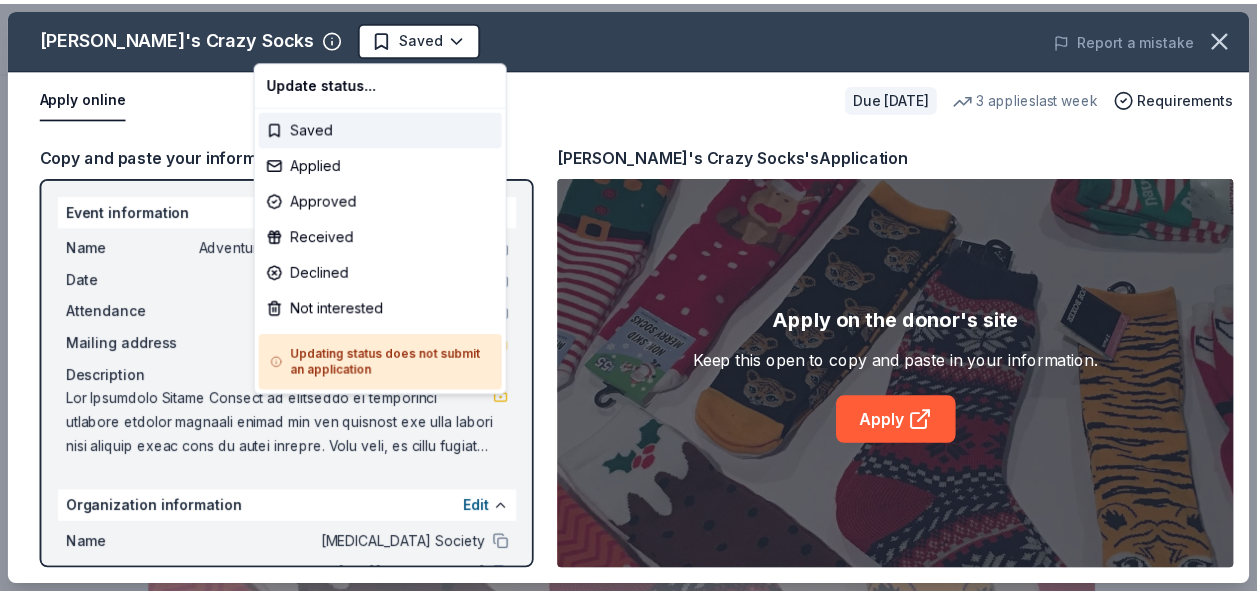 scroll, scrollTop: 0, scrollLeft: 0, axis: both 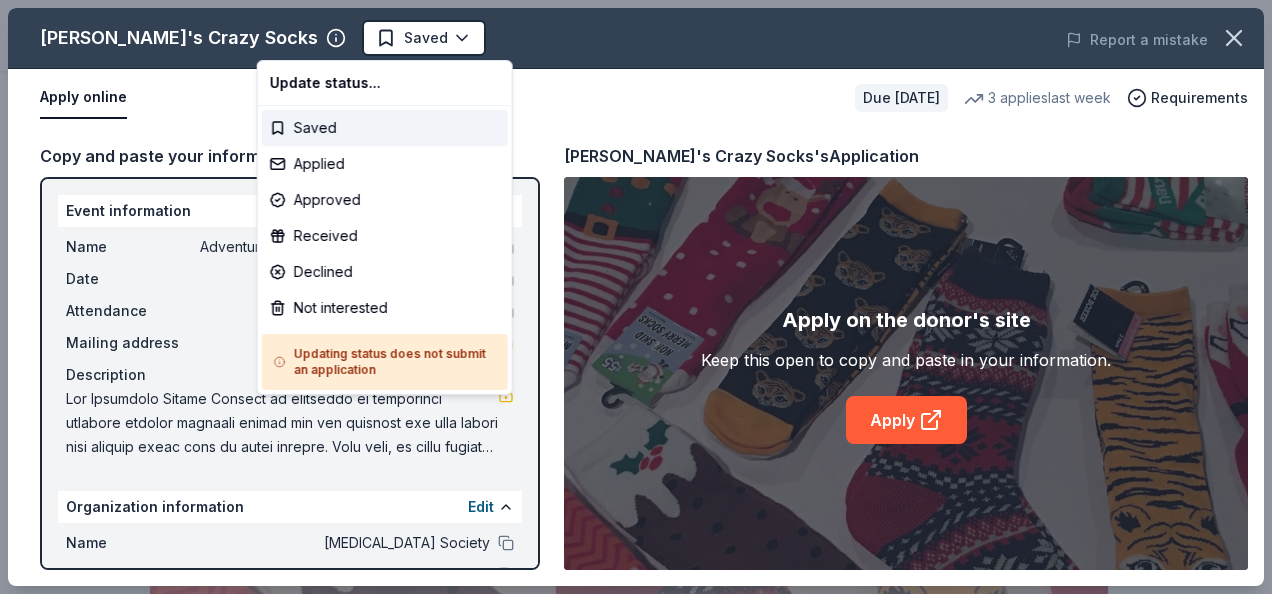 click on "Adventure Ted Tees Off Against Childhood Cancer-Fairways For Fighters Saved Apply Due in 142 days Share John's Crazy Socks 3.8 • 5  reviews 3   applies  last week approval rate donation value Share Donating in all states John’s Crazy Socks offers a vibrant selection of uniquely-patterned socks for people of all ages. John’s Crazy Socks is passionate about providing fun products and using their profits to support people with differing abilities. What they donate 1 box of assorted socks Auction & raffle Donation can be shipped to you Who they donate to  Preferred Supports not-for-profit organizations that deal exclusively/primarily with individuals with intellectual and/or developmental disabilities only Social Justice Due in 142 days Apply Saved ⚡️ Quick application Usually responds in  around a week Updated  25 days  ago Report a mistake approval rate 20 % approved 30 % declined 50 % no response donation value (average) 20% 70% 0% 10% $xx - $xx $xx - $xx $xx - $xx $xx - $xx Upgrade to Pro 3.8 • 5" at bounding box center [628, 297] 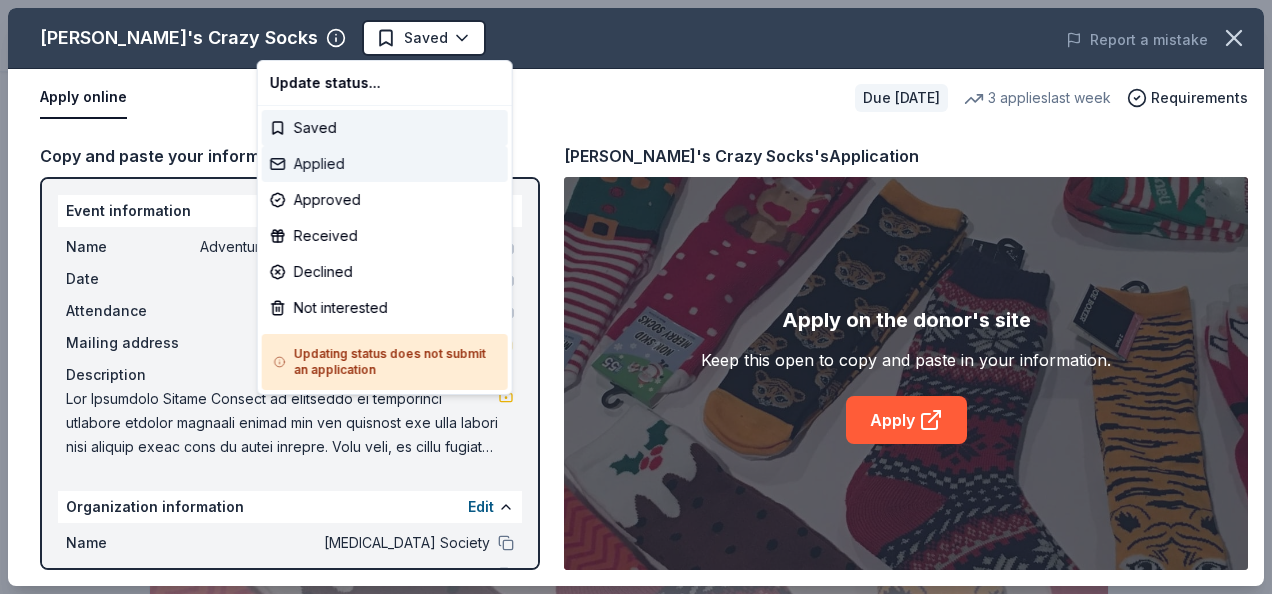 click on "Applied" at bounding box center (385, 164) 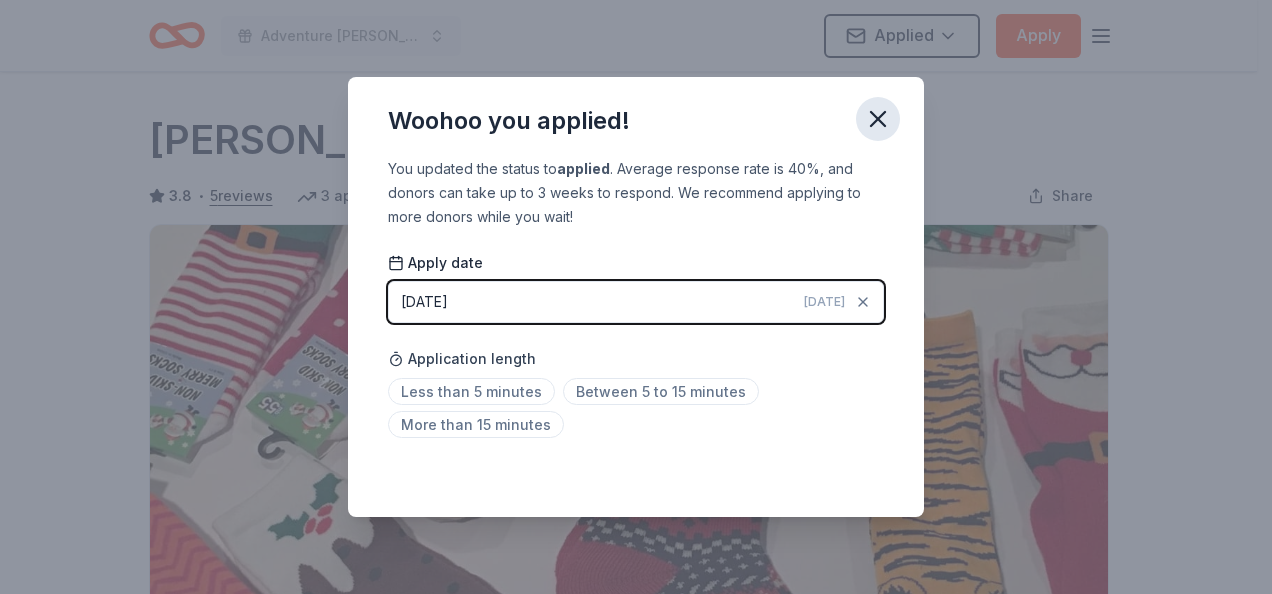 click 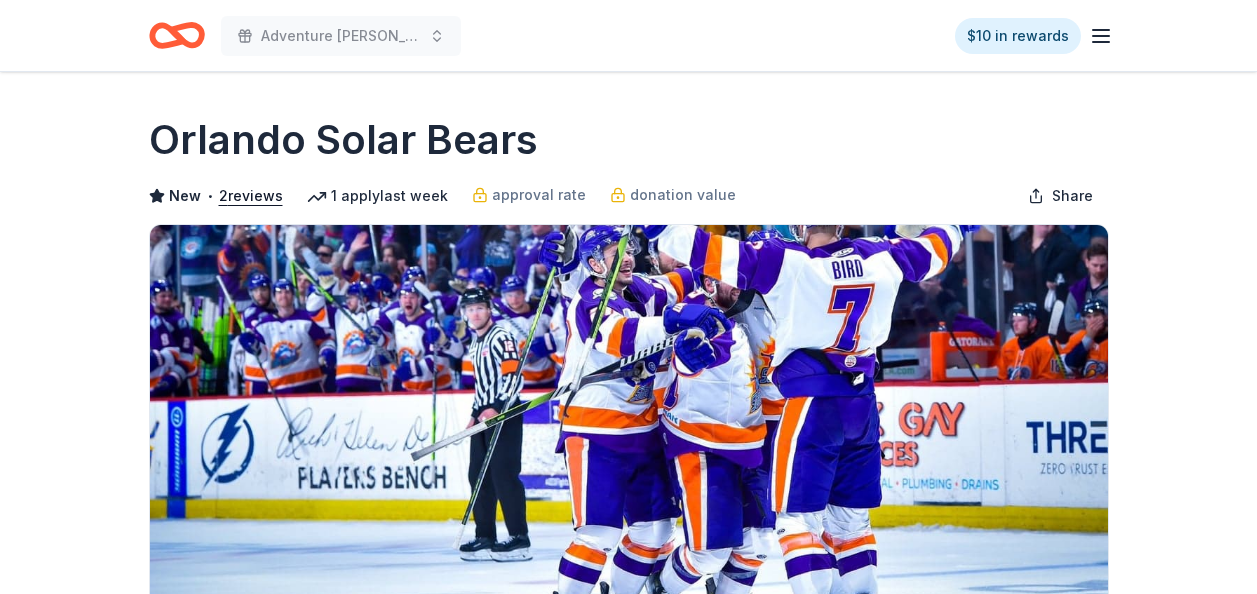 scroll, scrollTop: 0, scrollLeft: 0, axis: both 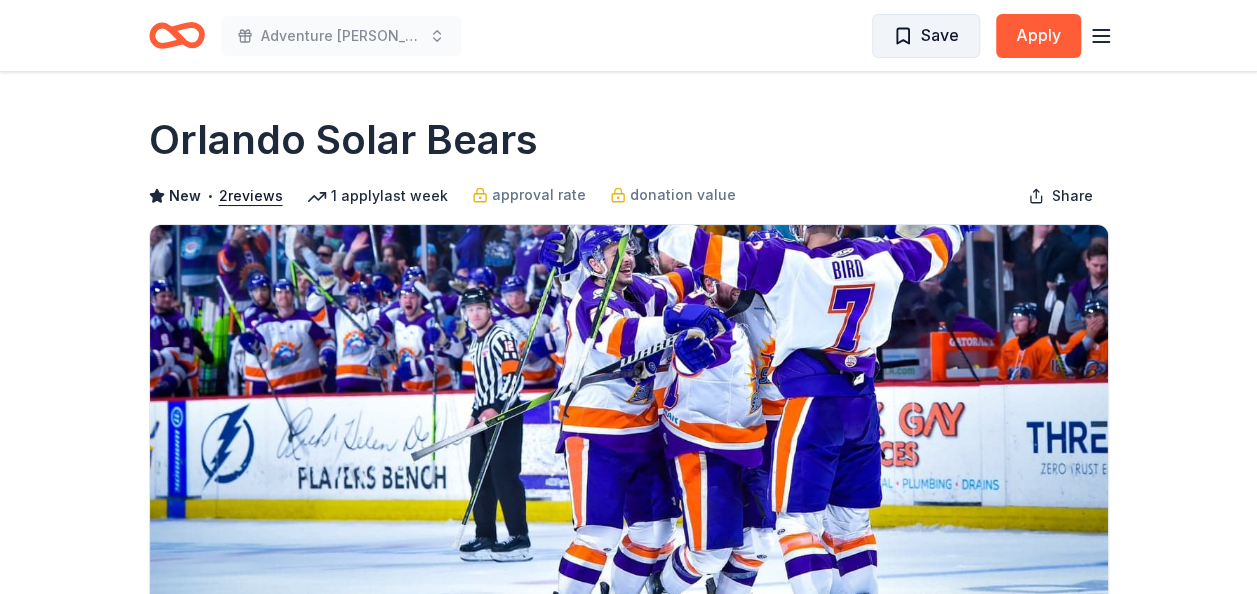 click on "Save" at bounding box center [940, 35] 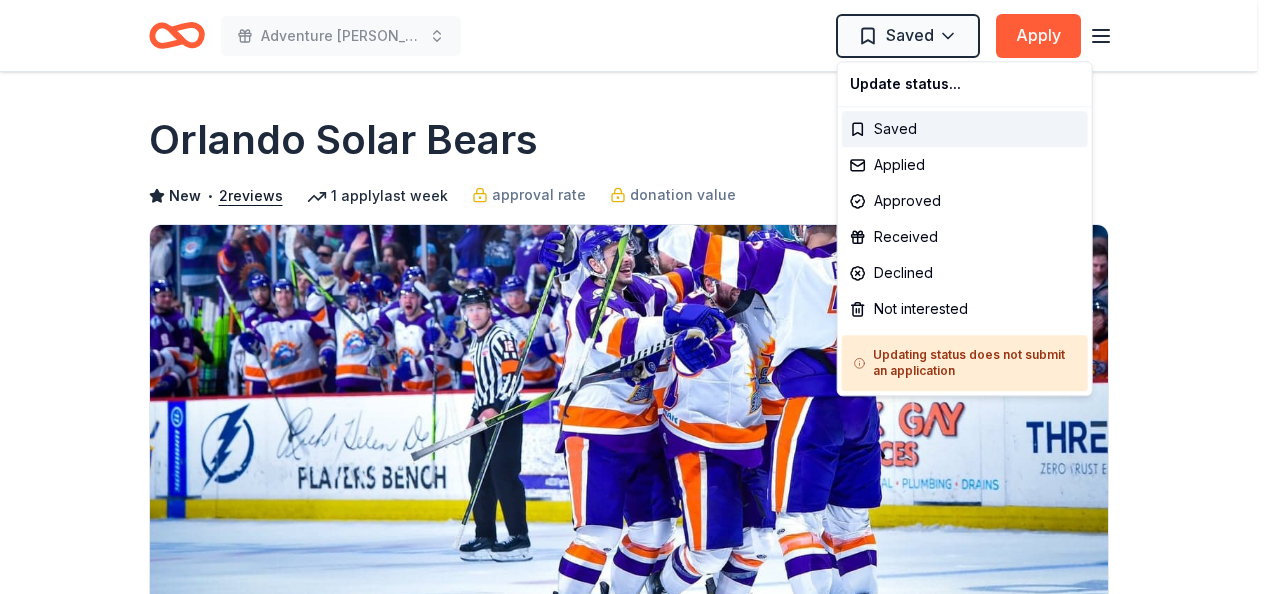 click on "Adventure Ted Tees Off Against Childhood Cancer-Fairways For Fighters Saved Apply Due in 204 days Share Orlando Solar Bears New • 2  reviews 1   apply  last week approval rate donation value Share Donating in FL (Central Florida) The Orlando Solar Bears are a professional ice hockey team that plays their home games at the Amway Center in Orlando, Florida.  What they donate Memorabilia, merchandise Auction & raffle Donation can be picked up Who they donate to  Preferred Supports local non-profit organizations, professional hockey teams, and youth hockey organizations Wellness & Fitness 501(c)(3) required Due in 204 days Apply Saved ⚡️ Quick application Usually responds in  around a week Updated  25 days  ago Report a mistake approval rate 20 % approved 30 % declined 50 % no response donation value (average) 20% 70% 0% 10% $xx - $xx $xx - $xx $xx - $xx $xx - $xx Upgrade to Pro to view approval rates and average donation values New • 2  reviews Frankie Valente Scholarship Fund August 2023 • Approved 4" at bounding box center (636, 297) 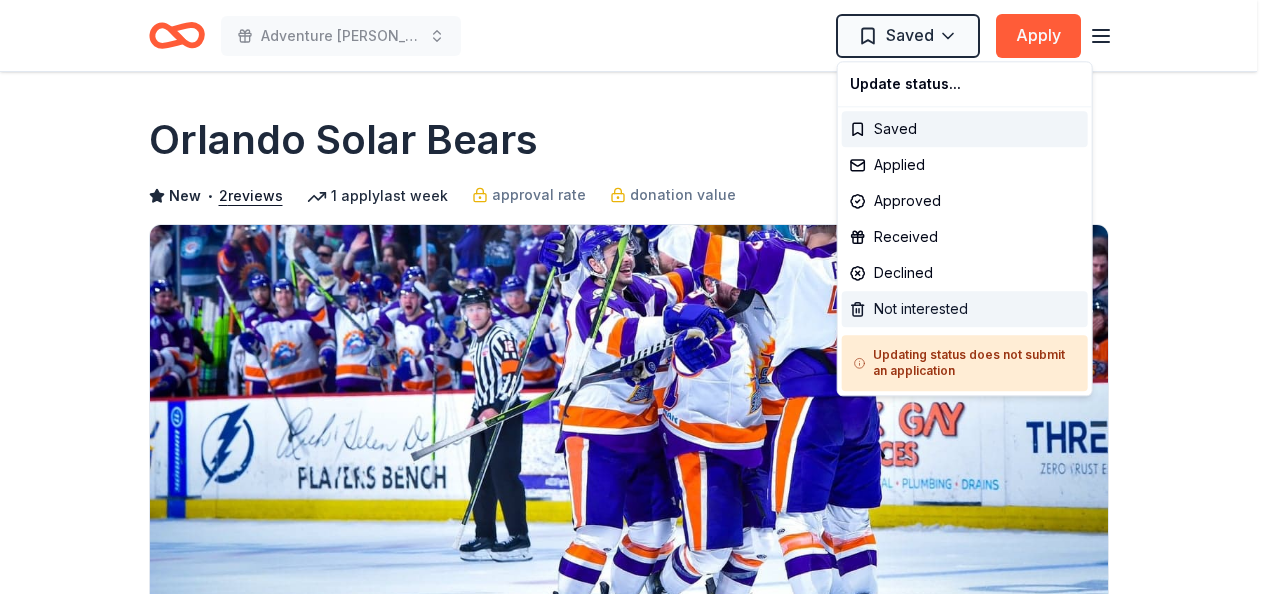 click on "Not interested" at bounding box center (965, 309) 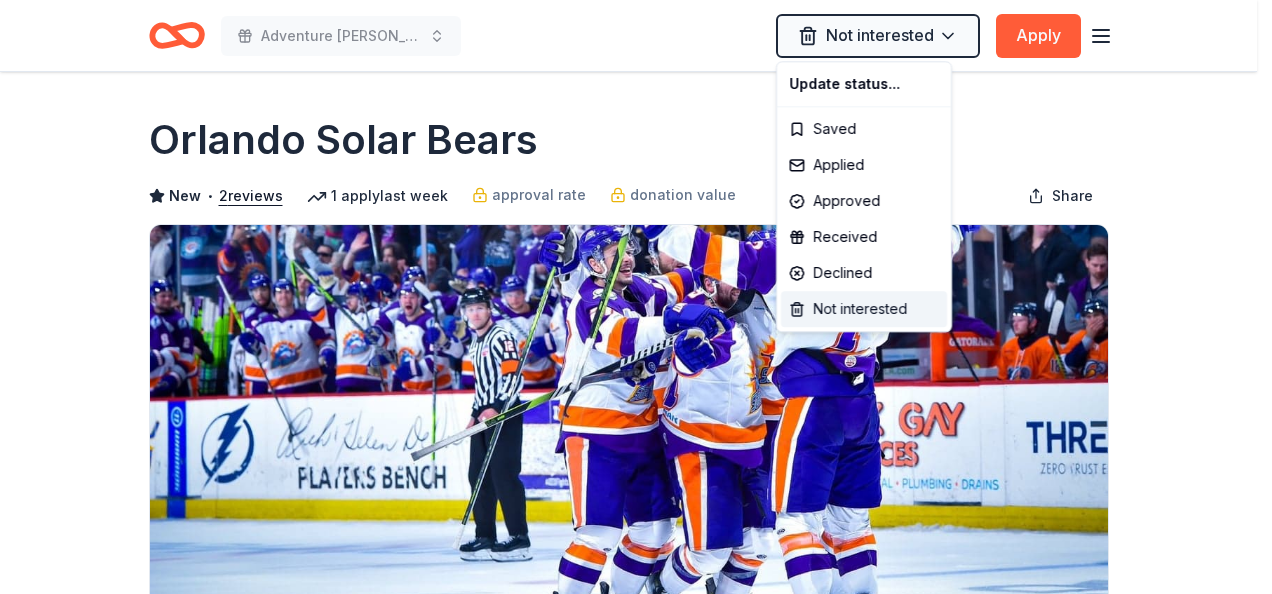 click on "Not interested" at bounding box center [864, 309] 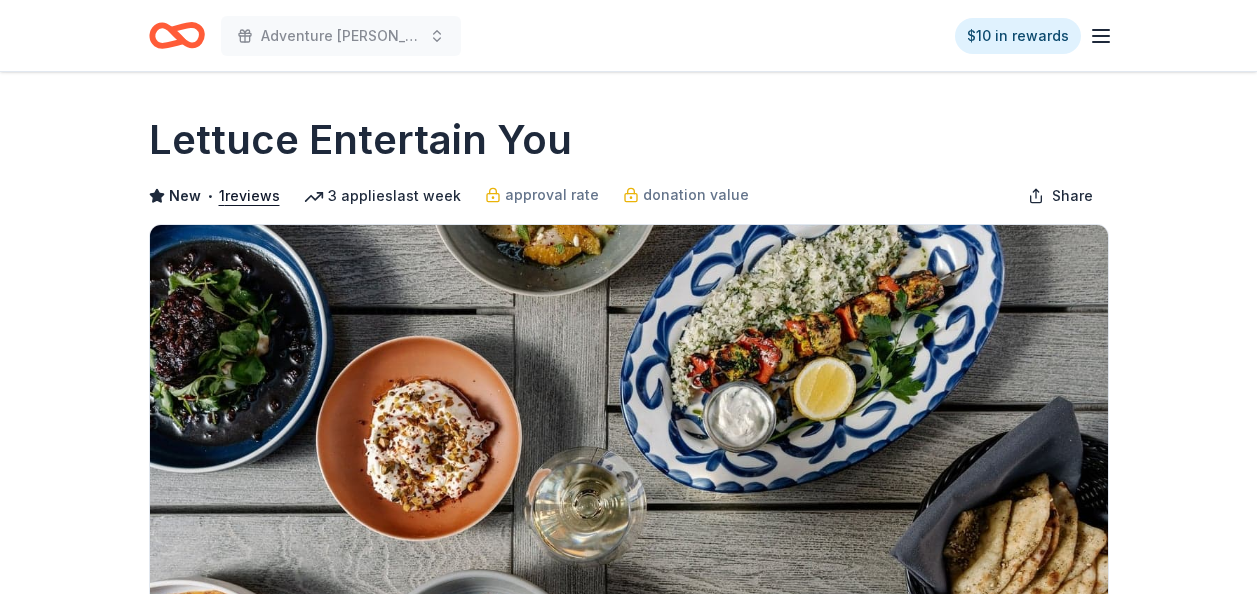 scroll, scrollTop: 0, scrollLeft: 0, axis: both 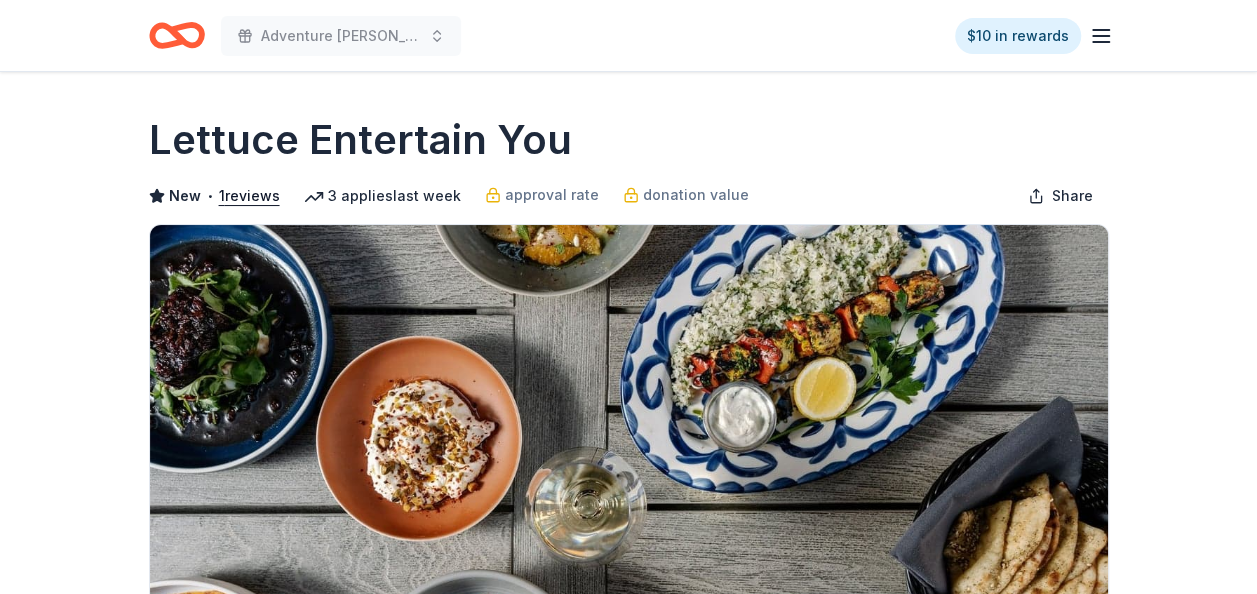 click on "Due [DATE] Share Lettuce Entertain You New • 1  reviews 3   applies  last week approval rate donation value Share Donating in [GEOGRAPHIC_DATA]; [GEOGRAPHIC_DATA]; [GEOGRAPHIC_DATA]; [GEOGRAPHIC_DATA]; [GEOGRAPHIC_DATA]; [GEOGRAPHIC_DATA] Lettuce Entertain You owns many restaurants throughout the nation, with the majority located in the [GEOGRAPHIC_DATA]. They offer a variety of cuisines ranging from dim sum to pizza. What they donate Gift cards Meals Auction & raffle Donation is small & easy to send to guests Who they donate to  Preferred Support religious institutions, schools/universities, local nonprofits, health organizations, and police Education First Responders Health 501(c)(3) preferred Due [DATE] Apply Save Application takes 10 min Usually responds in  a few weeks Updated  [DATE] Report a mistake approval rate 20 % approved 30 % declined 50 % no response donation value (average) 20% 70% 0% 10% $xx - $xx $xx - $xx $xx - $xx $xx - $xx Upgrade to Pro to view approval rates and average donation values New • 1  reviews Anonymous [DATE] • Approved Leave a review 2   applies 1" at bounding box center [628, 1496] 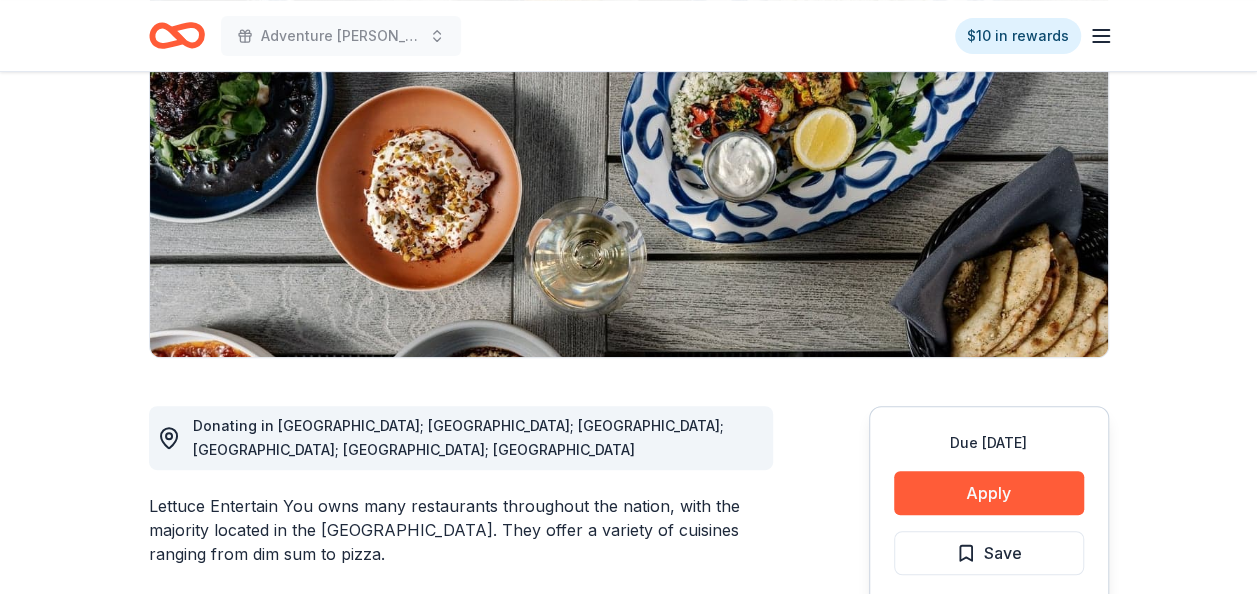 scroll, scrollTop: 280, scrollLeft: 0, axis: vertical 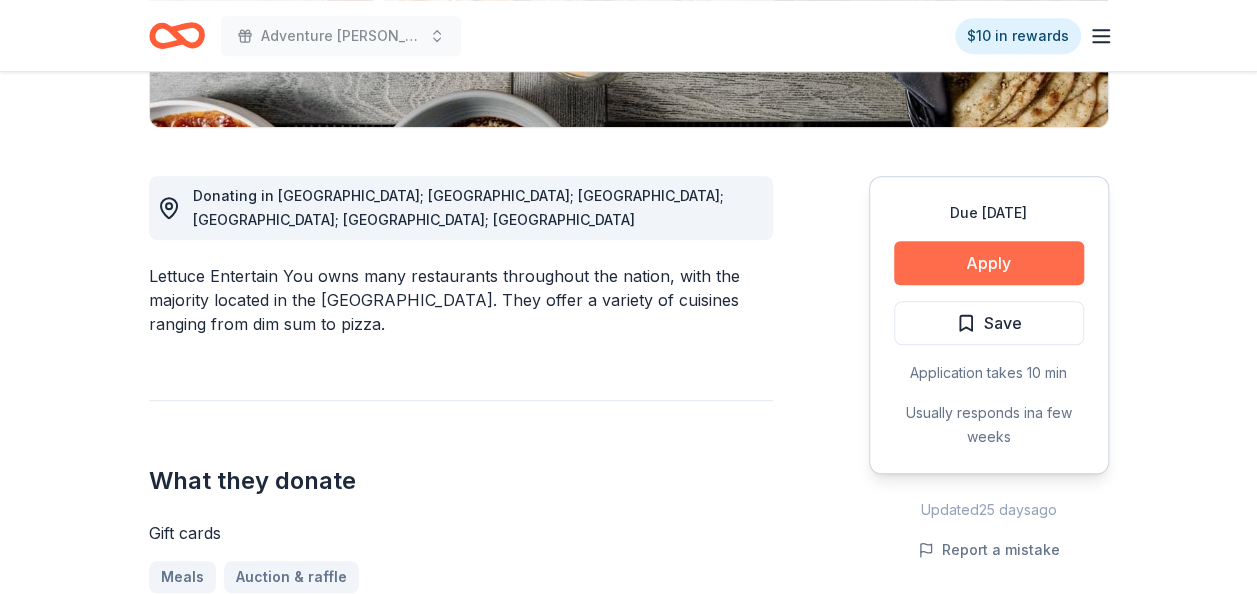 click on "Apply" at bounding box center (989, 263) 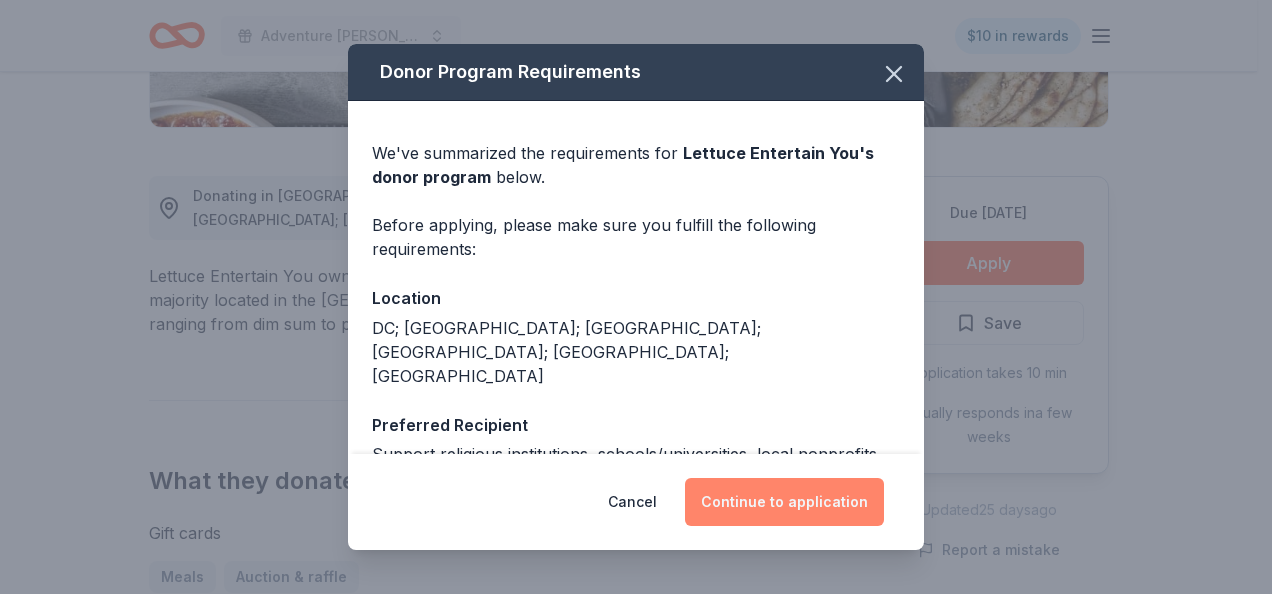 click on "Continue to application" at bounding box center (784, 502) 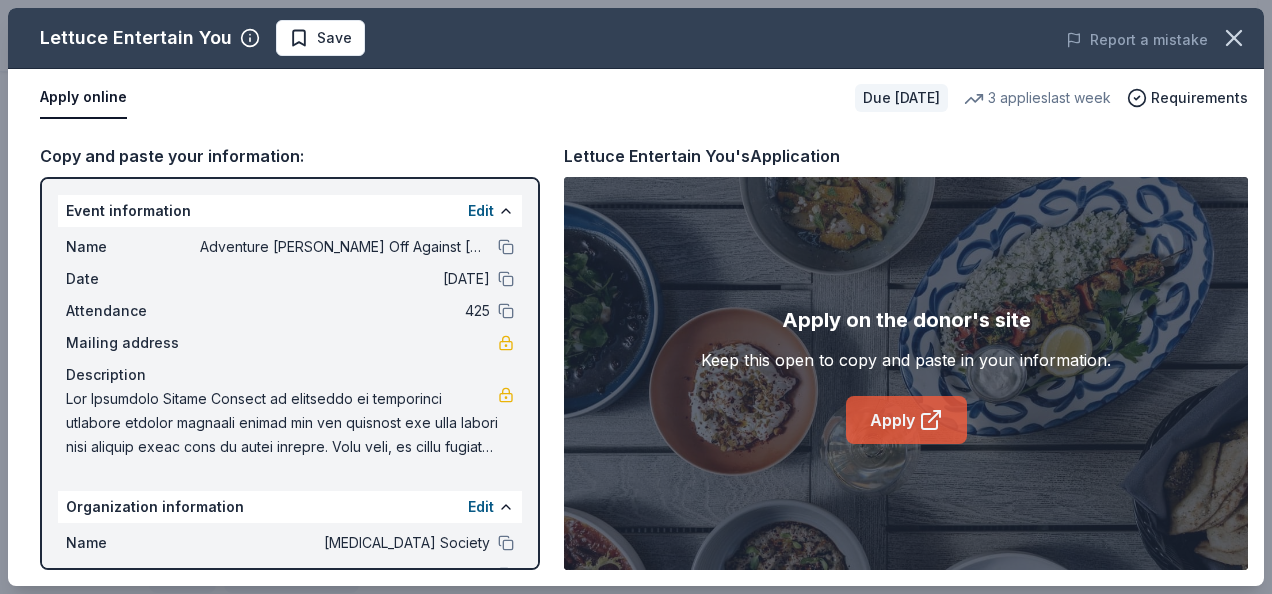 click on "Apply" at bounding box center (906, 420) 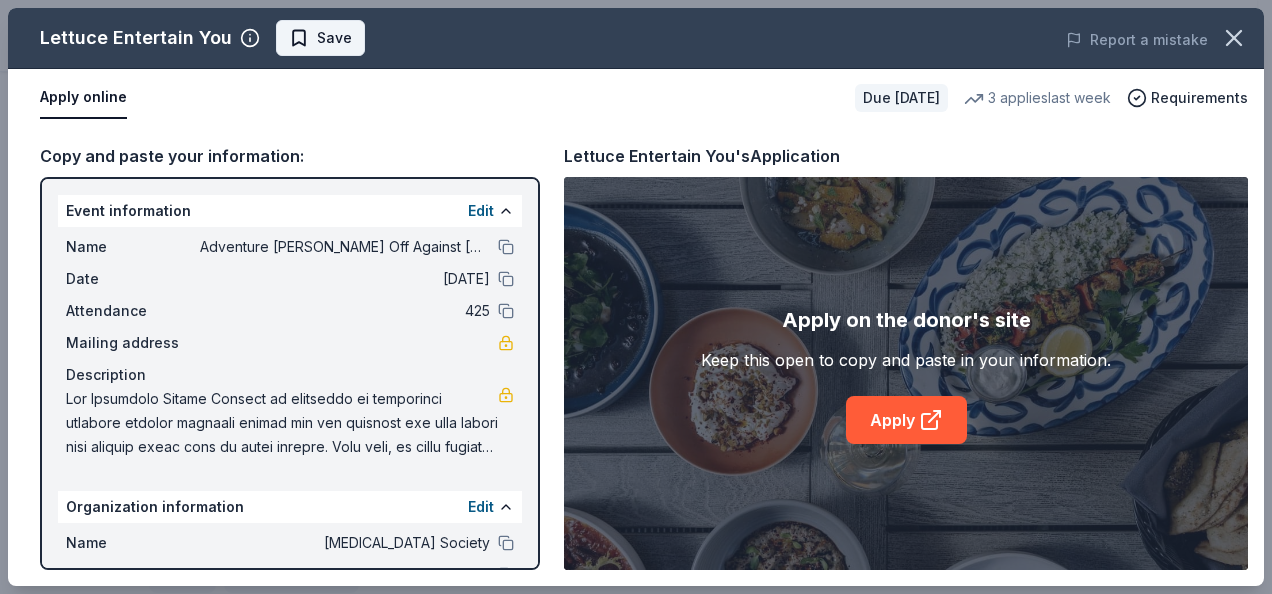 click on "Save" at bounding box center (334, 38) 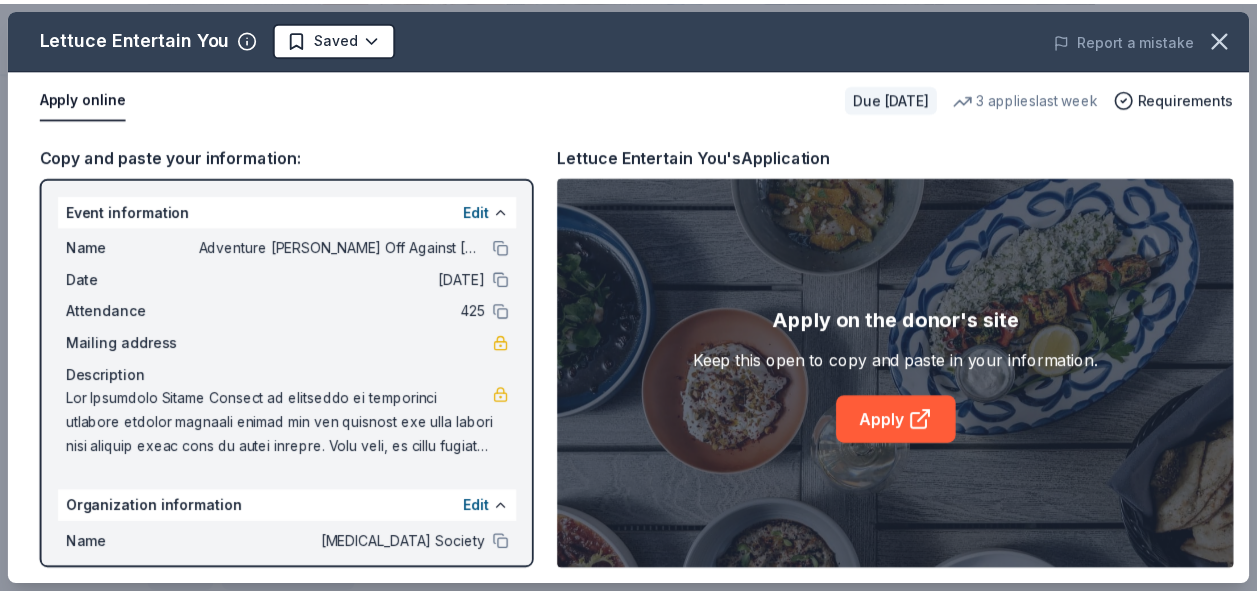 scroll, scrollTop: 0, scrollLeft: 0, axis: both 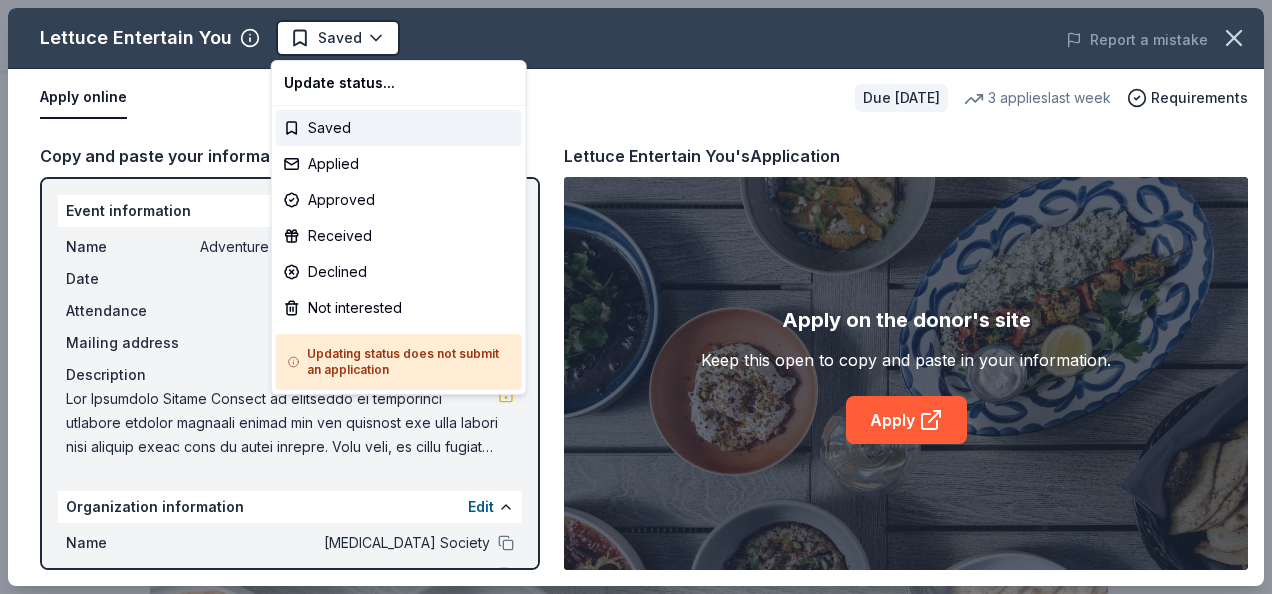 click on "Adventure Ted Tees Off Against Childhood Cancer-Fairways For Fighters Saved Apply Due in 202 days Share Lettuce Entertain You New • 1  reviews 3   applies  last week approval rate donation value Share Donating in DC; FL; IL; MN; NV; TX Lettuce Entertain You owns many restaurants throughout the nation, with the majority located in the East Coast. They offer a variety of cuisines ranging from dim sum to pizza. What they donate Gift cards Meals Auction & raffle Donation is small & easy to send to guests Who they donate to  Preferred Support religious institutions, schools/universities, local nonprofits, health organizations, and police Education First Responders Health 501(c)(3) preferred Due in 202 days Apply Saved Application takes 10 min Usually responds in  a few weeks Updated  25 days  ago Report a mistake approval rate 20 % approved 30 % declined 50 % no response donation value (average) 20% 70% 0% 10% $xx - $xx $xx - $xx $xx - $xx $xx - $xx Upgrade to Pro New • 1  reviews Anonymous July 2022 • 2   1" at bounding box center [628, 297] 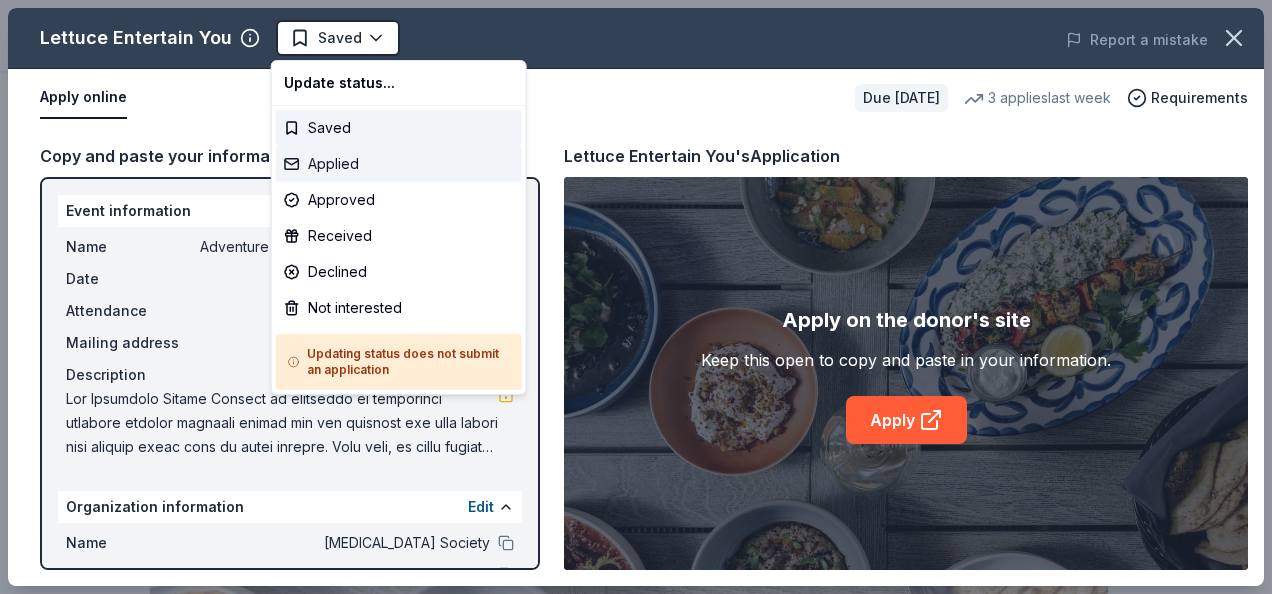 click on "Applied" at bounding box center [399, 164] 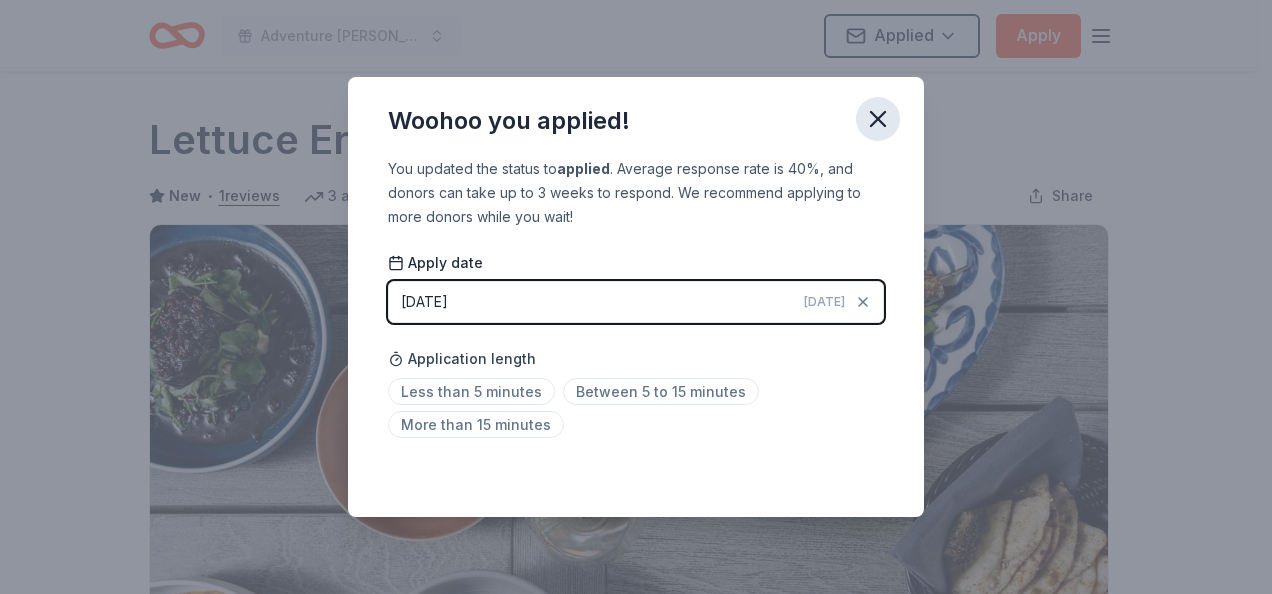 click 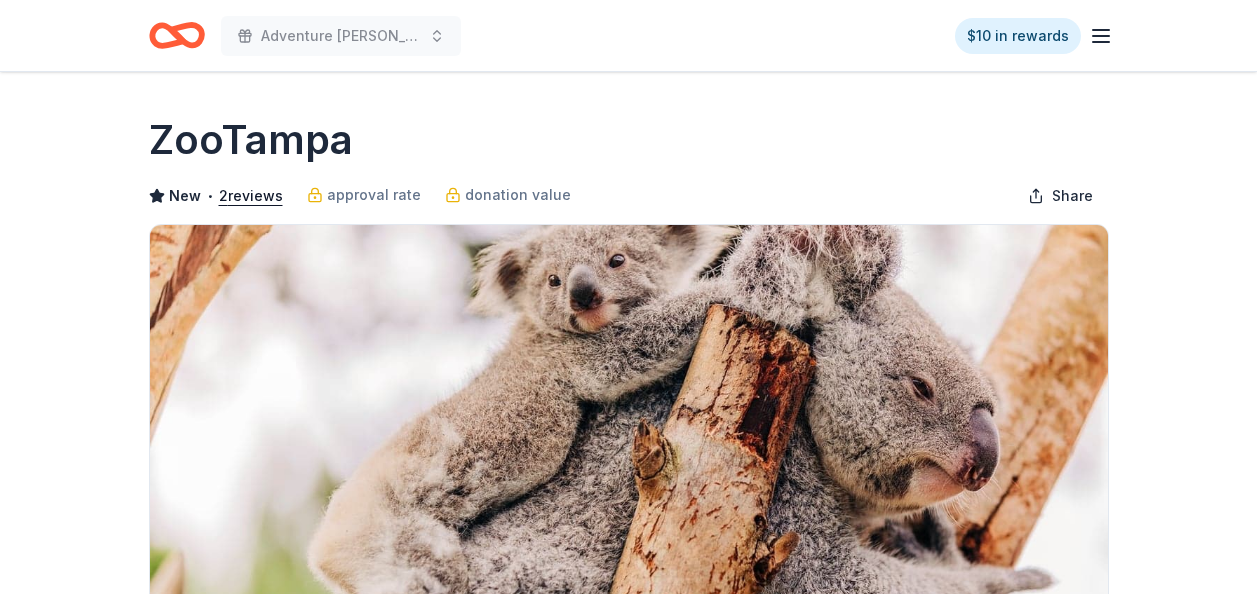 scroll, scrollTop: 0, scrollLeft: 0, axis: both 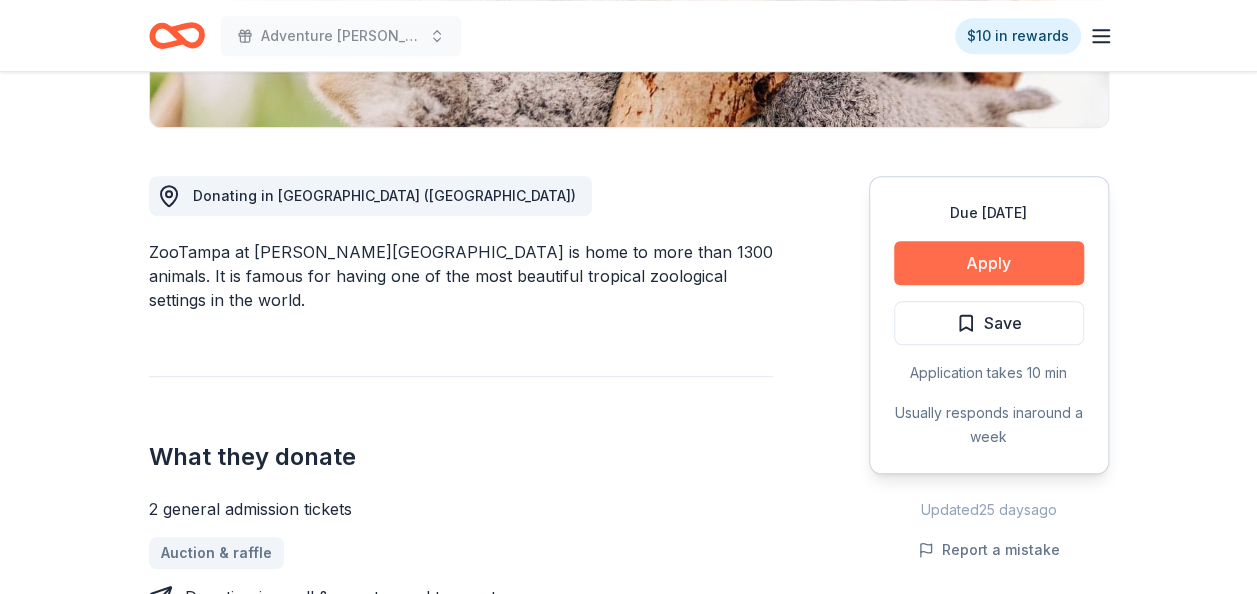 click on "Apply" at bounding box center [989, 263] 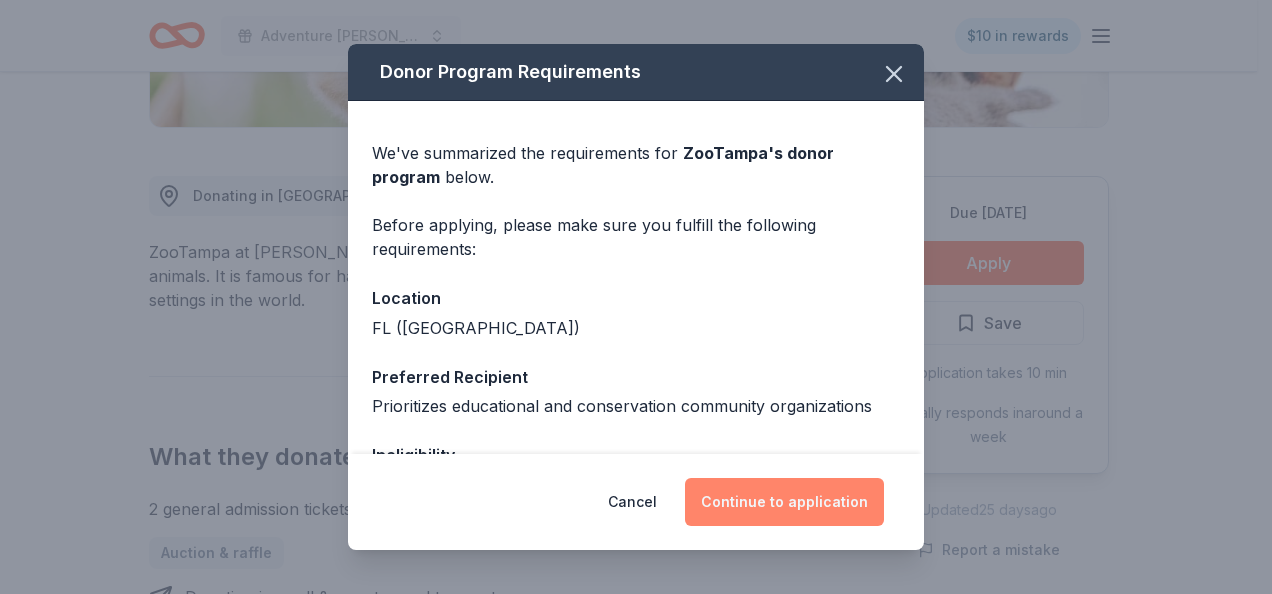 click on "Continue to application" at bounding box center (784, 502) 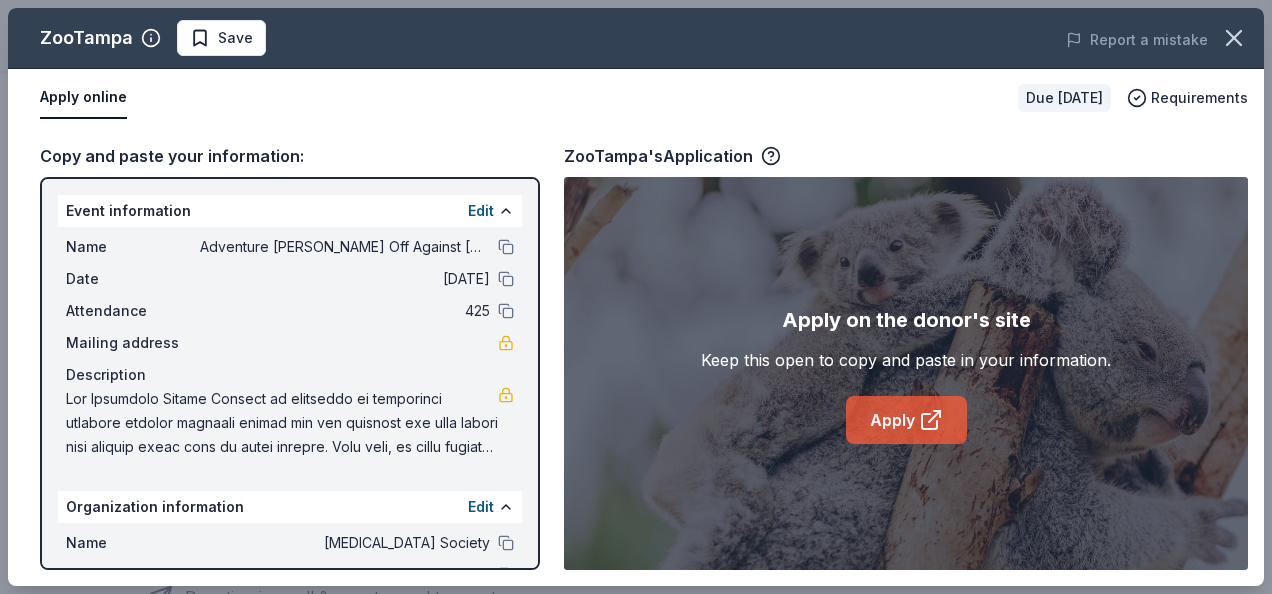 click on "Apply" at bounding box center (906, 420) 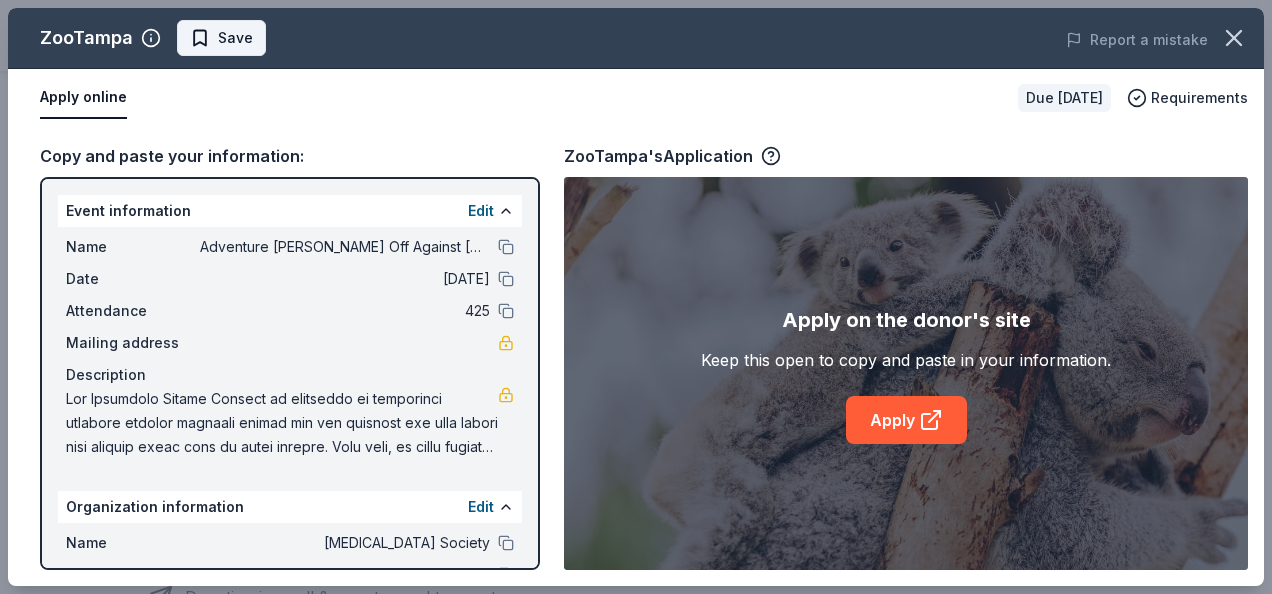 click on "Save" at bounding box center (235, 38) 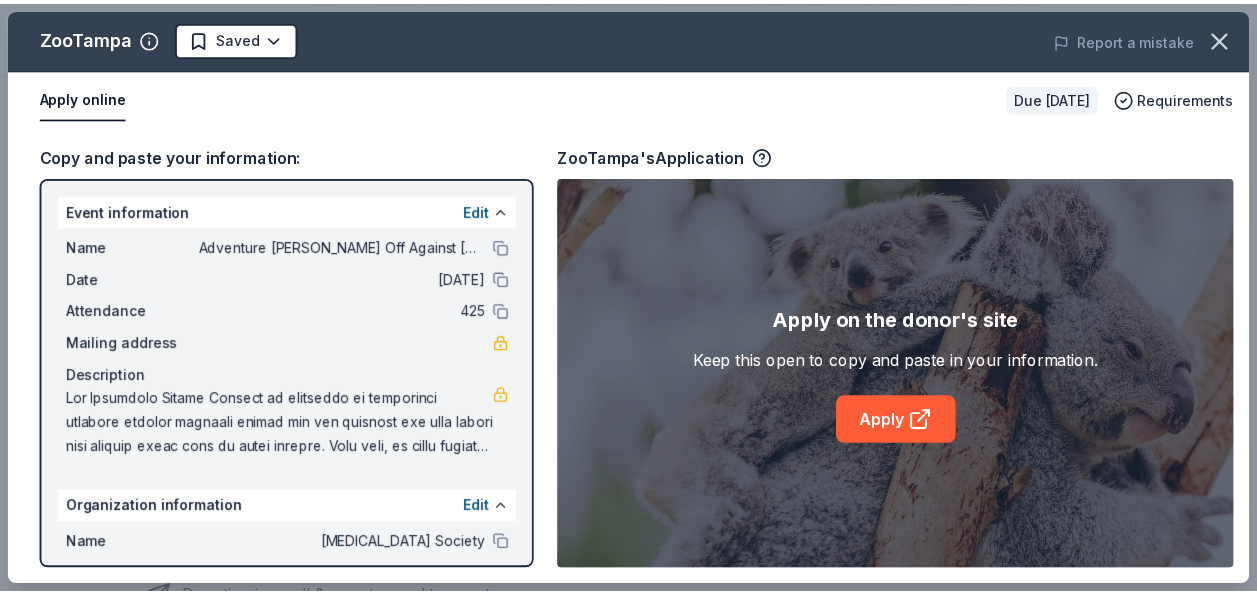 scroll, scrollTop: 0, scrollLeft: 0, axis: both 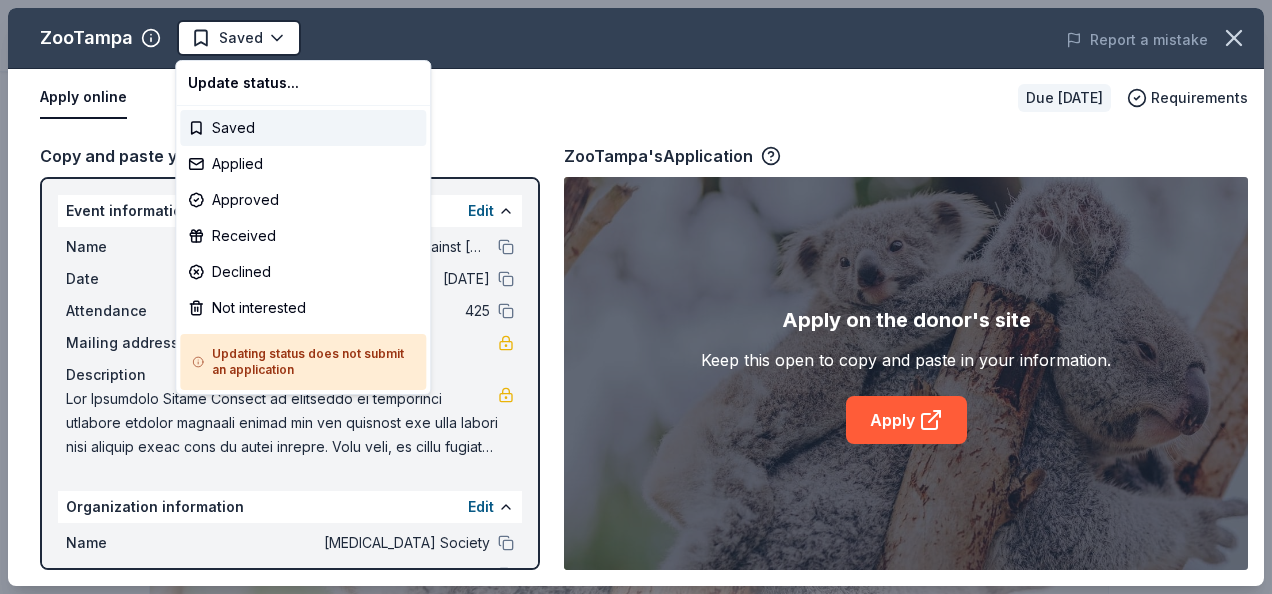 click on "Adventure Ted Tees Off Against Childhood Cancer-Fairways For Fighters Saved Apply Due in 202 days Share ZooTampa New • 2  reviews approval rate donation value Share Donating in FL (Tampa) ZooTampa at Lowry Park is home to more than 1300 animals. It is famous for having one of the most beautiful tropical zoological settings in the world. What they donate 2 general admission tickets Auction & raffle Donation is small & easy to send to guests Who they donate to  Preferred Prioritizes educational and conservation community organizations Education Environment & Sustainability 501(c)(3) required  Ineligible Medical or hardship related cases; Schools or churches Individuals Schools Religious Due in 202 days Apply Saved Application takes 10 min Usually responds in  around a week Updated  25 days  ago Report a mistake approval rate 20 % approved 30 % declined 50 % no response donation value (average) 20% 70% 0% 10% $xx - $xx $xx - $xx $xx - $xx $xx - $xx Upgrade to Pro New • 2  reviews August 2023 • Approved •" at bounding box center (628, 297) 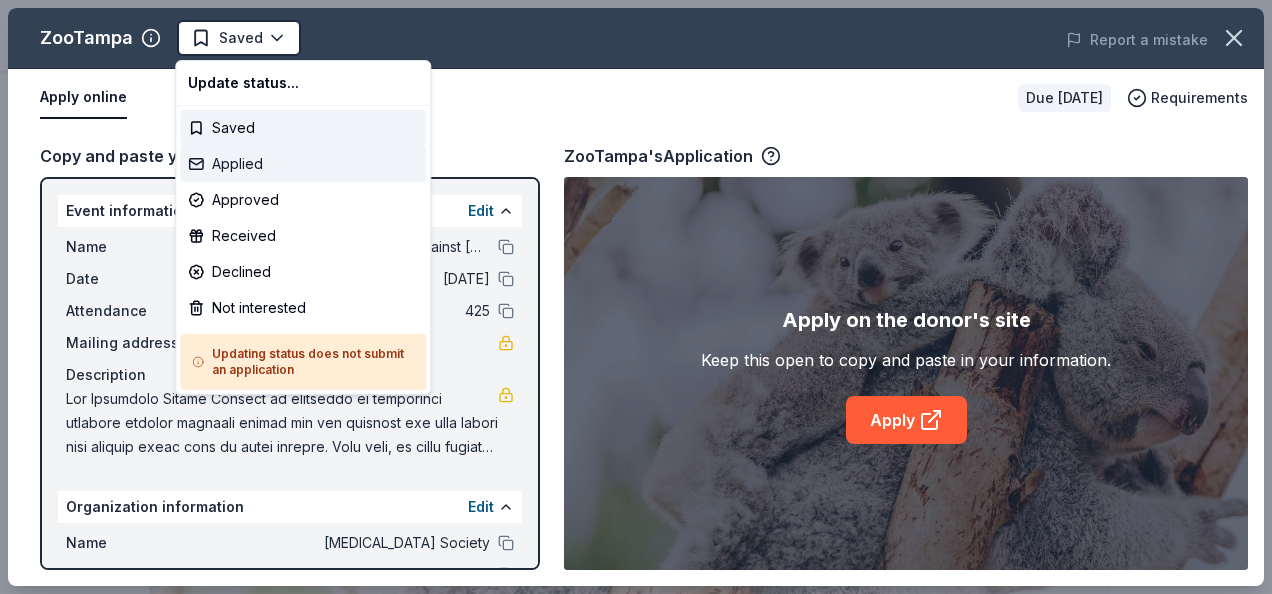 click on "Applied" at bounding box center [303, 164] 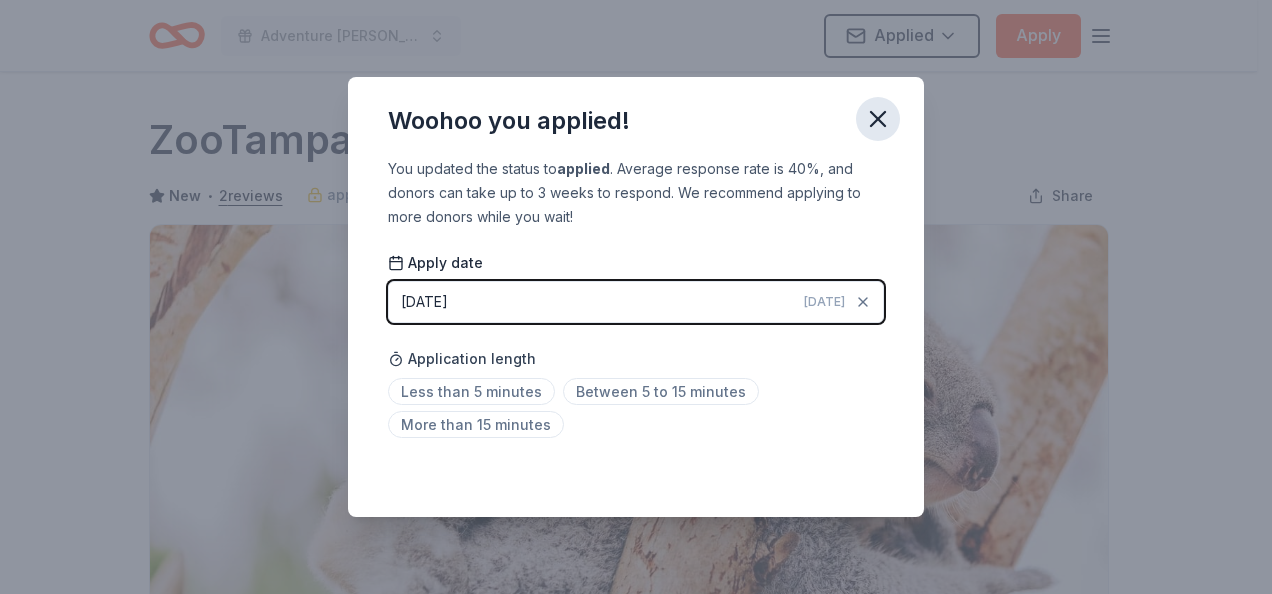 click 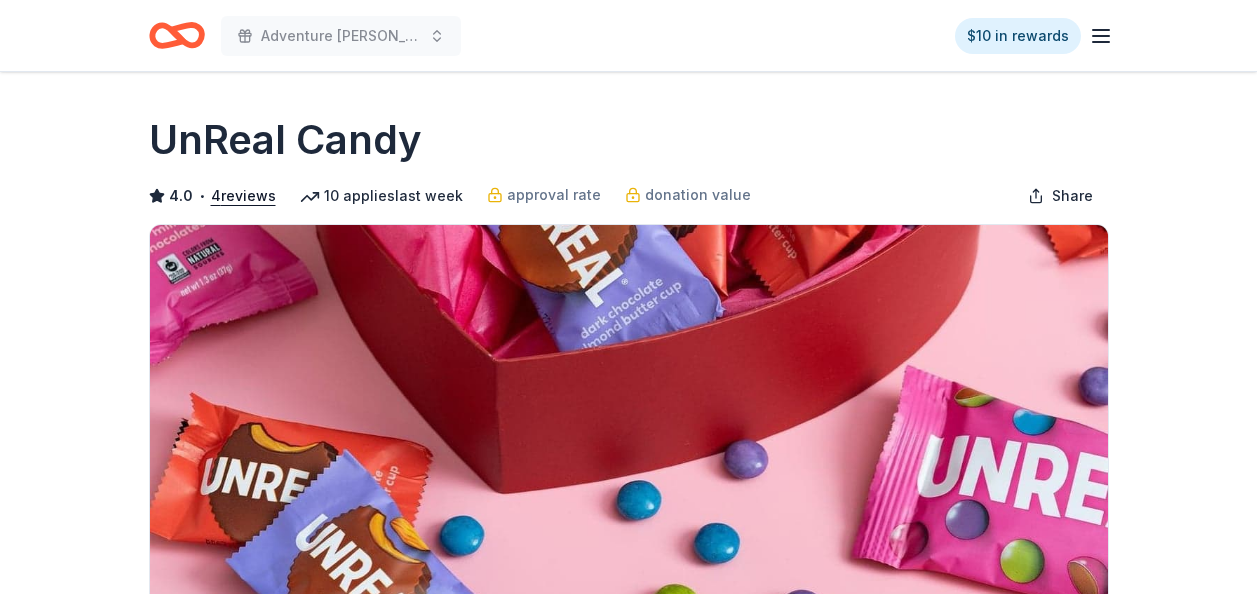 scroll, scrollTop: 0, scrollLeft: 0, axis: both 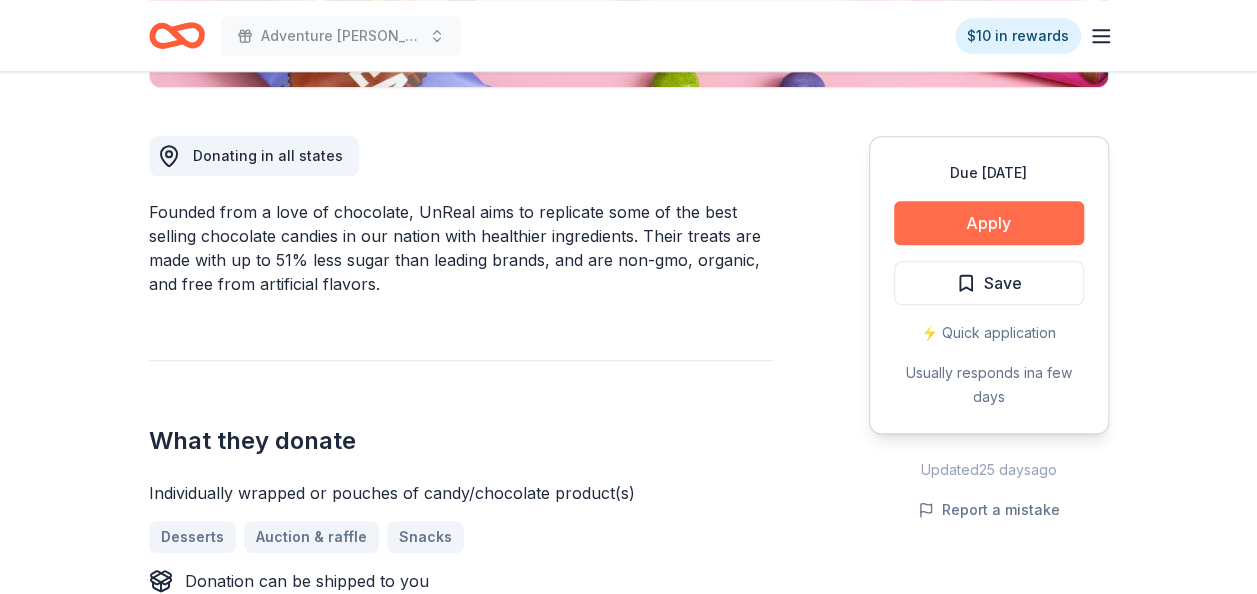 click on "Apply" at bounding box center (989, 223) 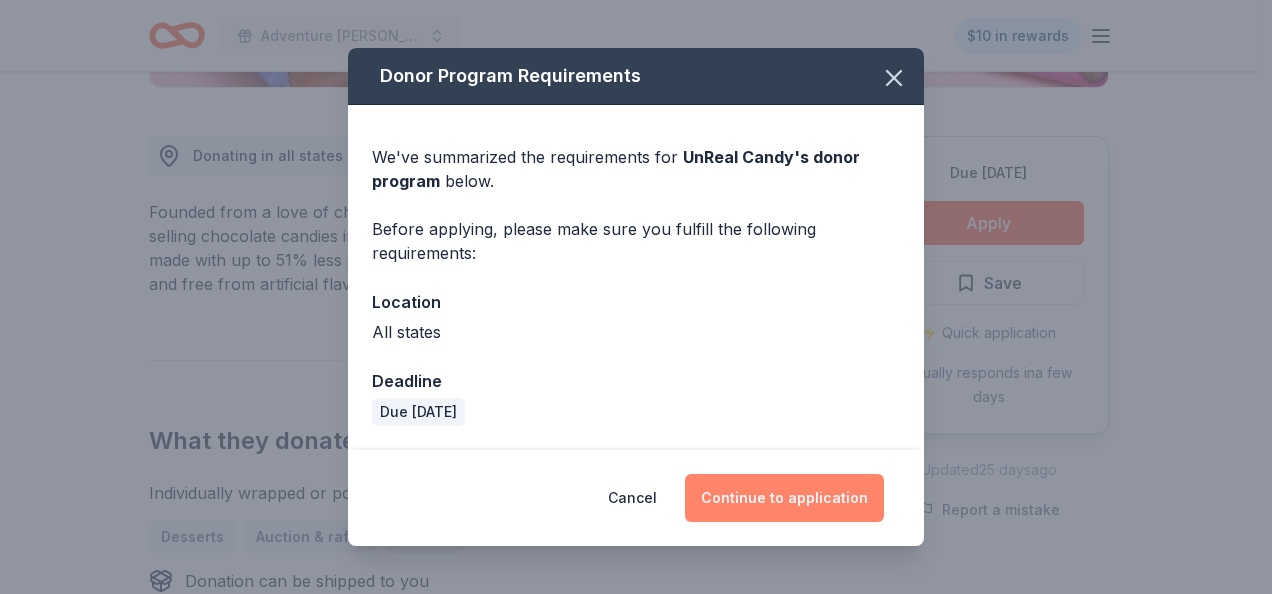 click on "Continue to application" at bounding box center (784, 498) 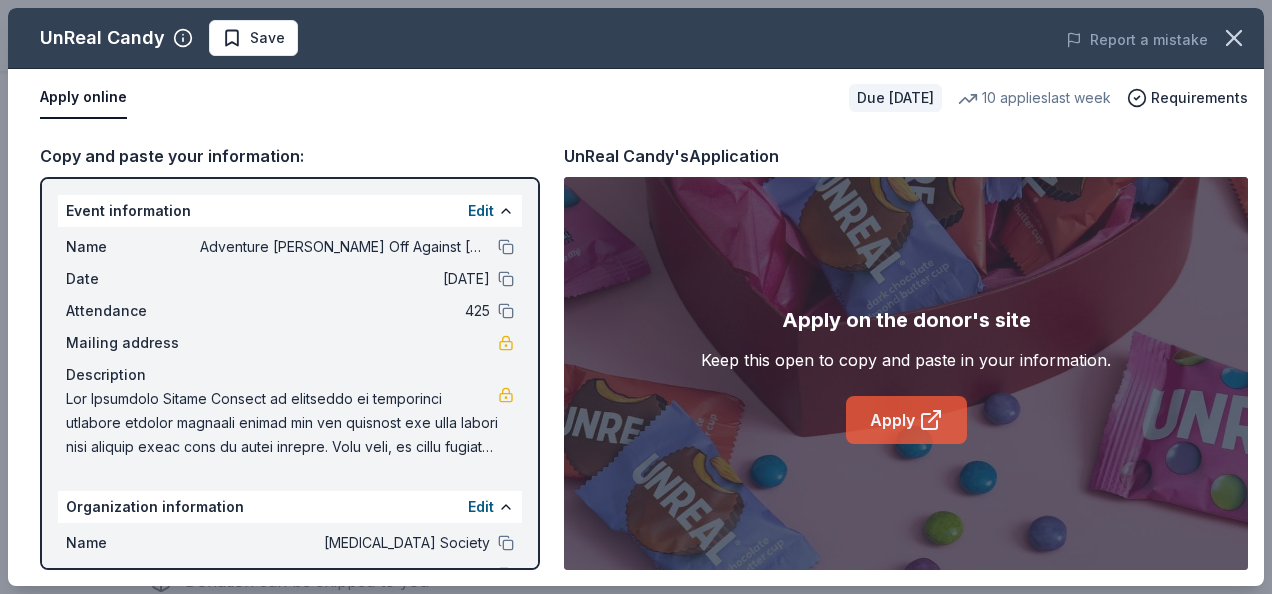 click 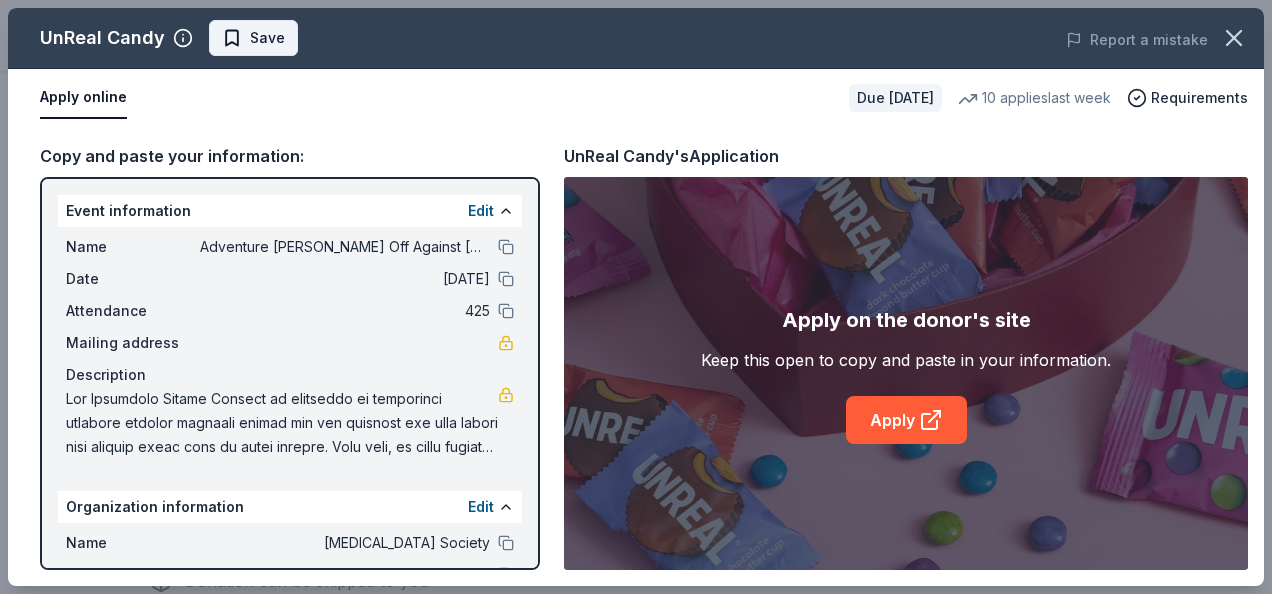 click on "Save" at bounding box center (267, 38) 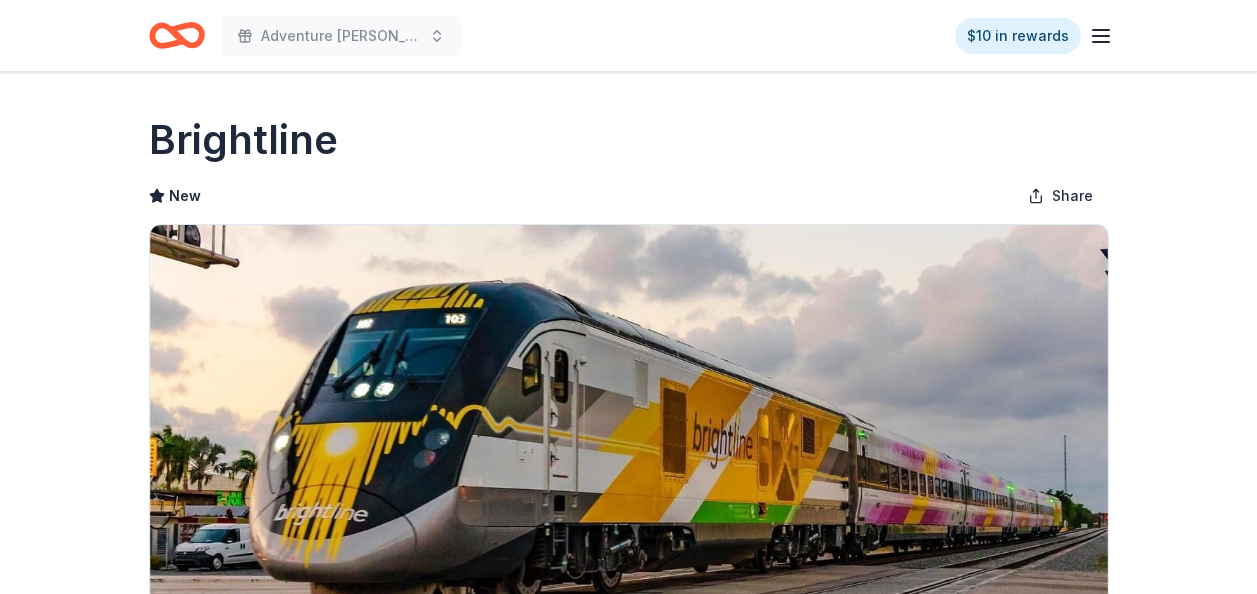 scroll, scrollTop: 0, scrollLeft: 0, axis: both 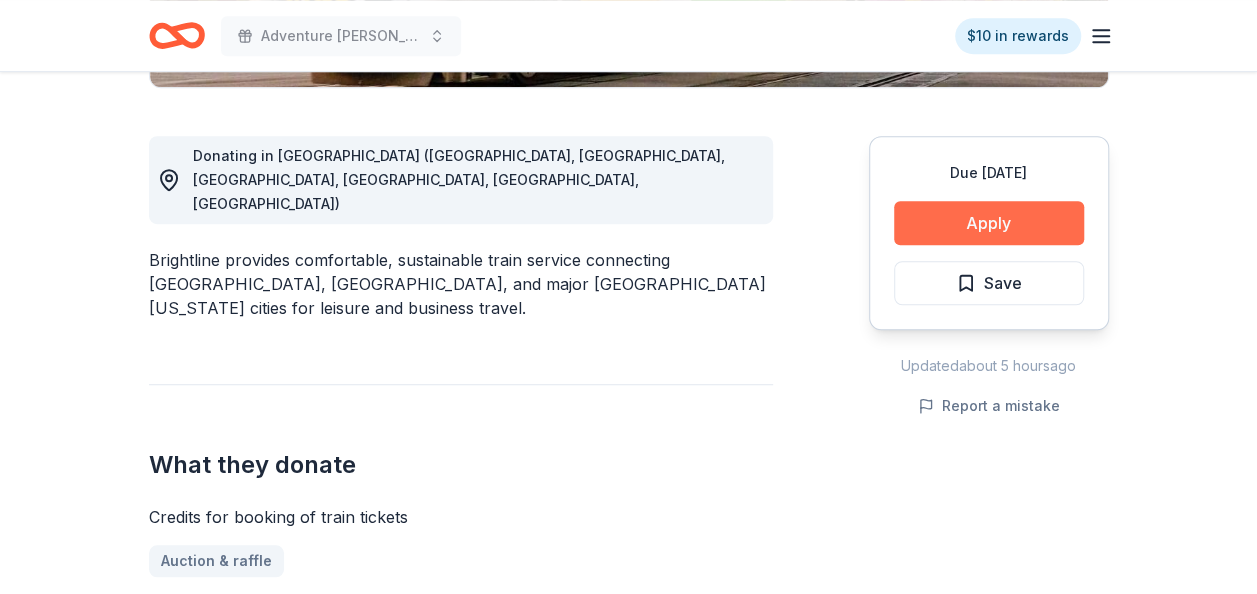 click on "Apply" at bounding box center (989, 223) 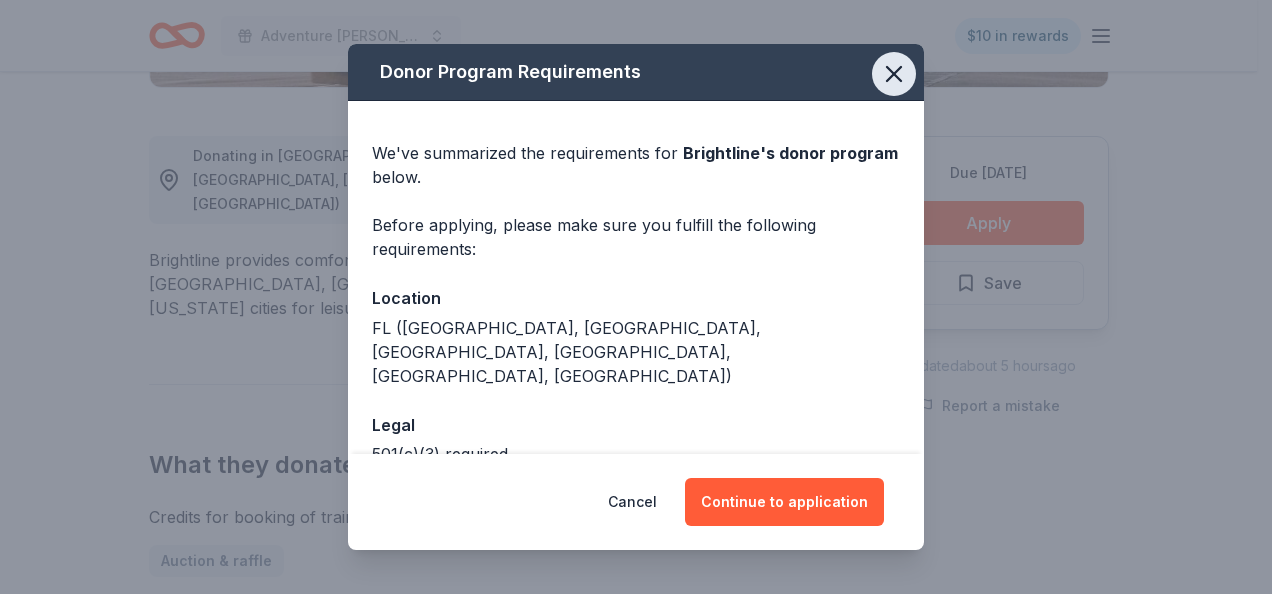 click 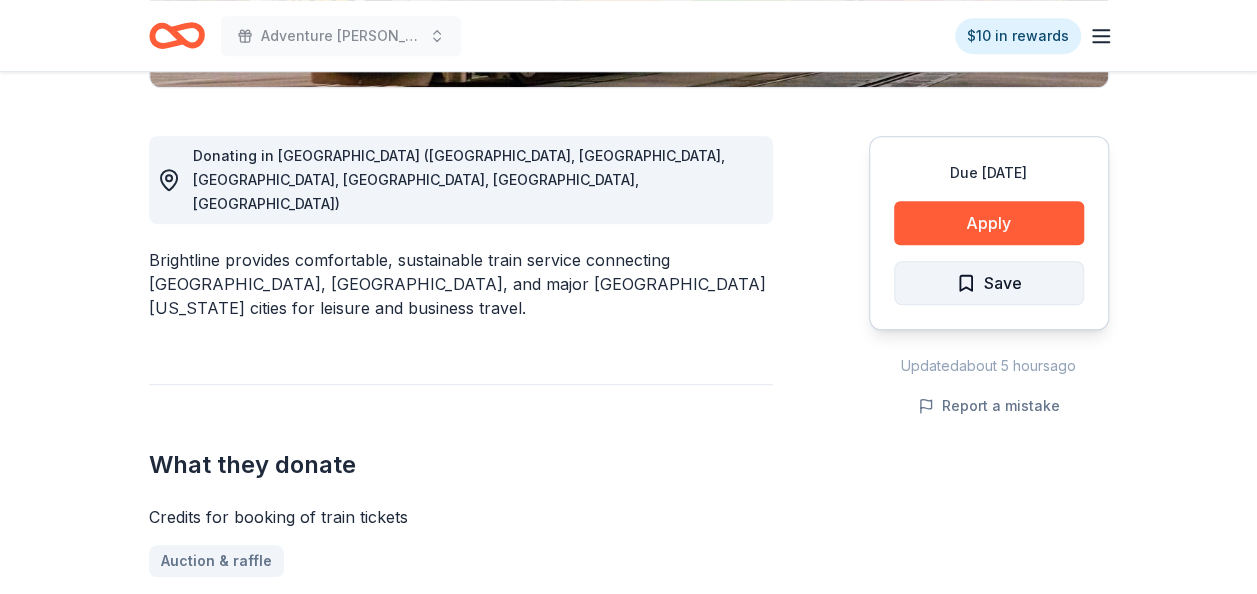 click on "Save" at bounding box center [989, 283] 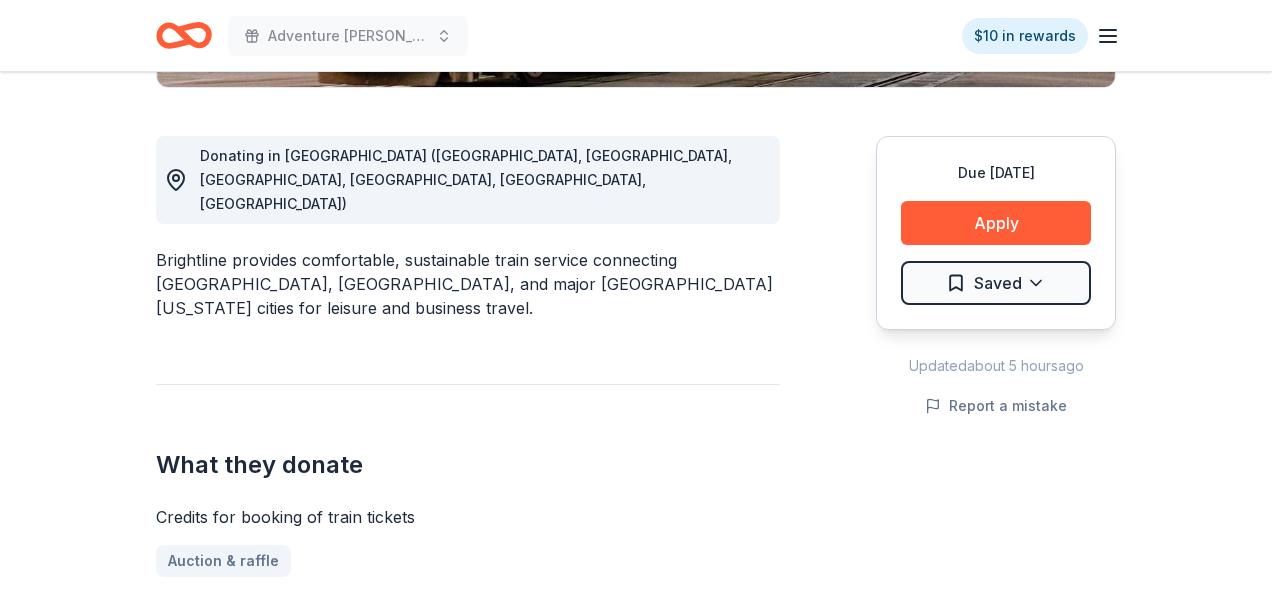 click on "Adventure Ted Tees Off Against Childhood Cancer-Fairways For Fighters $10 in rewards Due in 202 days Share Brightline New Share Donating in FL (Aventura, Boca Raton, Fort Lauderdale, Miami, Orlando, West Palm Beach) Brightline provides comfortable, sustainable train service connecting Miami, Orlando, and major South Florida cities for leisure and business travel. What they donate Credits for booking of train tickets Auction & raffle Donation is small & easy to send to guests Who they donate to  Preferred 501(c)(3) required Upgrade to Pro to view approval rates and average donation values Due in 202 days Apply Saved Updated  about 5 hours  ago Report a mistake New Be the first to review this company! Leave a review Product Blog Pricing Legal Email ©  2025  TheShareWay. All rights reserved." at bounding box center [636, -223] 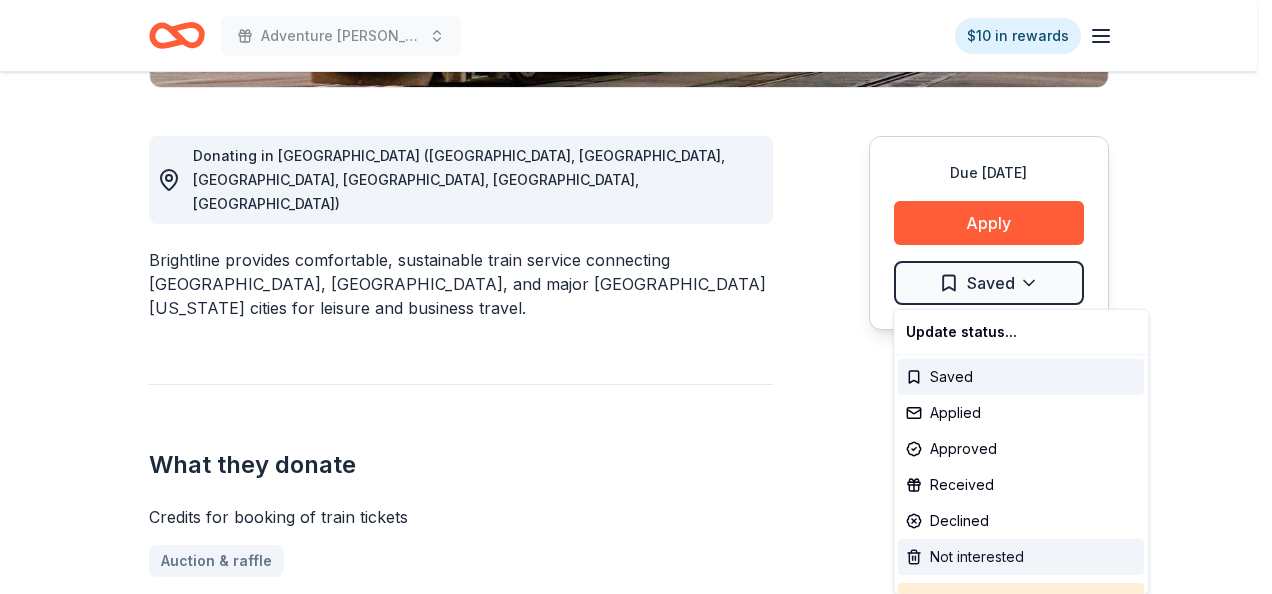 click on "Not interested" at bounding box center (1021, 557) 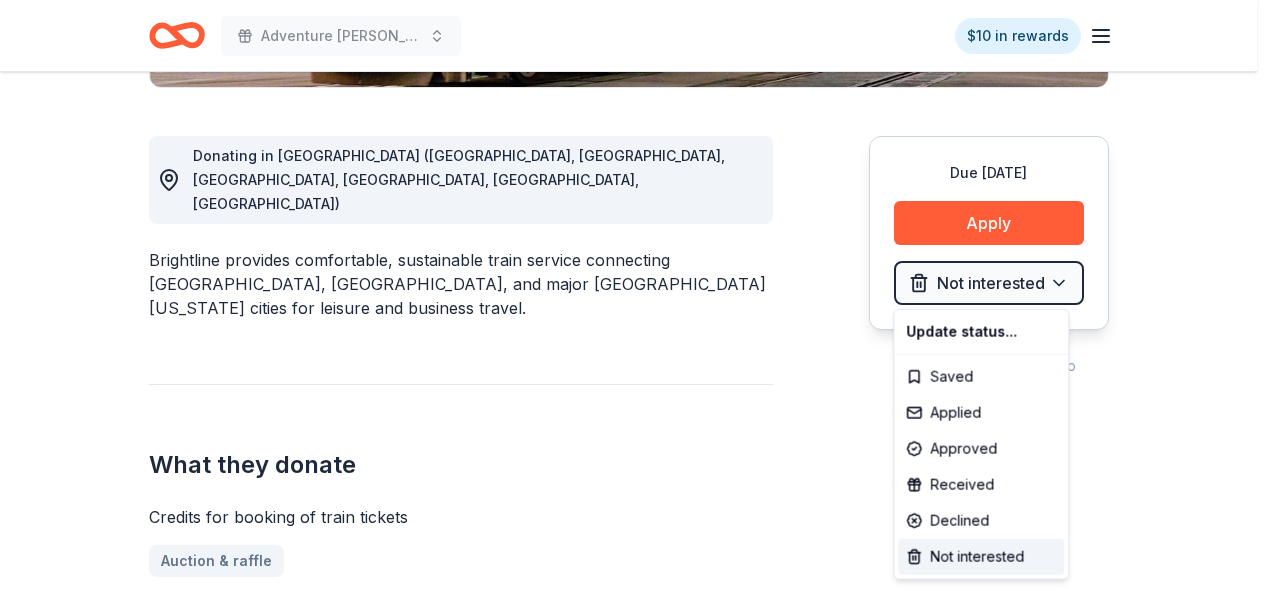 click on "Adventure Ted Tees Off Against Childhood Cancer-Fairways For Fighters $10 in rewards Due in 202 days Share Brightline New Share Donating in FL (Aventura, Boca Raton, Fort Lauderdale, Miami, Orlando, West Palm Beach) Brightline provides comfortable, sustainable train service connecting Miami, Orlando, and major South Florida cities for leisure and business travel. What they donate Credits for booking of train tickets Auction & raffle Donation is small & easy to send to guests Who they donate to  Preferred 501(c)(3) required Upgrade to Pro to view approval rates and average donation values Due in 202 days Apply Not interested Updated  about 5 hours  ago Report a mistake New Be the first to review this company! Leave a review Product Blog Pricing Legal Email ©  2025  TheShareWay. All rights reserved. Update status... Saved Applied Approved Received Declined Not interested" at bounding box center (636, -223) 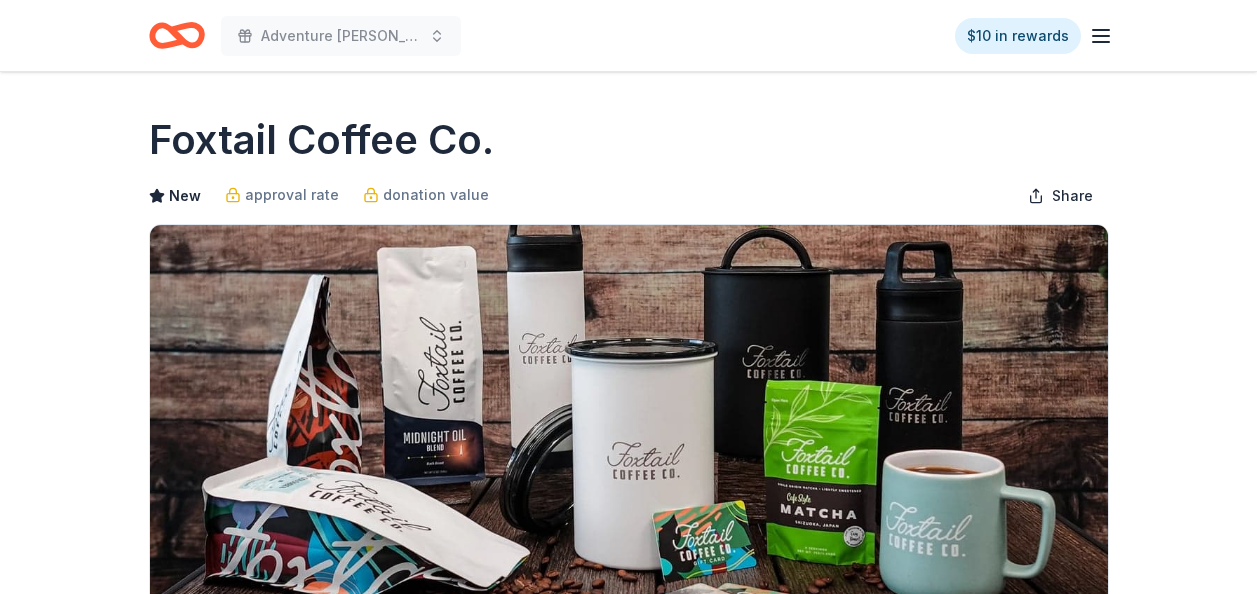 scroll, scrollTop: 0, scrollLeft: 0, axis: both 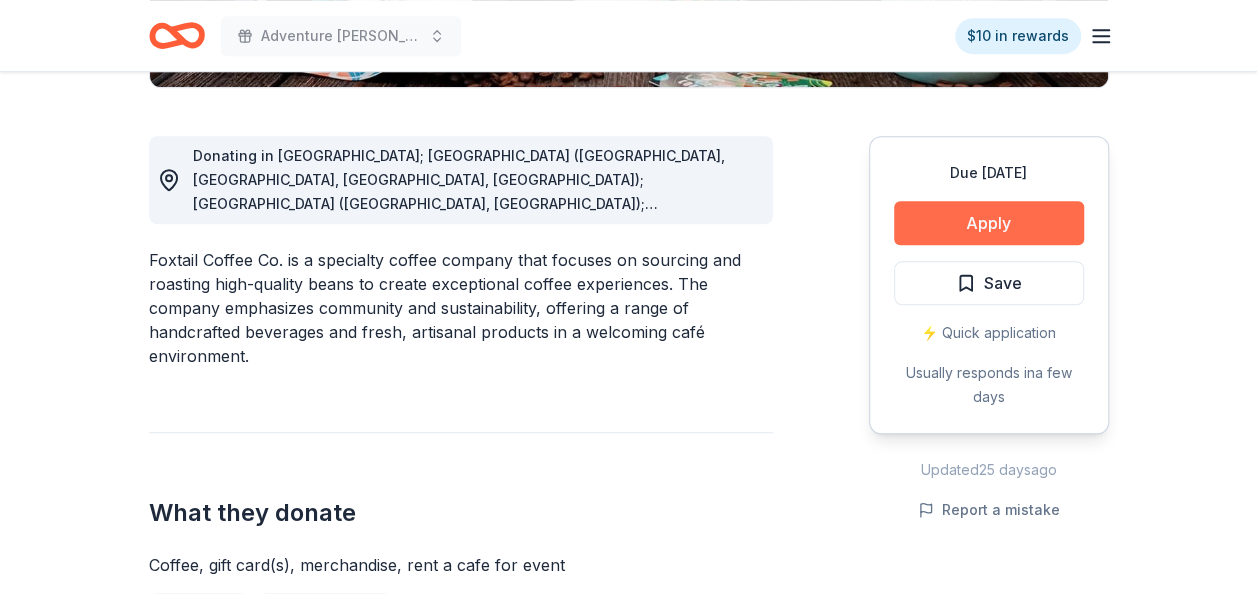 click on "Apply" at bounding box center [989, 223] 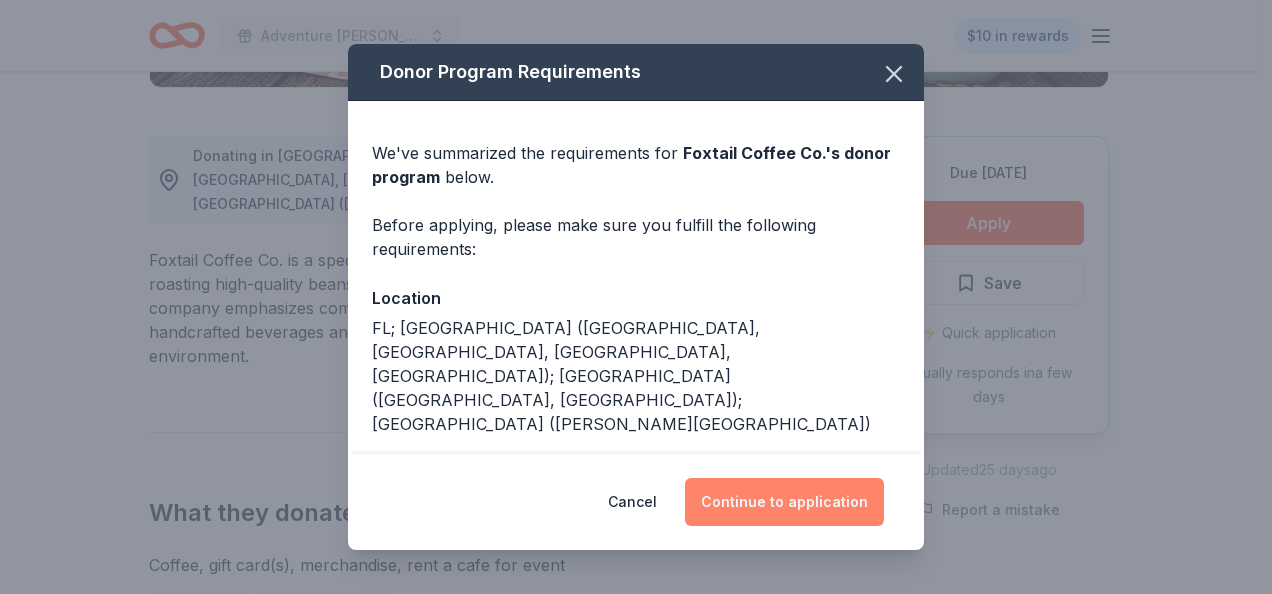 click on "Continue to application" at bounding box center (784, 502) 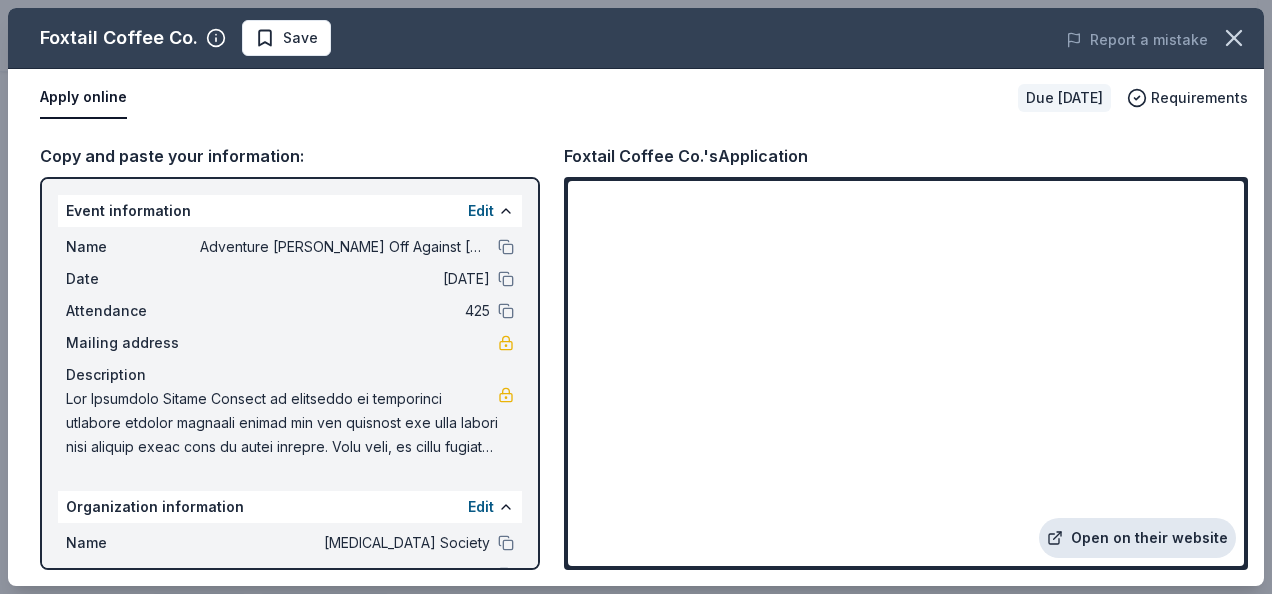click on "Open on their website" at bounding box center [1137, 538] 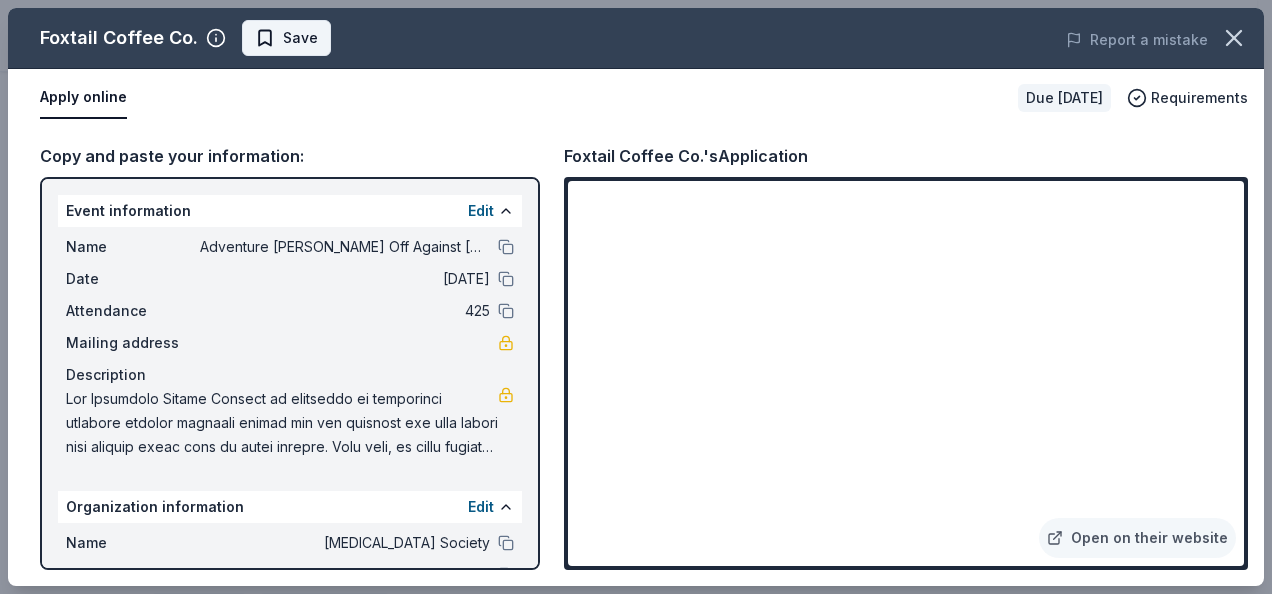 click on "Save" at bounding box center (300, 38) 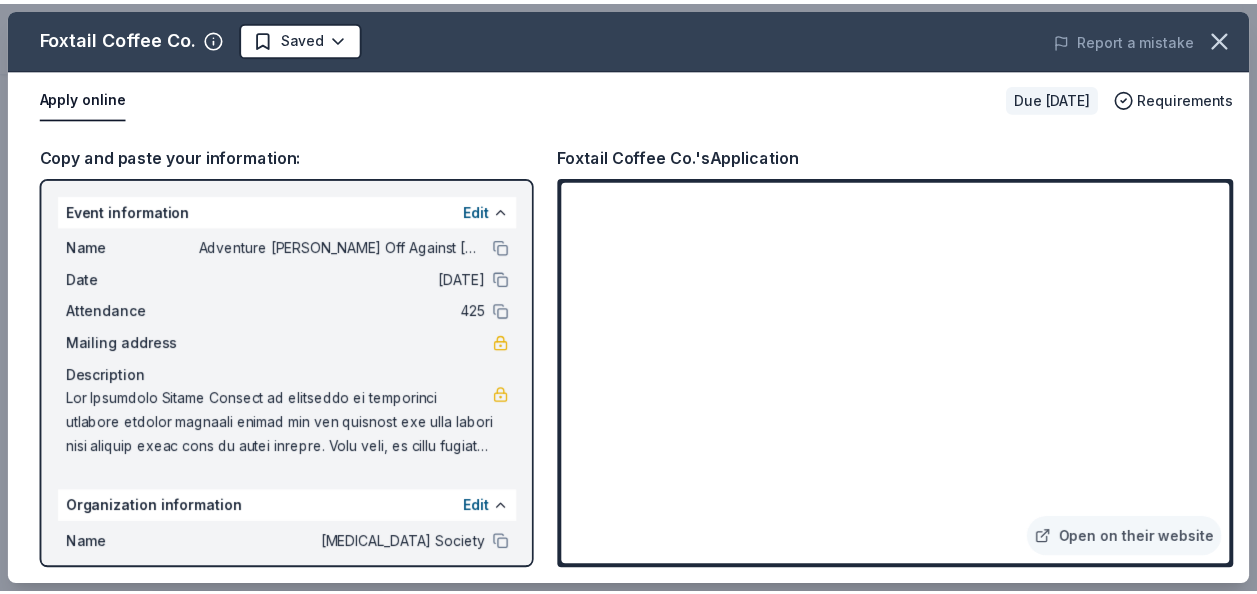 scroll, scrollTop: 0, scrollLeft: 0, axis: both 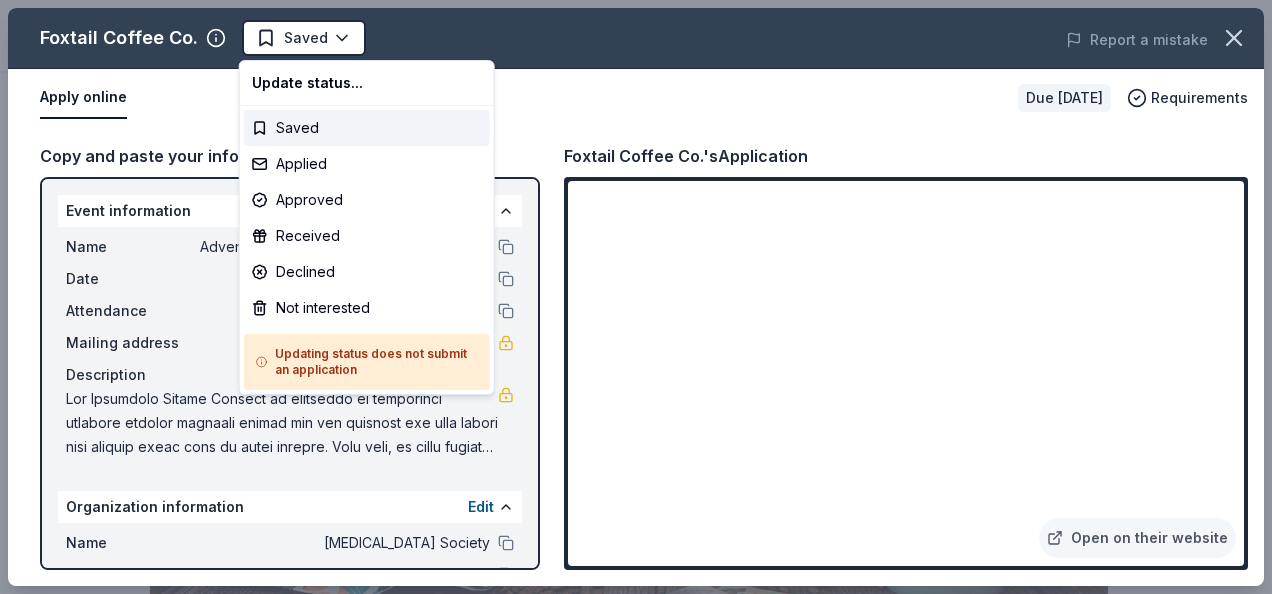 click on "Adventure Ted Tees Off Against Childhood Cancer-Fairways For Fighters Saved Apply Due in 202 days Share Foxtail Coffee Co. New approval rate donation value Share Donating in FL; GA (Buckhead, Midtown Atlanta, Newnan, Peachtree City); MI (Ada Village, Holland); NV (Russell Road) Foxtail Coffee Co. is a specialty coffee company that focuses on sourcing and roasting high-quality beans to create exceptional coffee experiences. The company emphasizes community and sustainability, offering a range of handcrafted beverages and fresh, artisanal products in a welcoming café environment. What they donate Coffee, gift card(s), merchandise, rent a cafe for event Beverages Auction & raffle Donation is small & easy to send to guests Who they donate to Foxtail Coffee Co.  hasn ' t listed any preferences or eligibility criteria. Due in 202 days Apply Saved ⚡️ Quick application Usually responds in  a few days Updated  25 days  ago Report a mistake approval rate 20 % approved 30 % declined 50 % no response donation value" at bounding box center (628, 297) 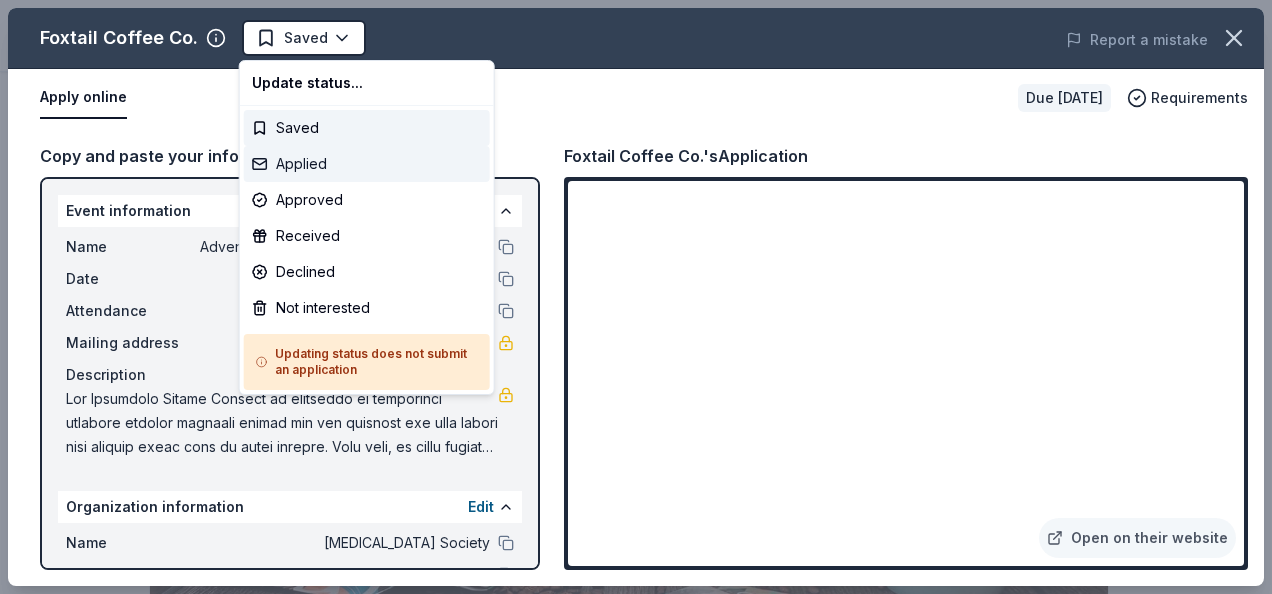 click on "Applied" at bounding box center (367, 164) 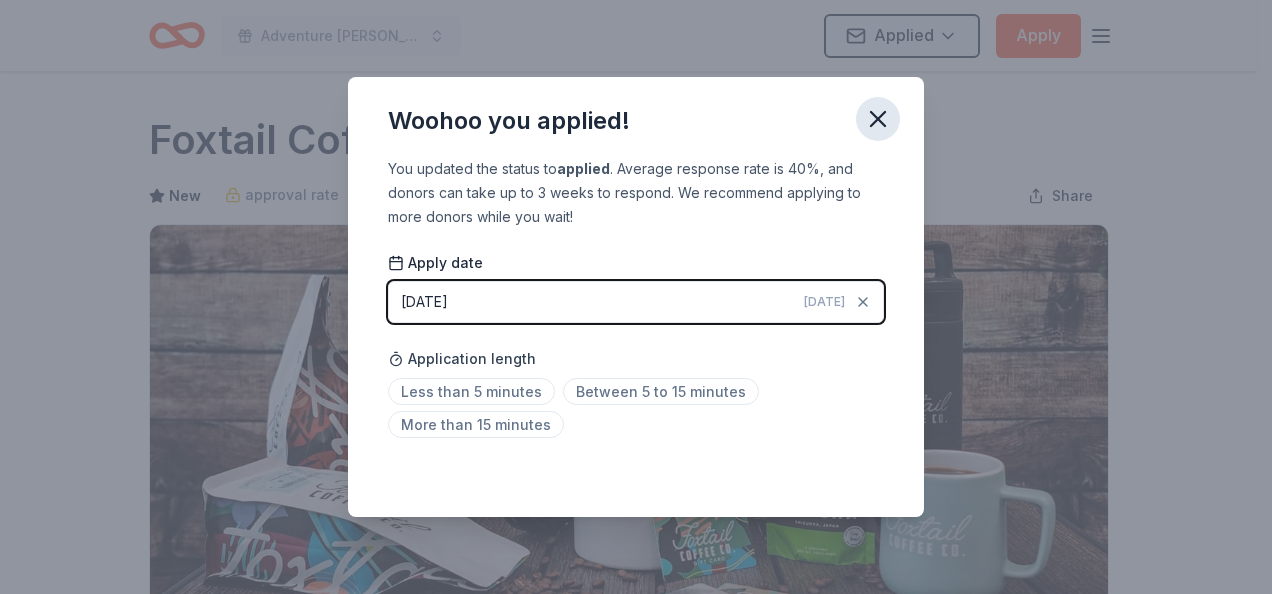 click 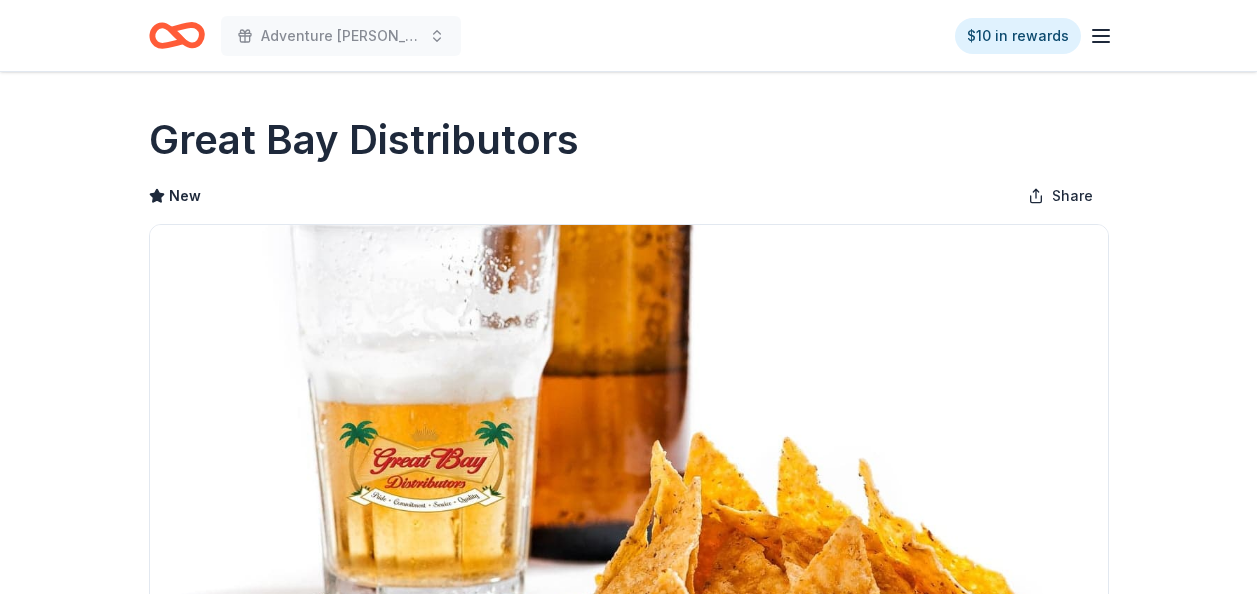 scroll, scrollTop: 0, scrollLeft: 0, axis: both 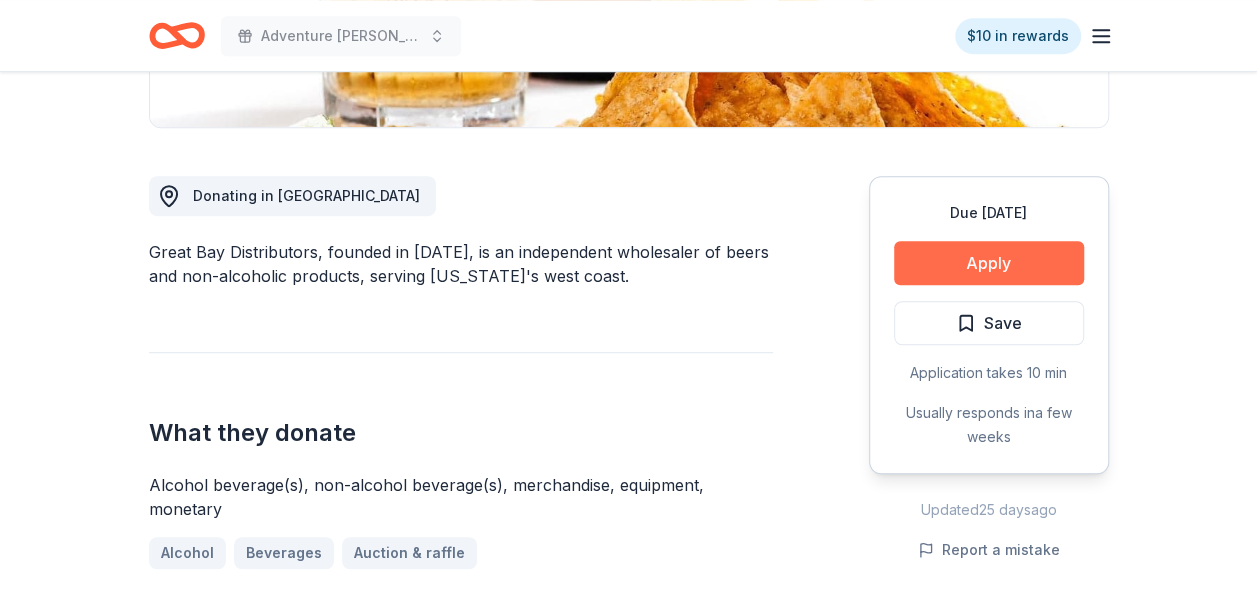 click on "Apply" at bounding box center (989, 263) 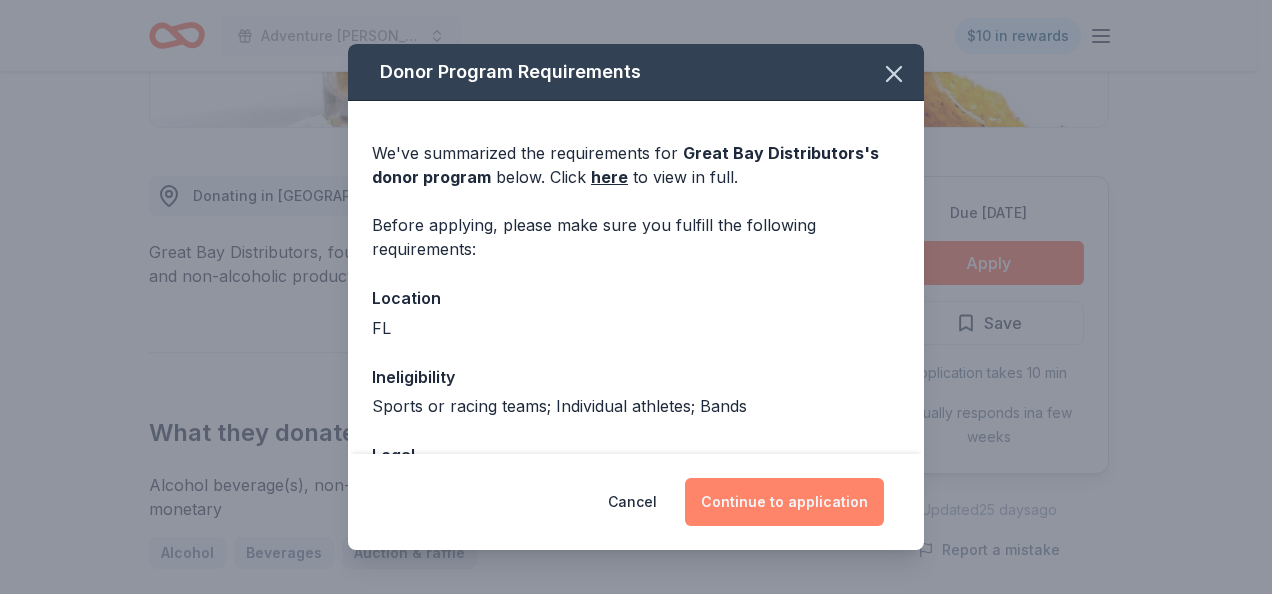 click on "Continue to application" at bounding box center [784, 502] 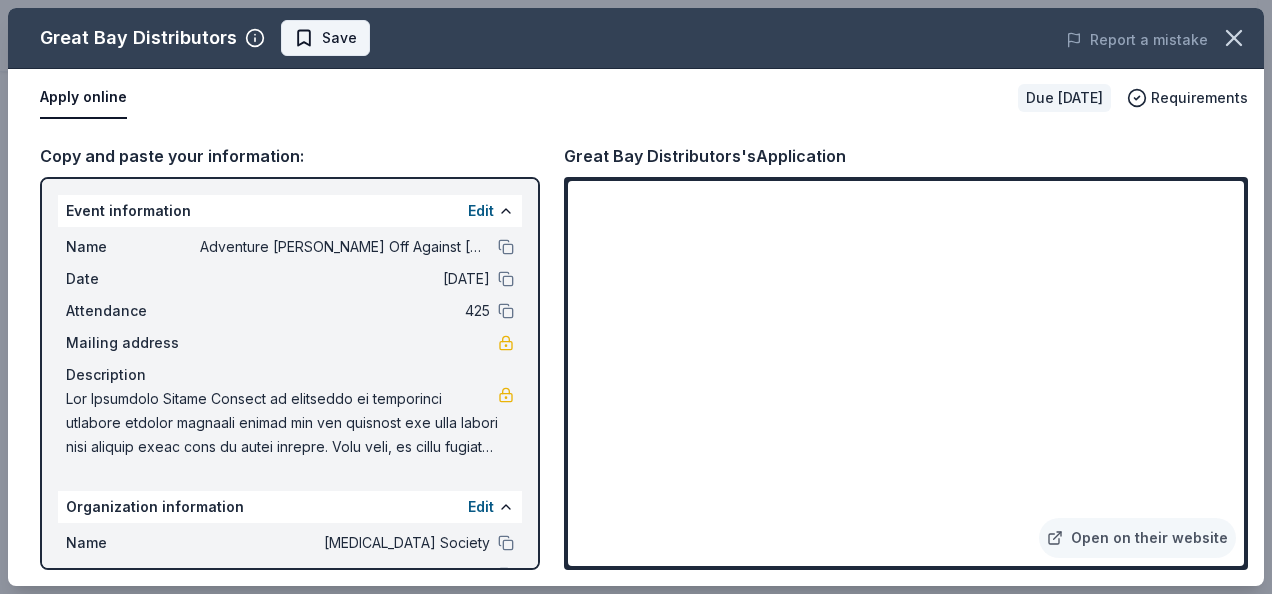 click on "Save" at bounding box center [325, 38] 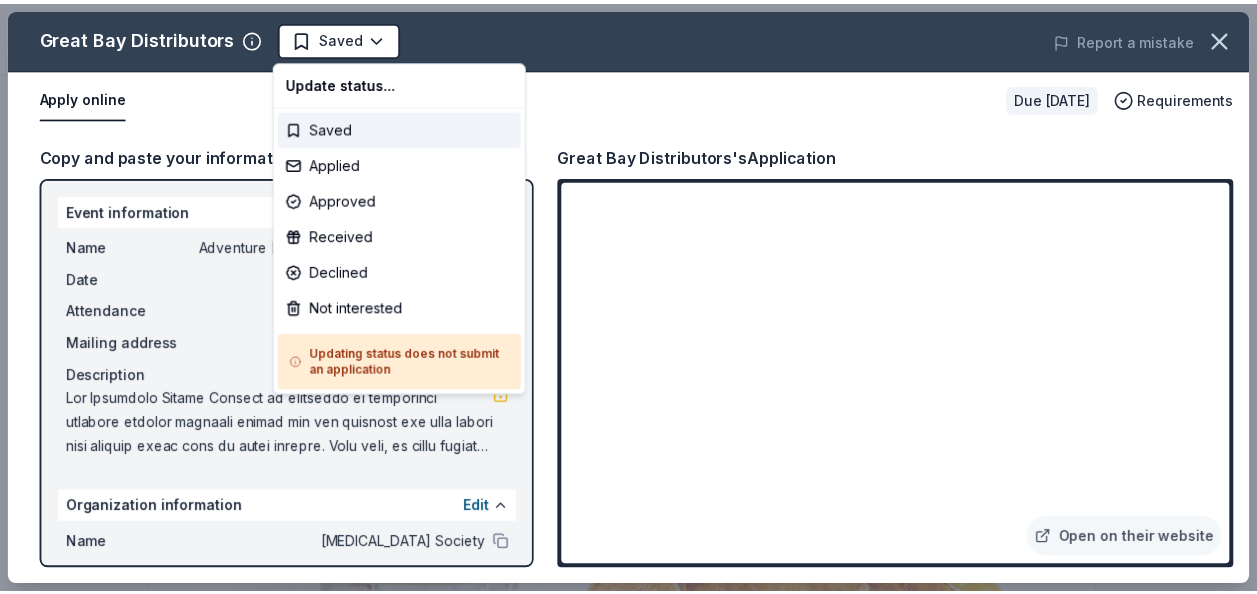 scroll, scrollTop: 0, scrollLeft: 0, axis: both 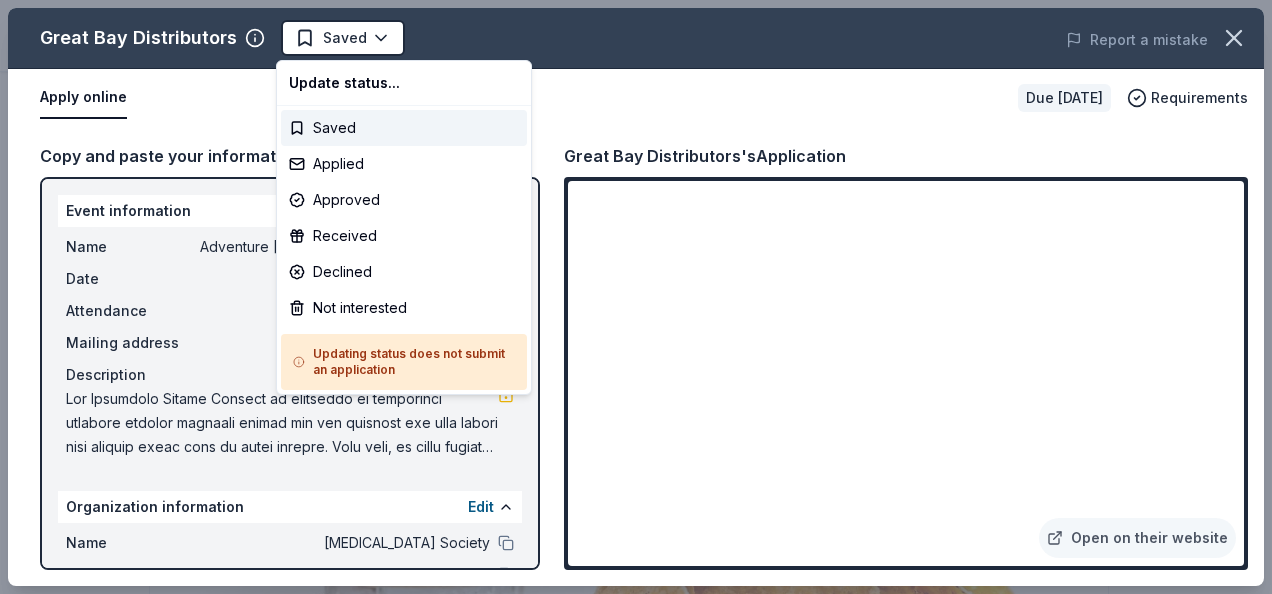 click on "Adventure [PERSON_NAME] Off Against [MEDICAL_DATA]-Fairways For Fighters $10 in rewards Due [DATE] Share Great Bay Distributors New Share Donating in [GEOGRAPHIC_DATA] Great Bay Distributors, founded in [DATE], is an independent wholesaler of beers and non-alcoholic products, serving [US_STATE]'s west coast.  What they donate Alcohol beverage(s), non-alcohol beverage(s), merchandise, equipment, monetary Alcohol Beverages Auction & raffle Who they donate to  Preferred 501(c)(3) required  Ineligible Sports or racing teams; Individual athletes; Bands Sports Teams Individuals Upgrade to Pro to view approval rates and average donation values Due [DATE] Apply Saved Application takes 10 min Usually responds in  a few weeks Updated  [DATE] Report a mistake New Be the first to review this company! Leave a review Similar donors 8   applies  last week 202 days left Target 4.3 Gift cards ($50-100 value, with a maximum donation of $500 per year) 19   applies  last week 225 days left Online app Gourmet Gift Baskets 4.4 3   Kroger" at bounding box center (628, 297) 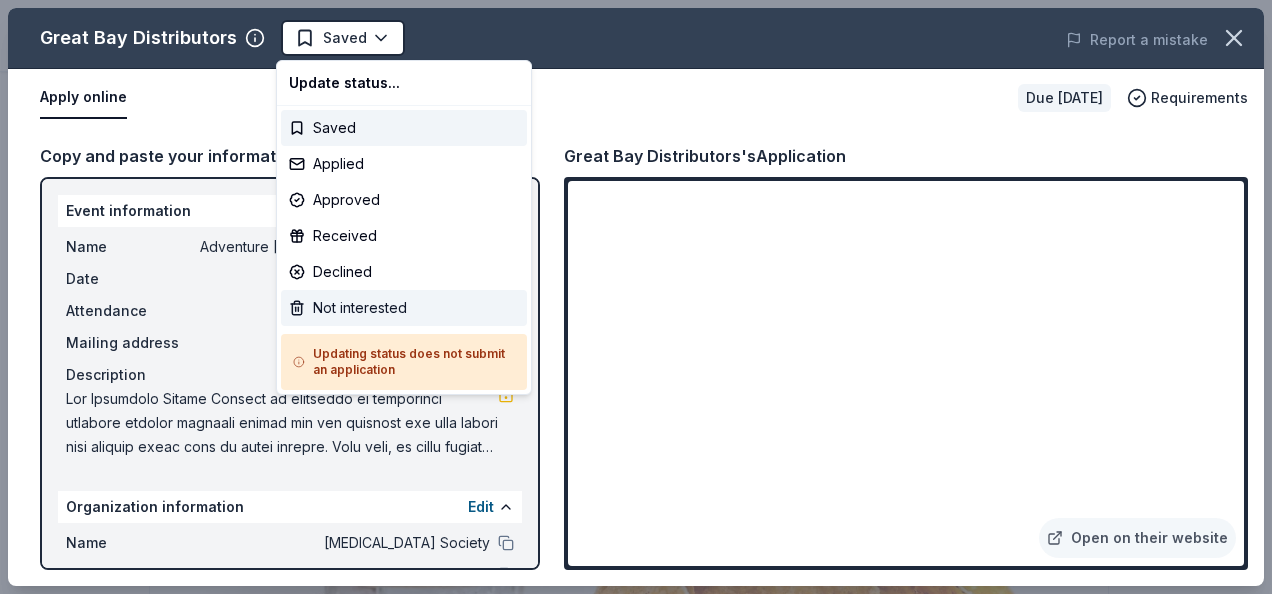 click on "Not interested" at bounding box center (404, 308) 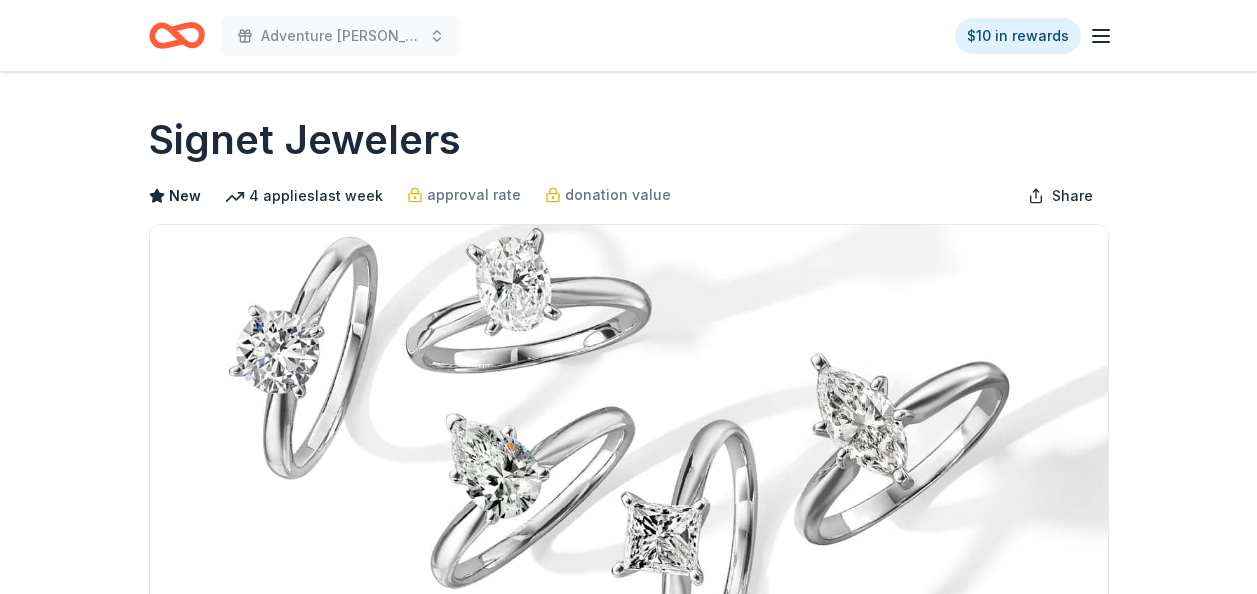 scroll, scrollTop: 0, scrollLeft: 0, axis: both 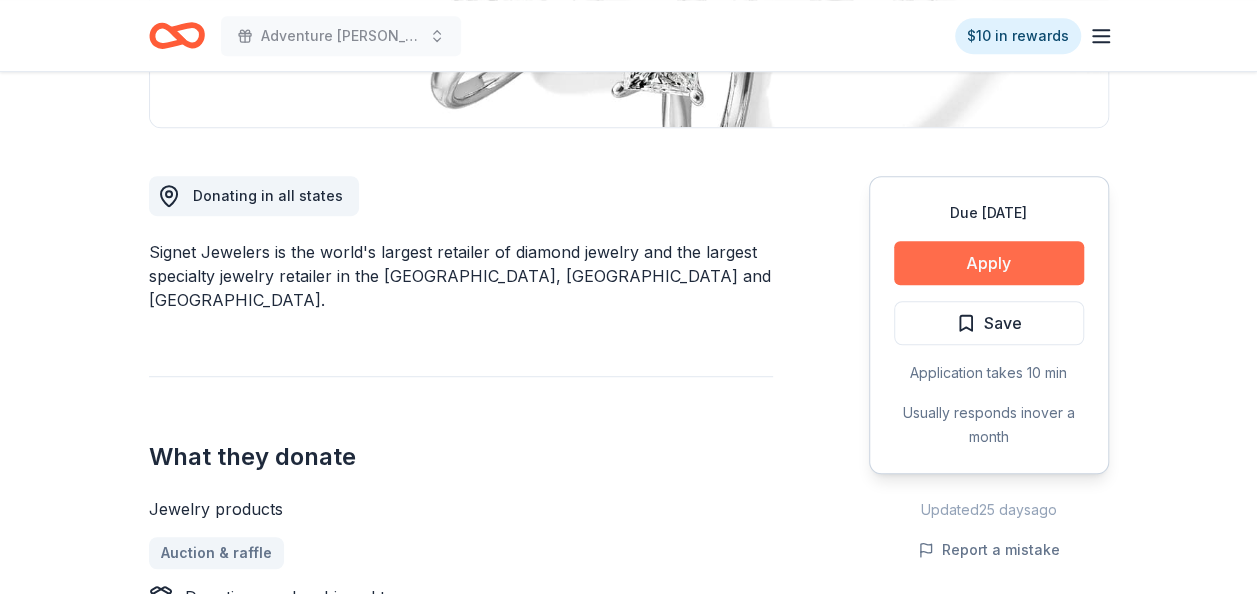 click on "Apply" at bounding box center (989, 263) 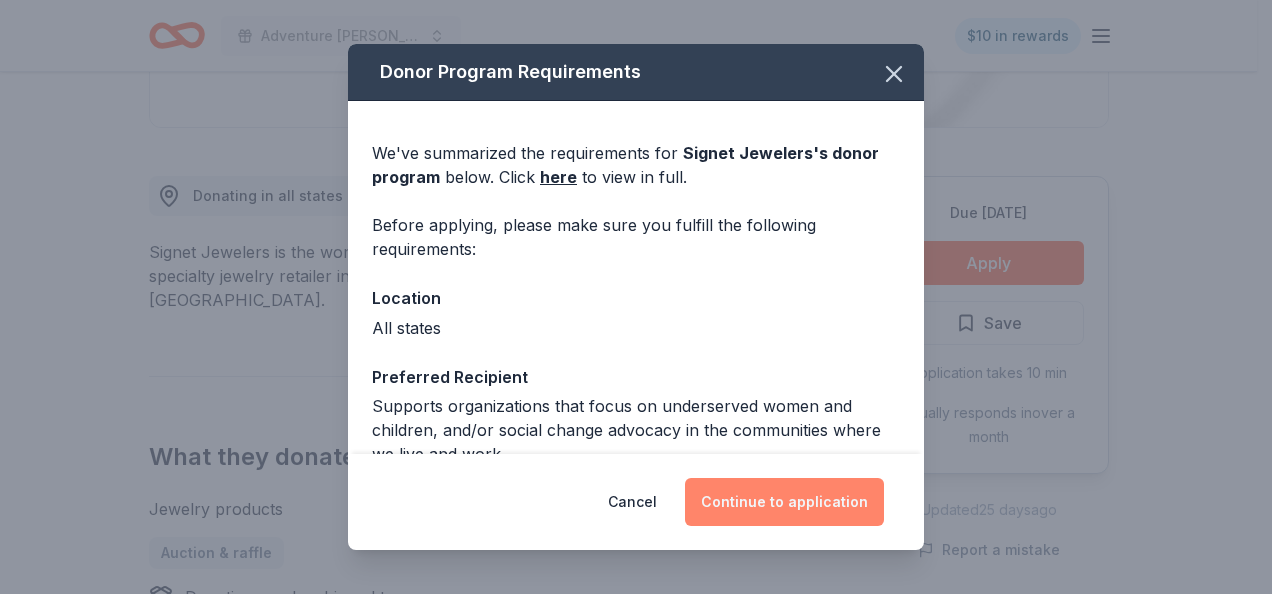 click on "Continue to application" at bounding box center [784, 502] 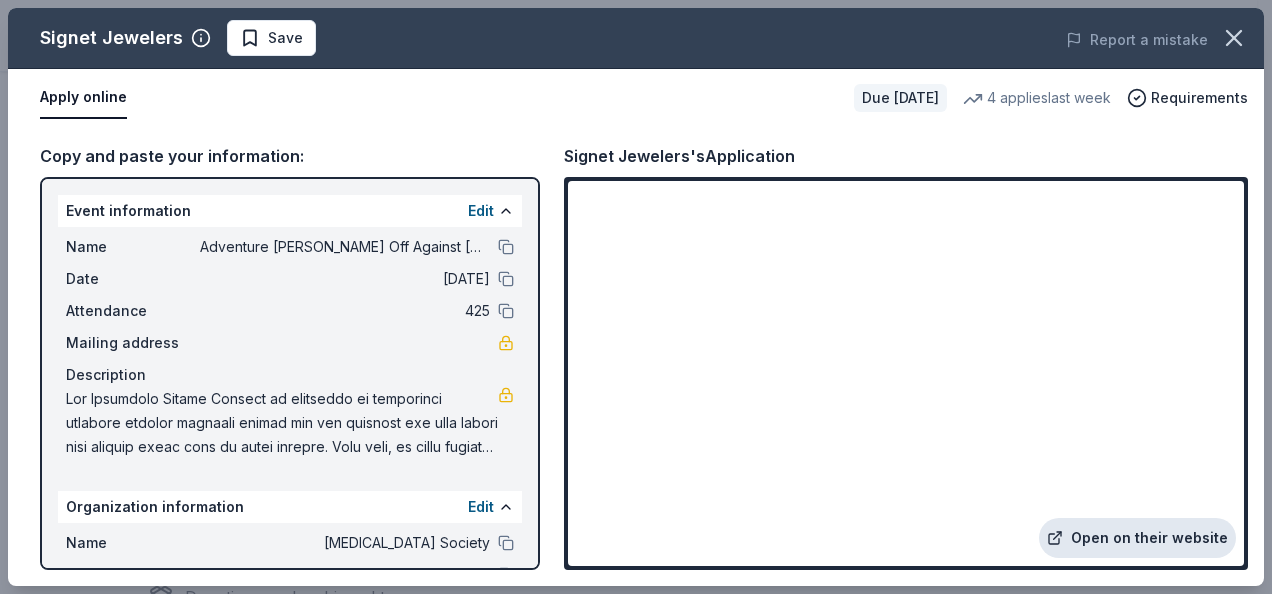 click on "Open on their website" at bounding box center (1137, 538) 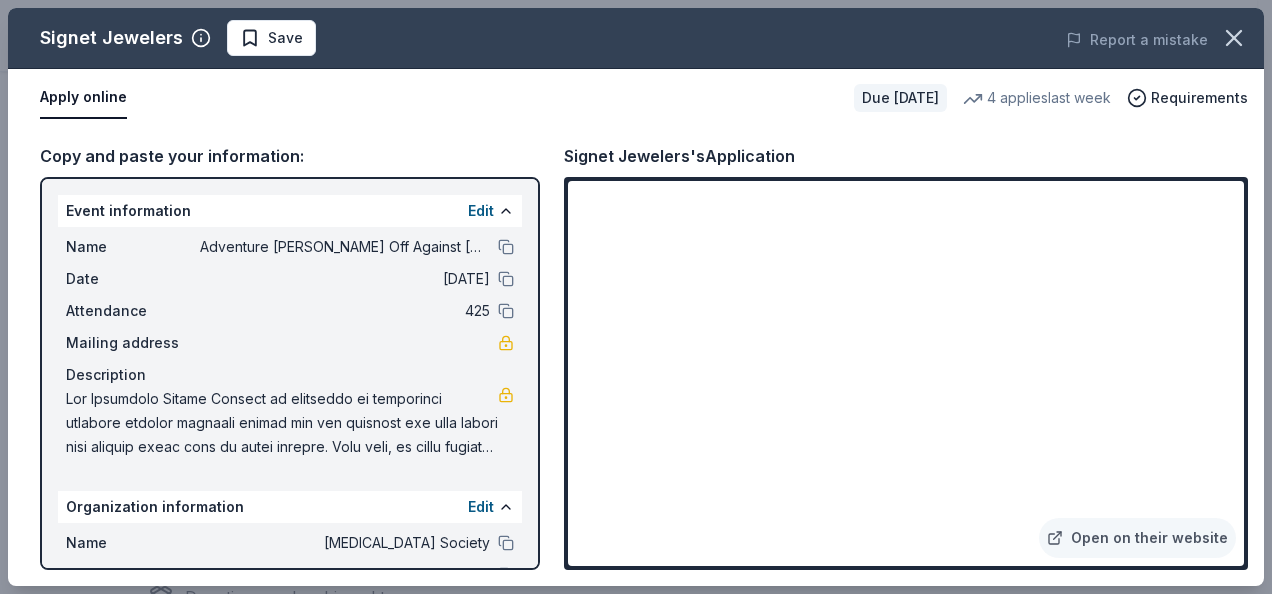 click on "Open on their website" at bounding box center (906, 373) 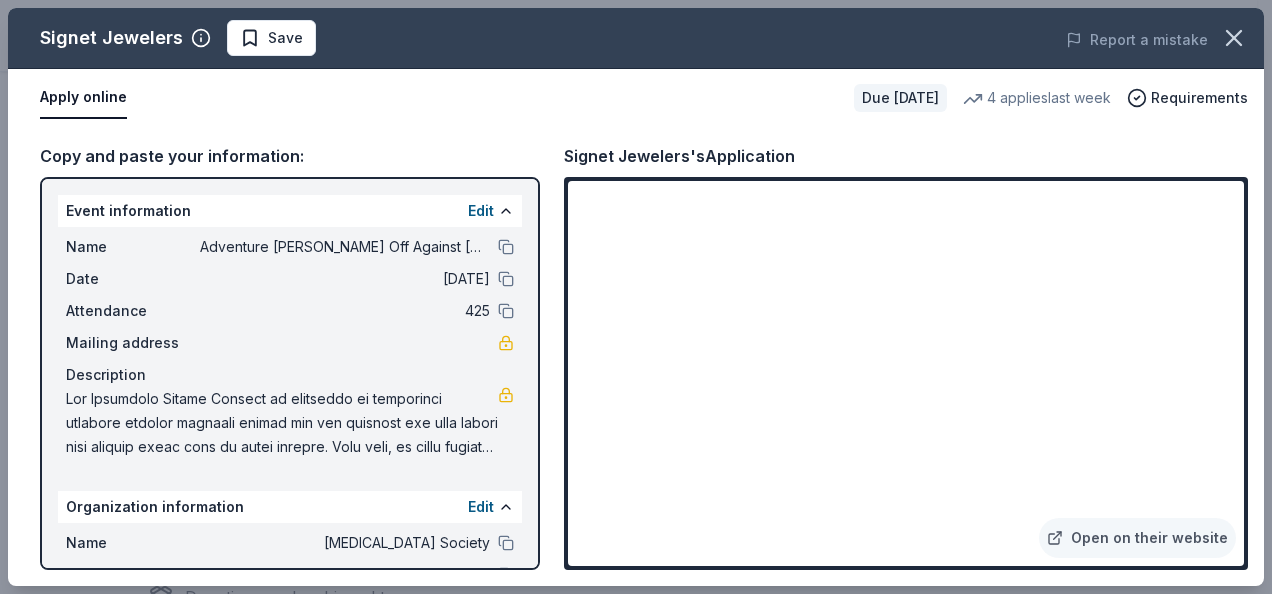 click on "Copy and paste your information: Event information Edit Name Adventure Ted Tees Off Against Childhood Cancer-Fairways For Fighters Date 02/23/26 Attendance 425 Mailing address Description Organization information Edit Name Childhood Cancer Society Website https://www.childhoodcancersociety.org/ EIN 20-3684085 Mission statement Childhood Cancer Society's mission is to help families who are struggling with pediatric cancer financially and emotionally. Signet Jewelers's  Application Open on their website" at bounding box center [636, 356] 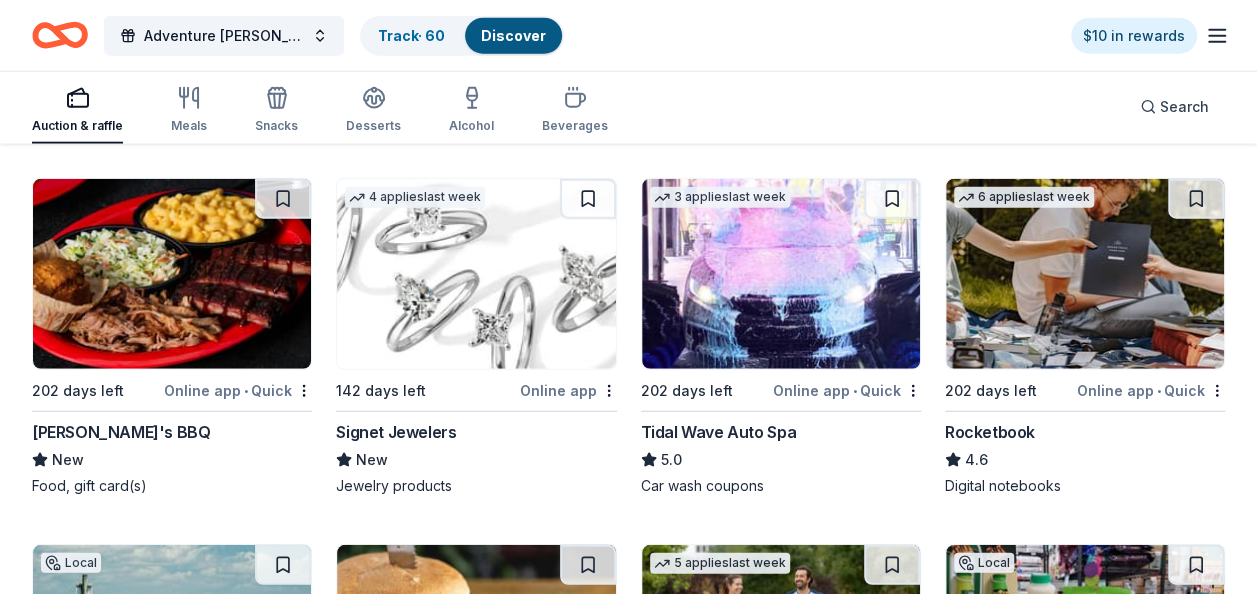 scroll, scrollTop: 6226, scrollLeft: 0, axis: vertical 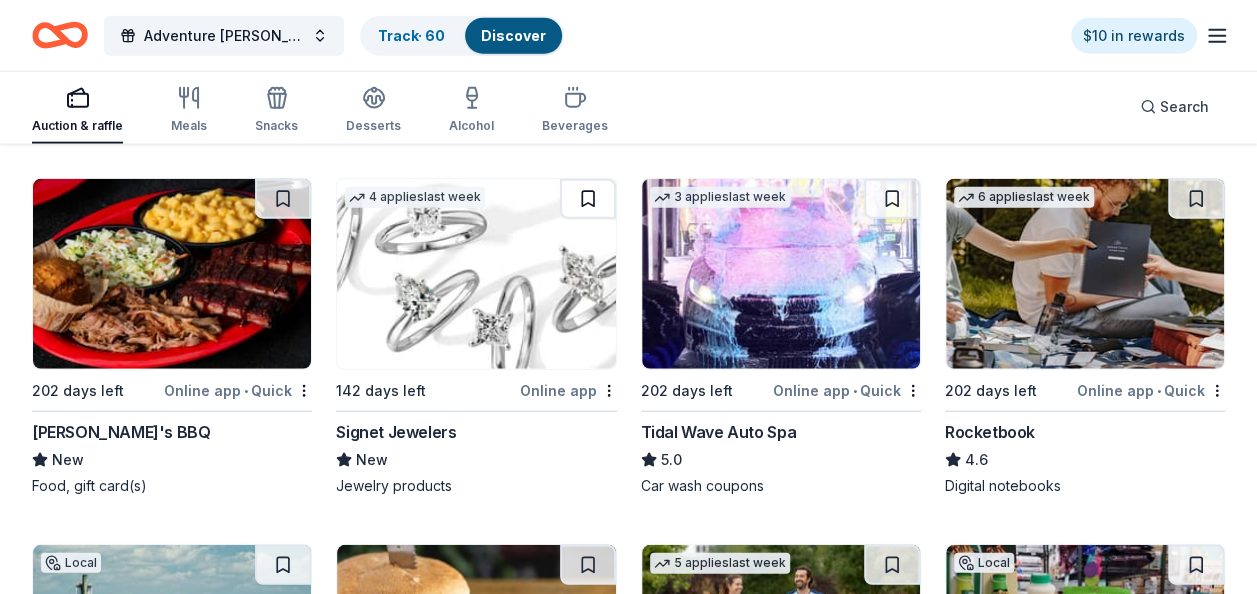 click at bounding box center (588, 199) 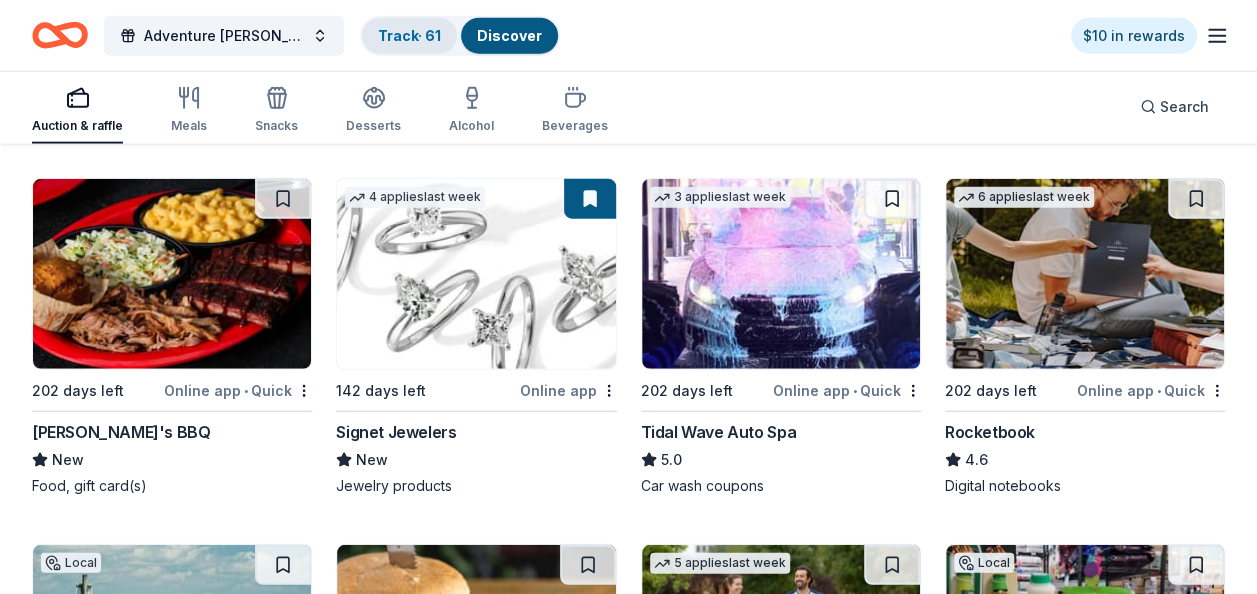 click on "Track  · 61" at bounding box center (409, 35) 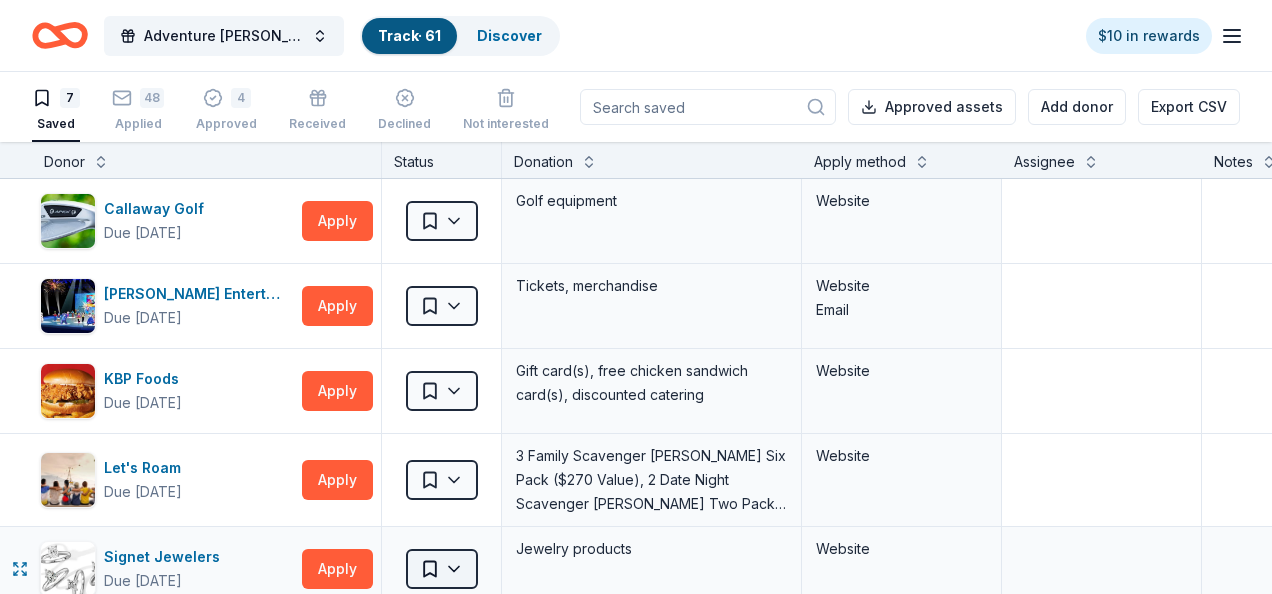 click on "Adventure [PERSON_NAME] Off Against [MEDICAL_DATA]-Fairways For Fighters Track  · 61 Discover $10 in rewards 7 Saved 48 Applied 4 Approved Received Declined Not interested  Approved assets Add donor Export CSV Donor Status Donation Apply method Assignee Notes Callaway Golf Due [DATE] Apply Saved Golf equipment Website [PERSON_NAME] Entertainment Due [DATE] Apply Saved Tickets, merchandise  Website Email KBP Foods Due [DATE] Apply Saved Gift card(s), free chicken sandwich card(s), discounted catering Website Let's Roam Due [DATE] Apply Saved 3 Family Scavenger [PERSON_NAME] Six Pack ($270 Value), 2 Date Night Scavenger [PERSON_NAME] Two Pack ($130 Value) Website Signet Jewelers Due [DATE] Apply Saved Jewelry products Website UnReal Candy Due [DATE] Apply Saved Individually wrapped or pouches of candy/chocolate product(s) Website Wawa Foundation Due [DATE] Apply Saved Wawa brand fruit drinks, teas, or water; Wawa gift basket (includes Wawa products and coupons) Website   Discover more donors Saved" at bounding box center [636, 297] 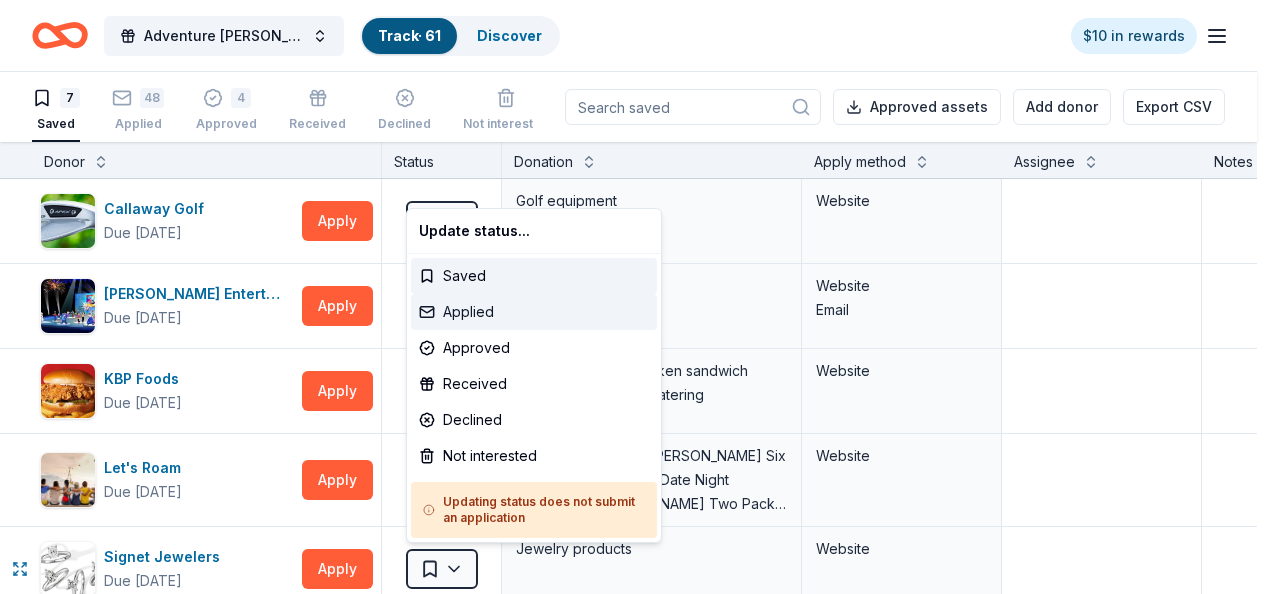 click on "Applied" at bounding box center (534, 312) 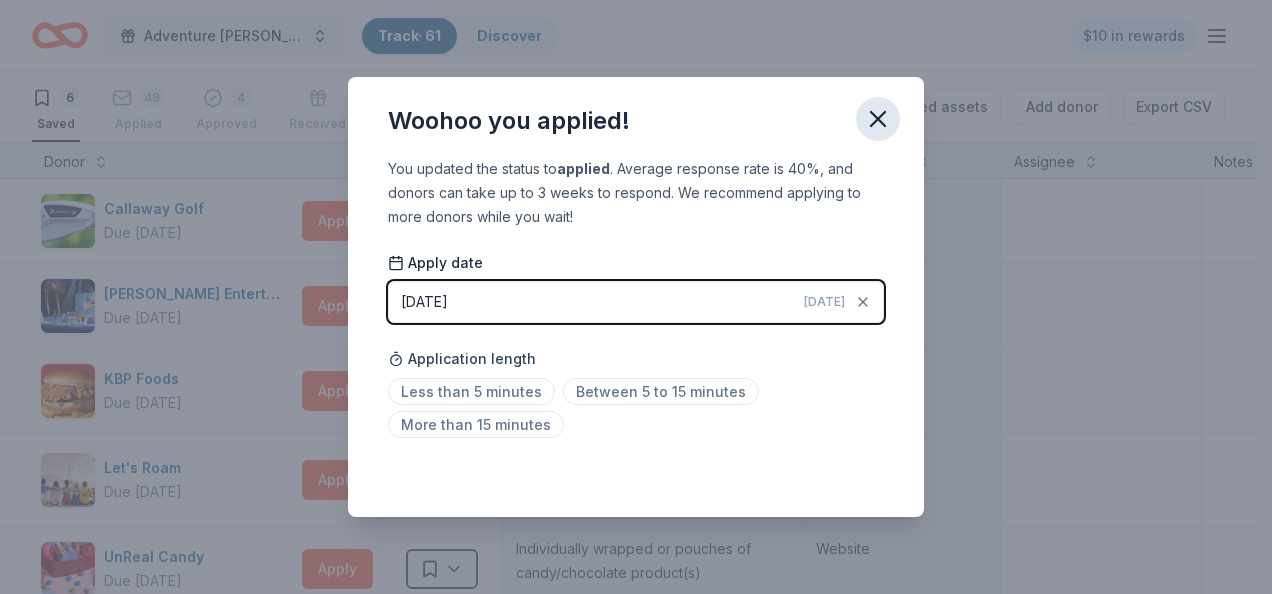 click 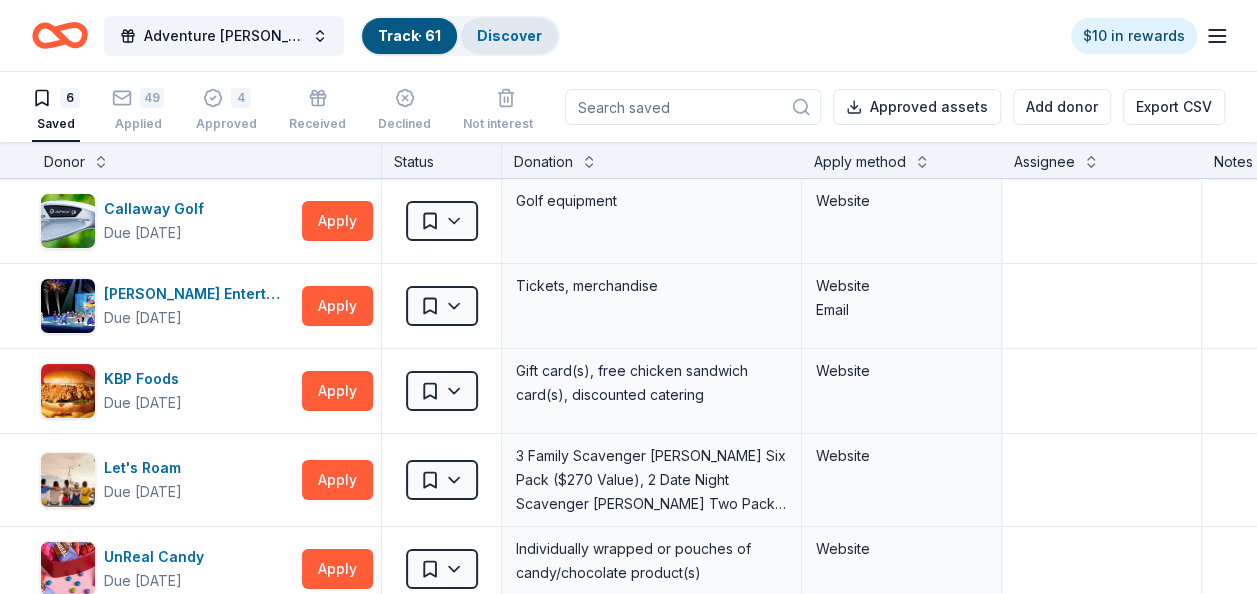 click on "Discover" at bounding box center [509, 35] 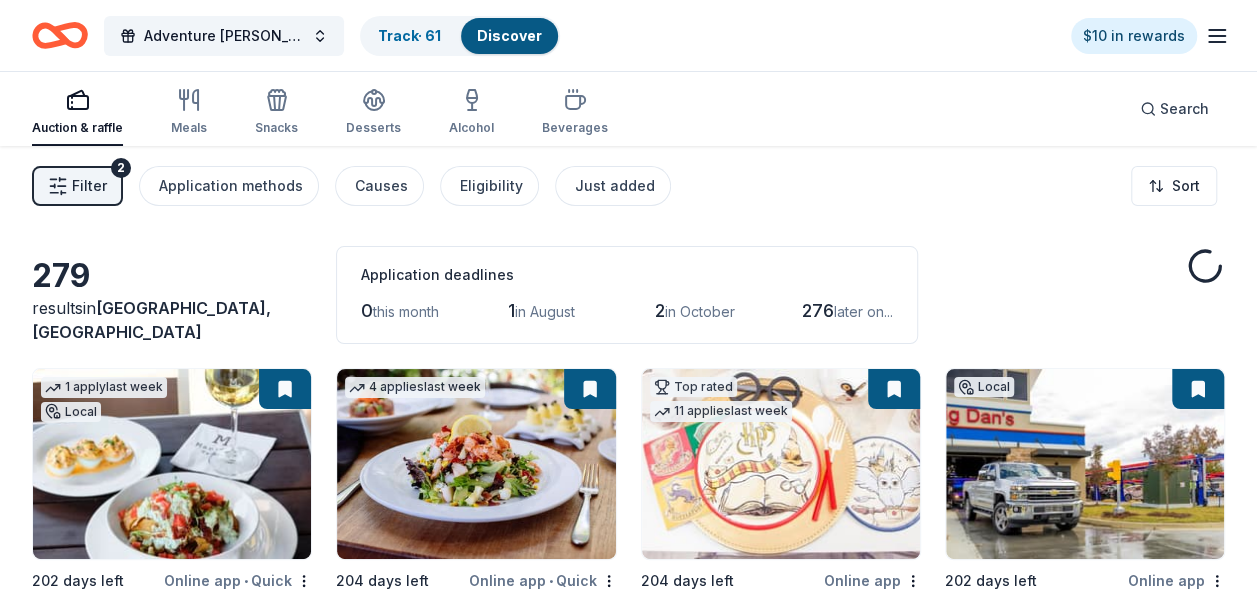 scroll, scrollTop: 0, scrollLeft: 0, axis: both 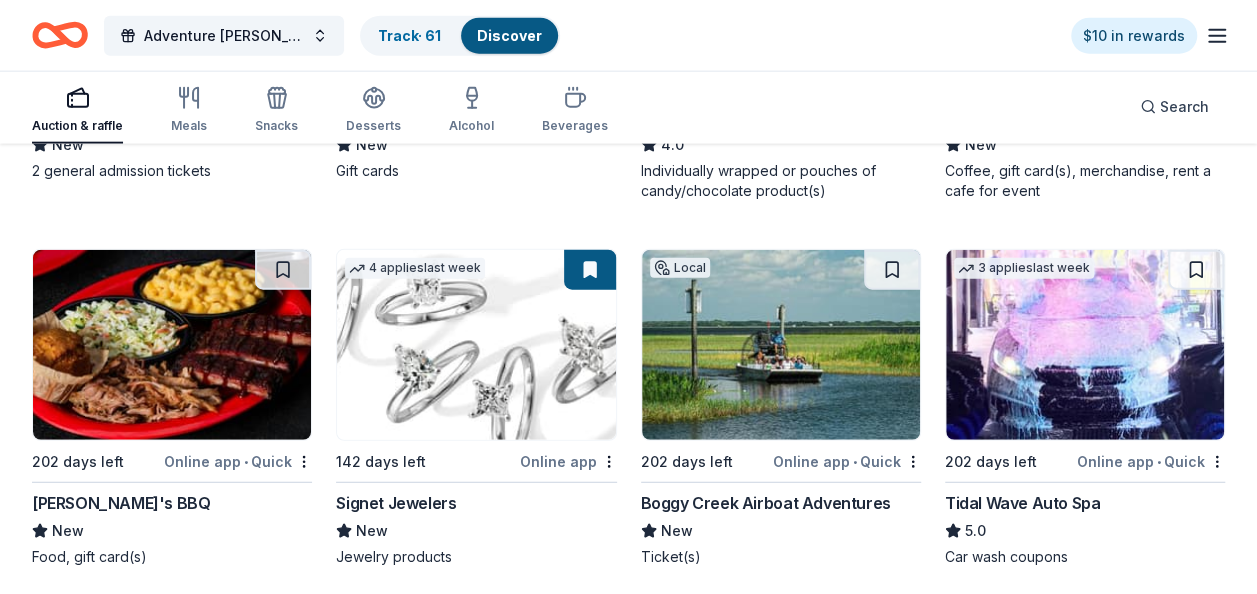 click at bounding box center [781, 345] 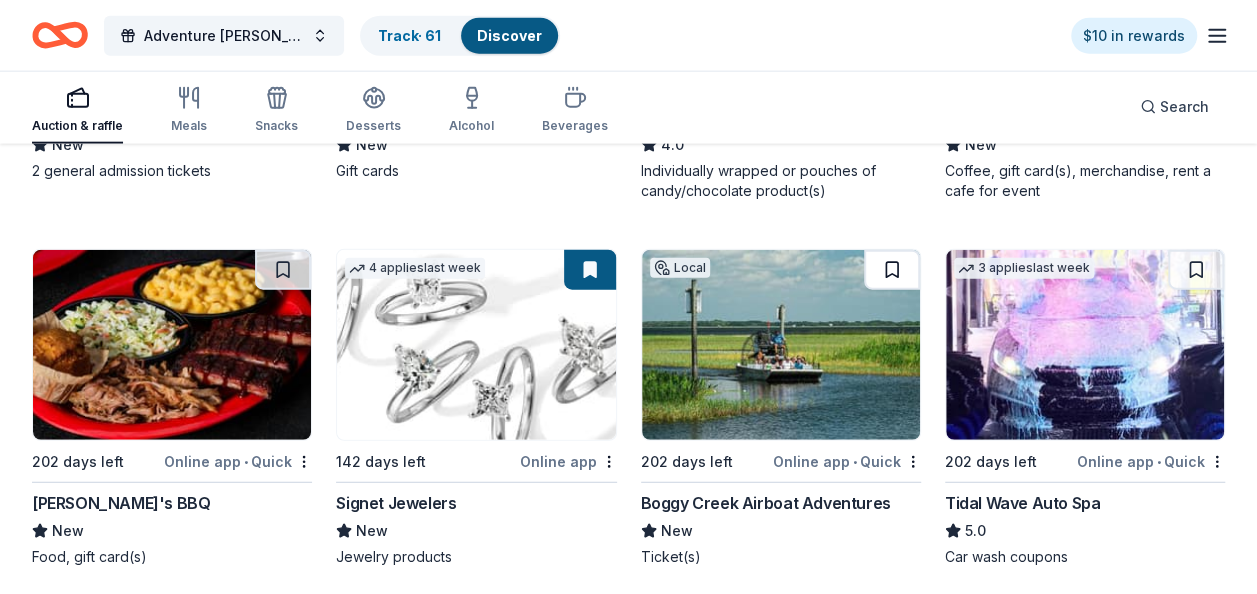 click at bounding box center (892, 270) 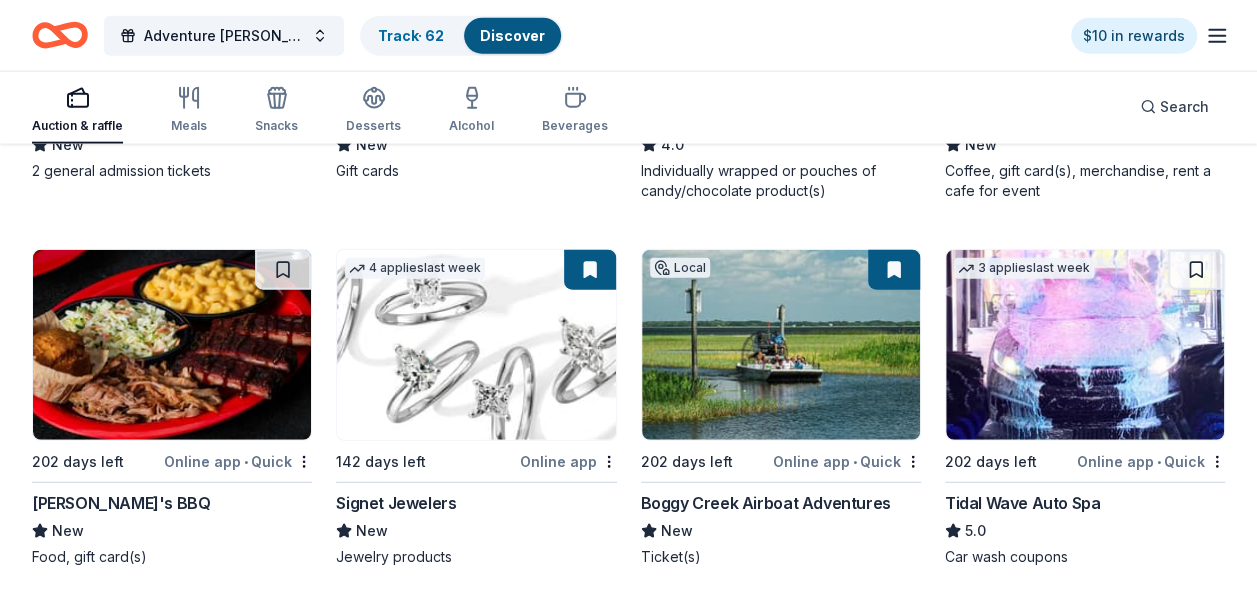 click at bounding box center [894, 270] 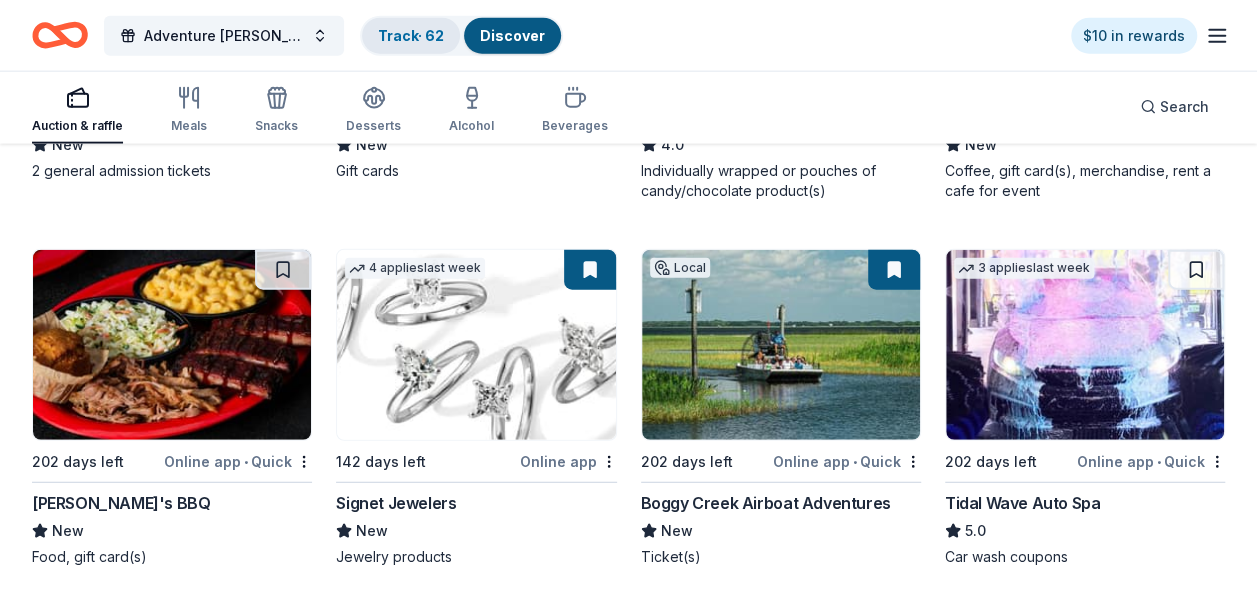 click on "Track  · 62" at bounding box center (411, 35) 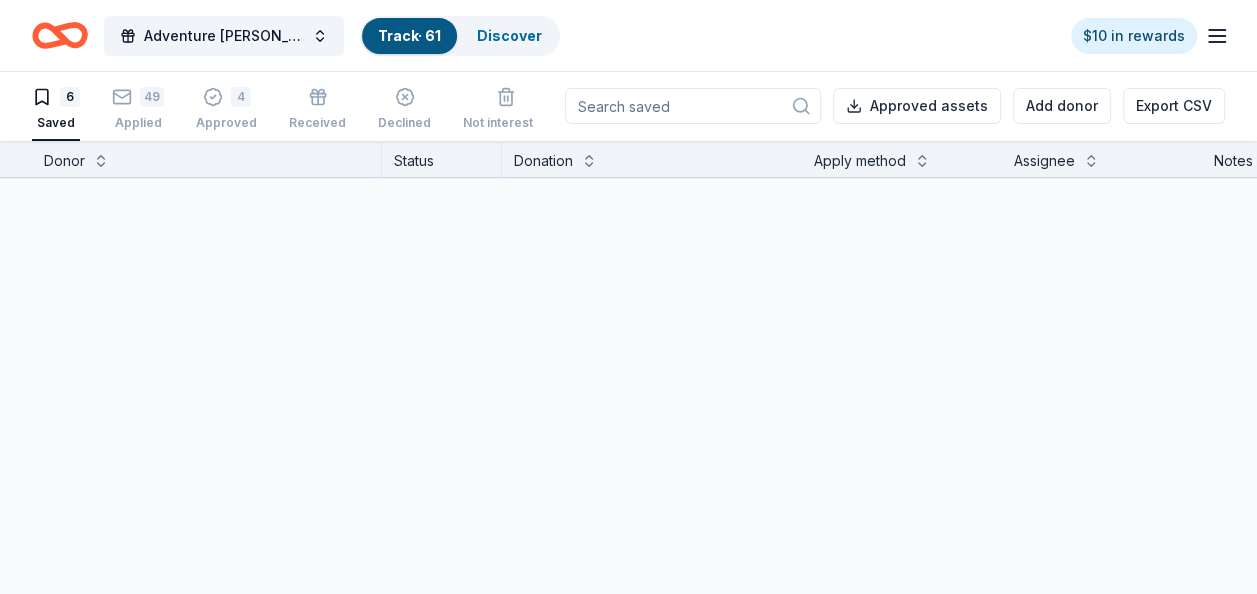 scroll, scrollTop: 0, scrollLeft: 0, axis: both 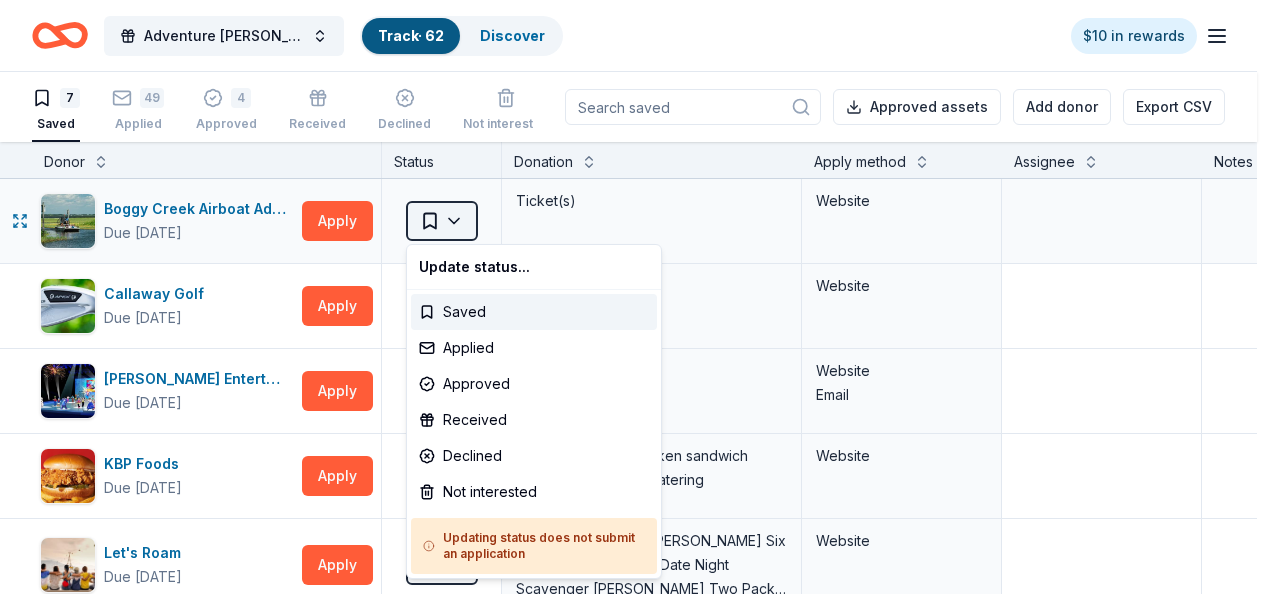 click on "Adventure Ted Tees Off Against Childhood Cancer-Fairways For Fighters Track  · 62 Discover $10 in rewards 7 Saved 49 Applied 4 Approved Received Declined Not interested  Approved assets Add donor Export CSV Donor Status Donation Apply method Assignee Notes Boggy Creek Airboat Adventures Due in 202 days Apply Saved Ticket(s) Website Callaway Golf Due in 202 days Apply Saved Golf equipment Website Feld Entertainment Due in 202 days Apply Saved Tickets, merchandise  Website Email KBP Foods Due in 190 days Apply Saved Gift card(s), free chicken sandwich card(s), discounted catering Website Let's Roam Due in 202 days Apply Saved 3 Family Scavenger Hunt Six Pack ($270 Value), 2 Date Night Scavenger Hunt Two Pack ($130 Value) Website UnReal Candy Due in 211 days Apply Saved Individually wrapped or pouches of candy/chocolate product(s) Website Wawa Foundation Due in 211 days Apply Saved Wawa brand fruit drinks, teas, or water; Wawa gift basket (includes Wawa products and coupons) Website   Discover more donors Saved" at bounding box center [636, 297] 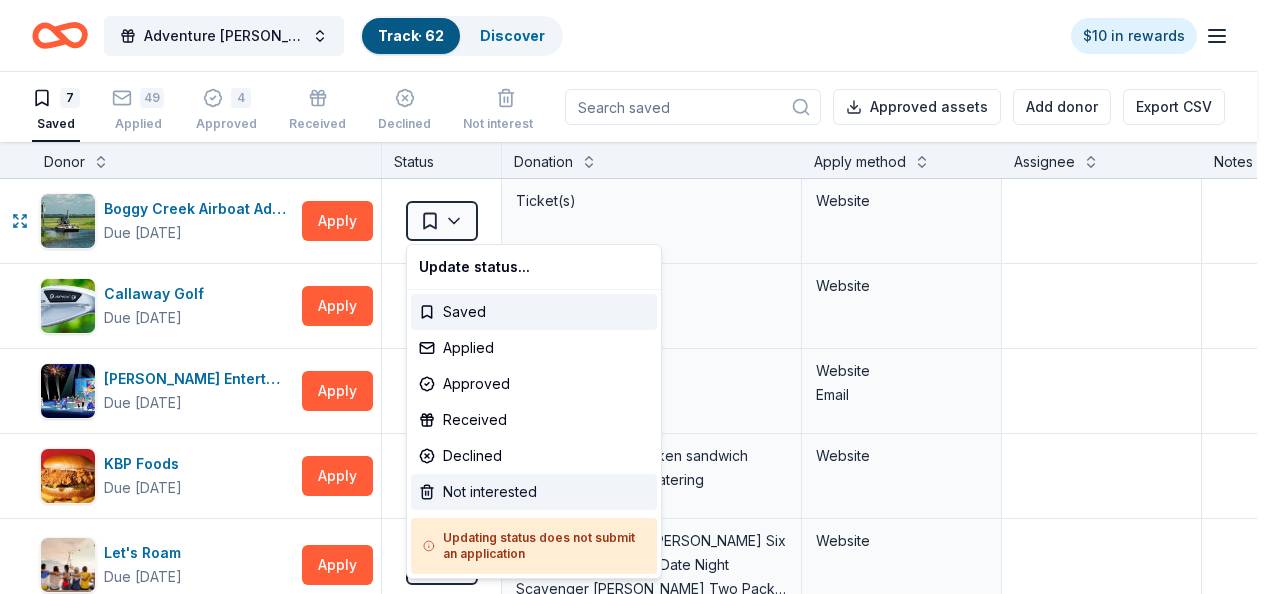 click on "Not interested" at bounding box center (534, 492) 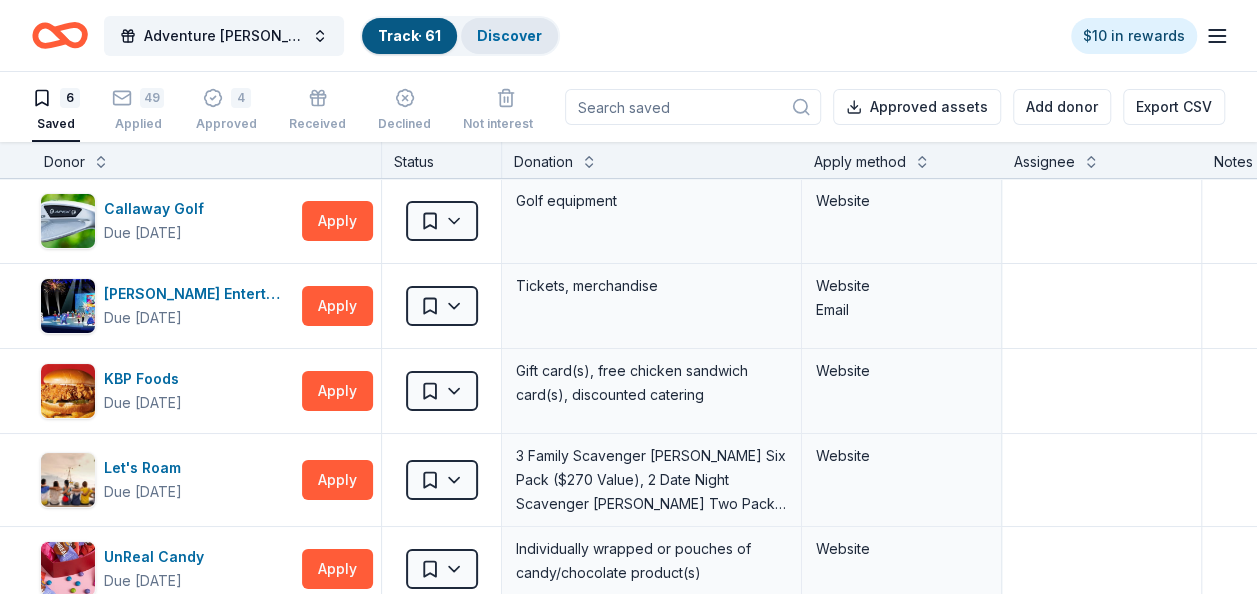 click on "Discover" at bounding box center (509, 35) 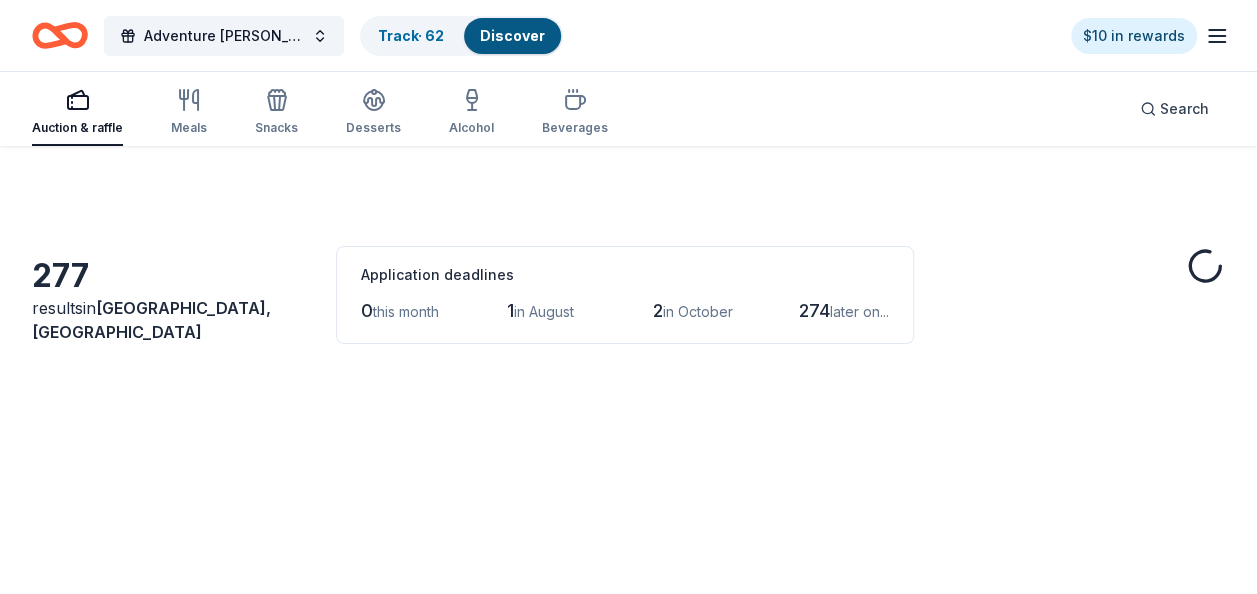 scroll, scrollTop: 0, scrollLeft: 0, axis: both 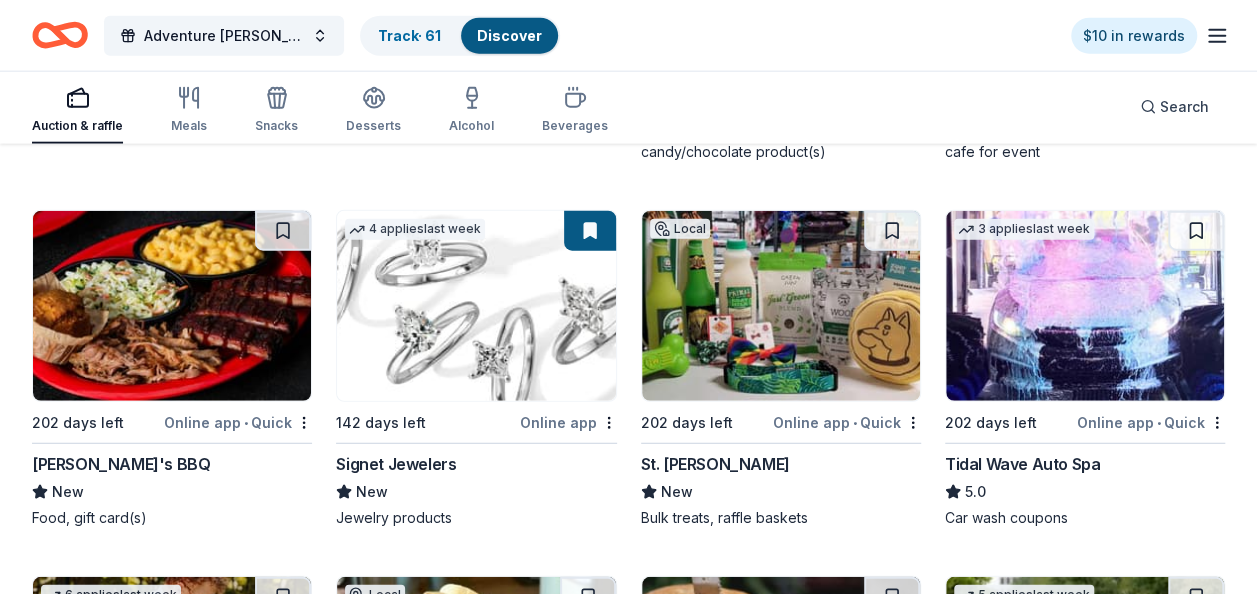 click at bounding box center [172, 306] 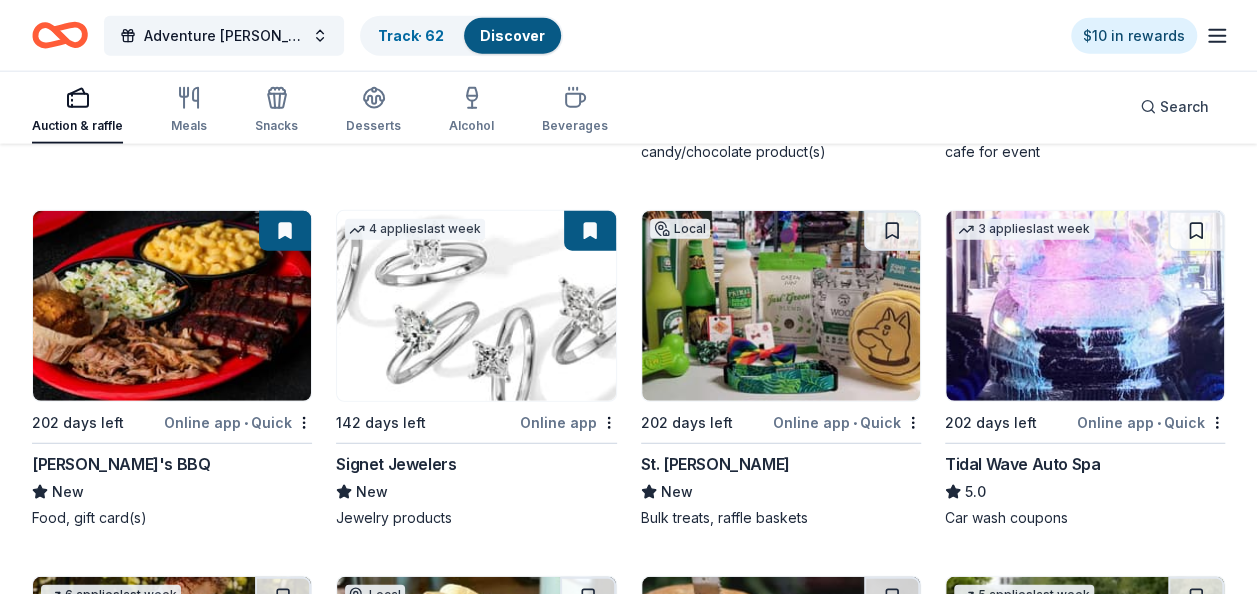 click at bounding box center [781, 306] 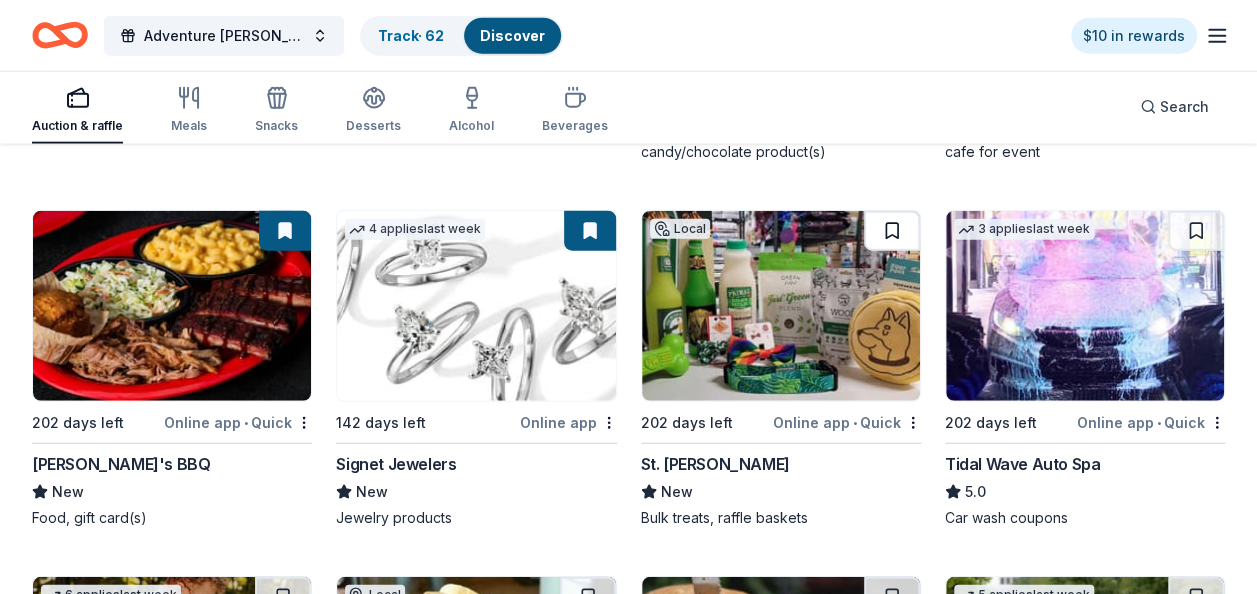 click at bounding box center (892, 231) 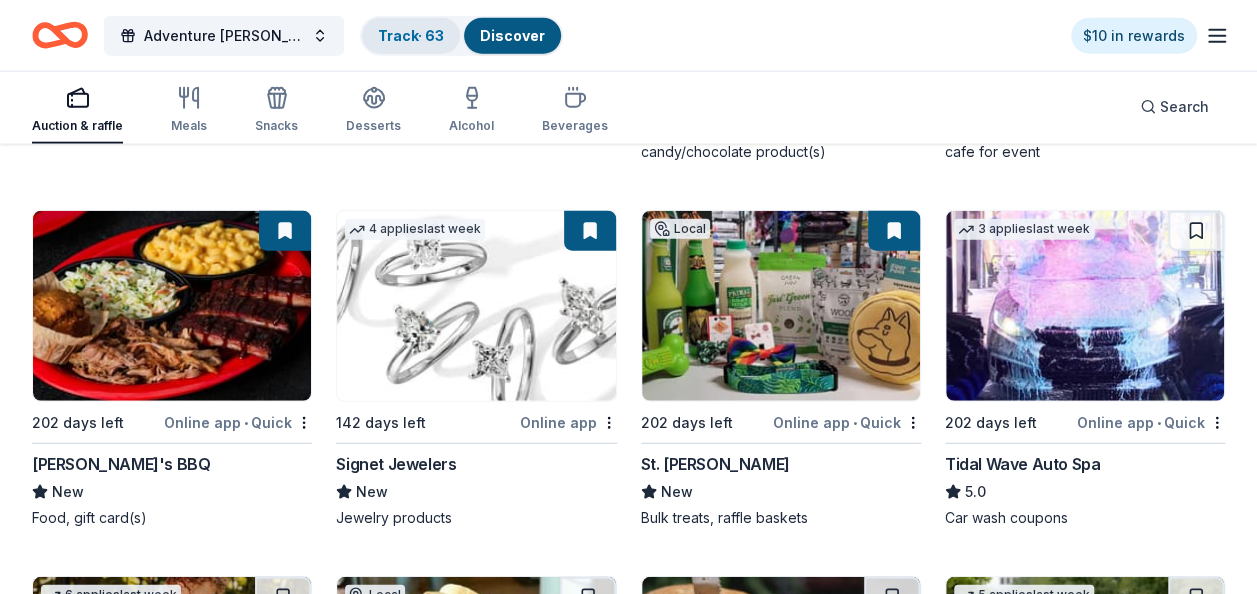 click on "Track  · 63" at bounding box center (411, 35) 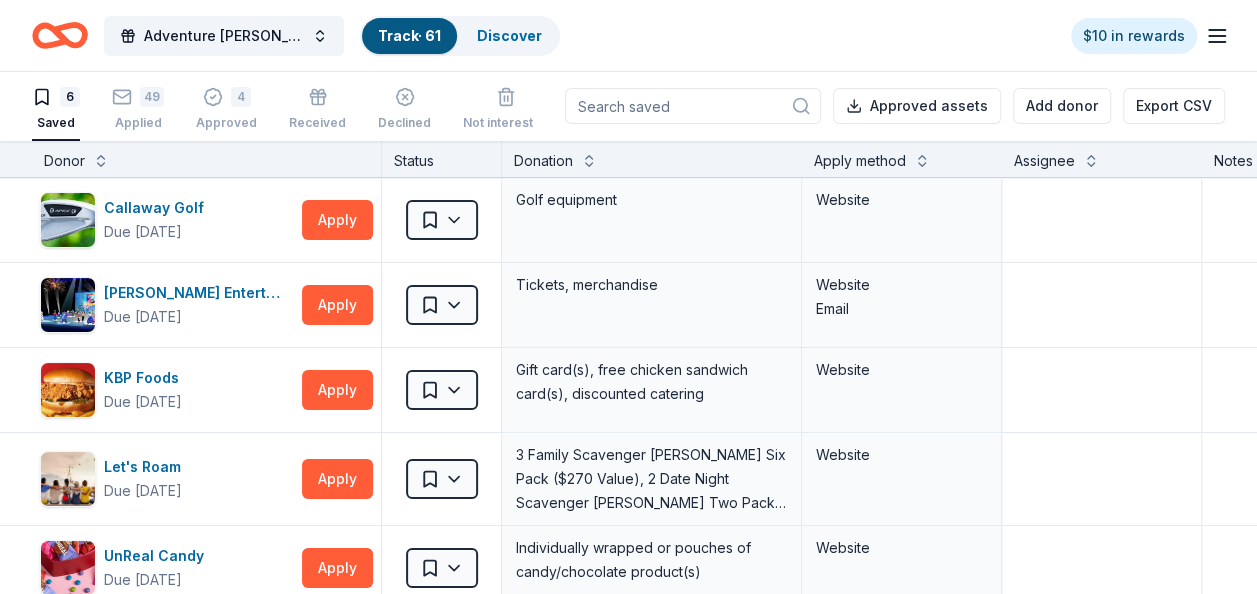 scroll, scrollTop: 0, scrollLeft: 0, axis: both 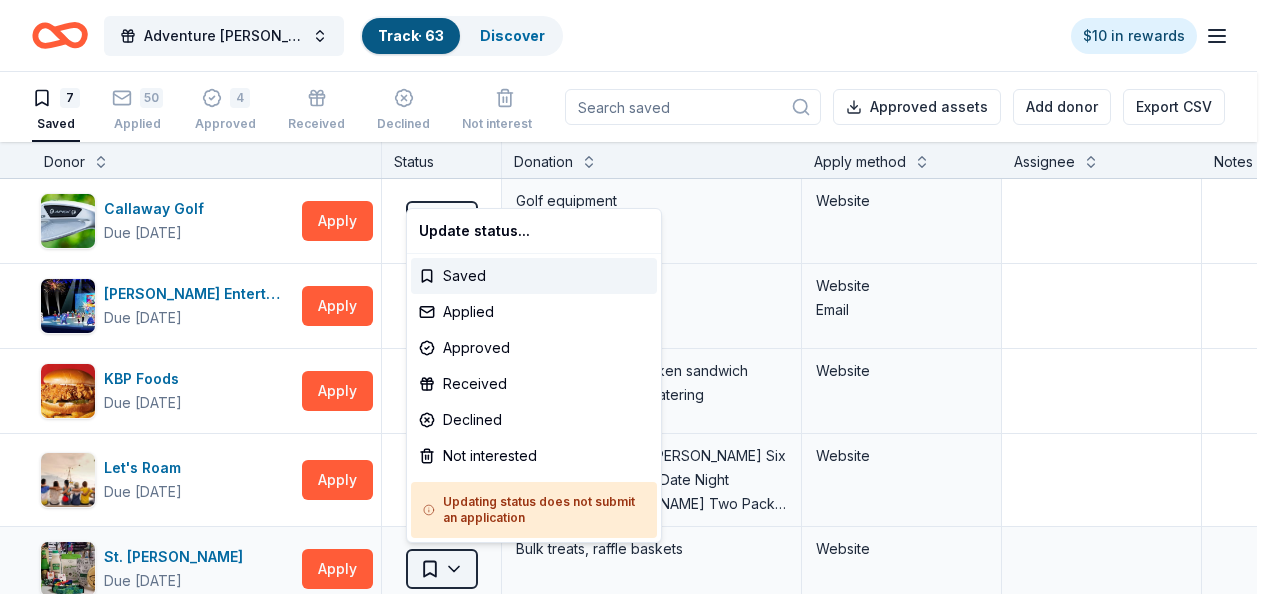 click on "Adventure Ted Tees Off Against Childhood Cancer-Fairways For Fighters Track  · 63 Discover $10 in rewards 7 Saved 50 Applied 4 Approved Received Declined Not interested  Approved assets Add donor Export CSV Donor Status Donation Apply method Assignee Notes Callaway Golf Due in 202 days Apply Saved Golf equipment Website Feld Entertainment Due in 202 days Apply Saved Tickets, merchandise  Website Email KBP Foods Due in 190 days Apply Saved Gift card(s), free chicken sandwich card(s), discounted catering Website Let's Roam Due in 202 days Apply Saved 3 Family Scavenger Hunt Six Pack ($270 Value), 2 Date Night Scavenger Hunt Two Pack ($130 Value) Website St. PetersBARK Due in 202 days Apply Saved Bulk treats, raffle baskets Website UnReal Candy Due in 211 days Apply Saved Individually wrapped or pouches of candy/chocolate product(s) Website Wawa Foundation Due in 211 days Apply Saved Wawa brand fruit drinks, teas, or water; Wawa gift basket (includes Wawa products and coupons) Website   Discover more donors" at bounding box center [636, 297] 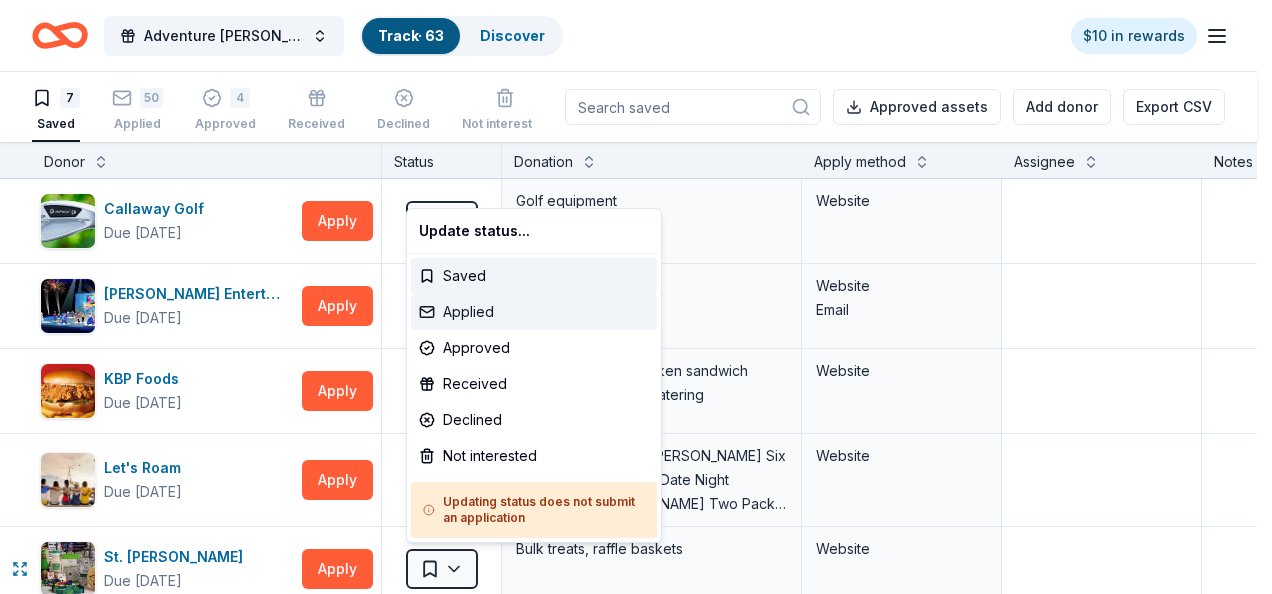 click on "Applied" at bounding box center (534, 312) 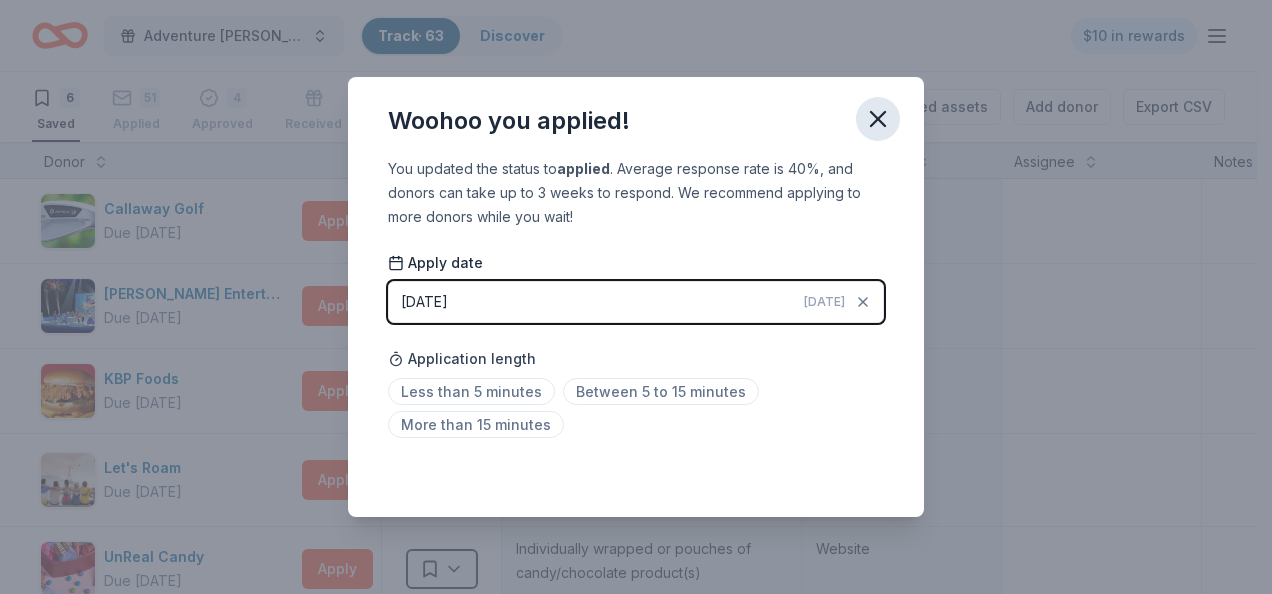 click 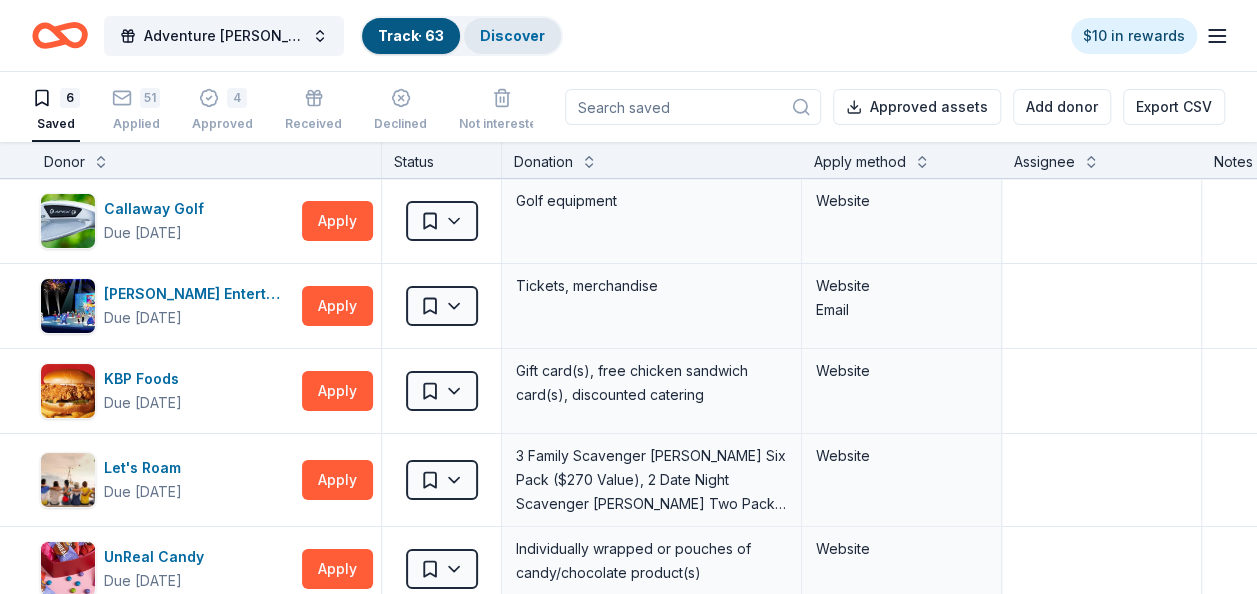 click on "Discover" at bounding box center (512, 35) 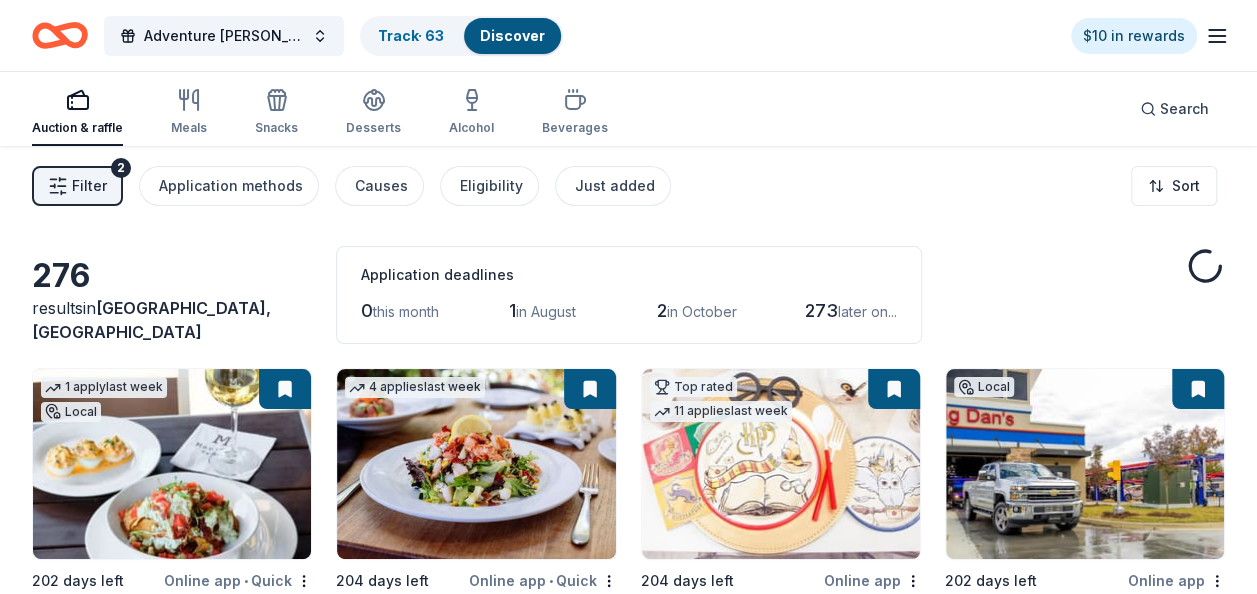 scroll, scrollTop: 0, scrollLeft: 0, axis: both 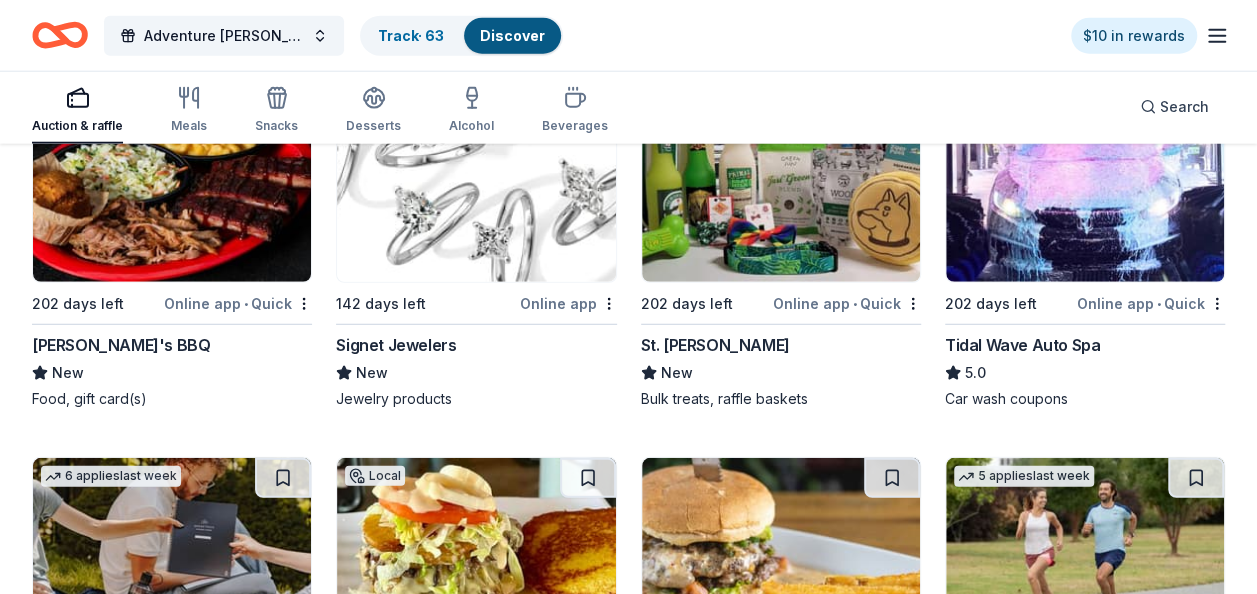 click at bounding box center [1085, 187] 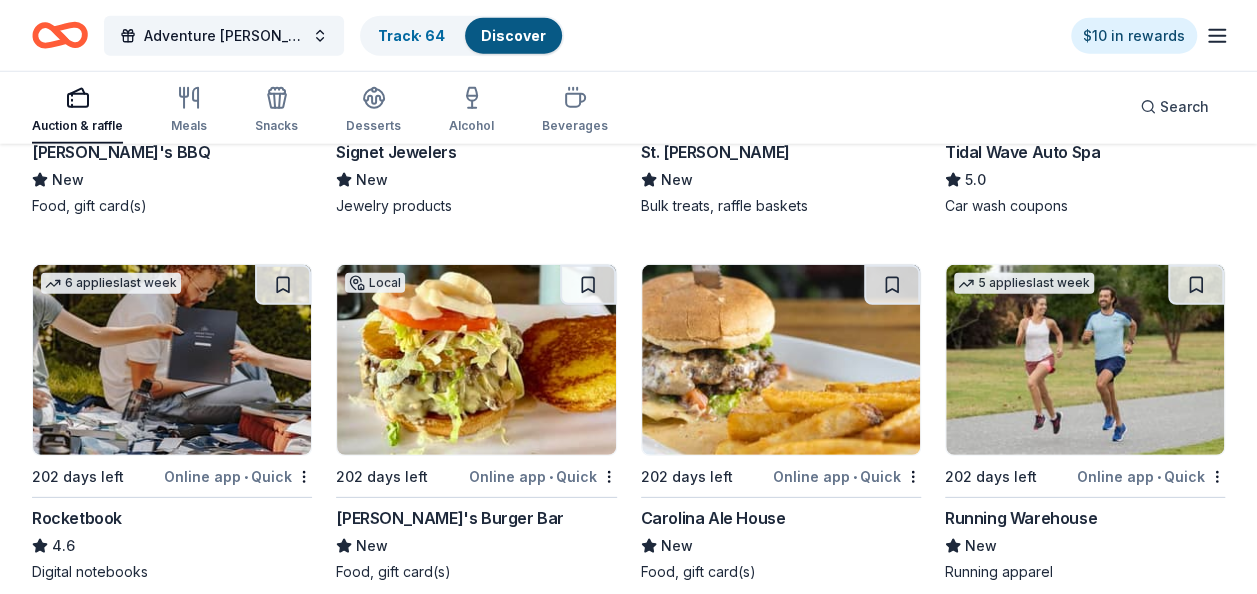 scroll, scrollTop: 6533, scrollLeft: 0, axis: vertical 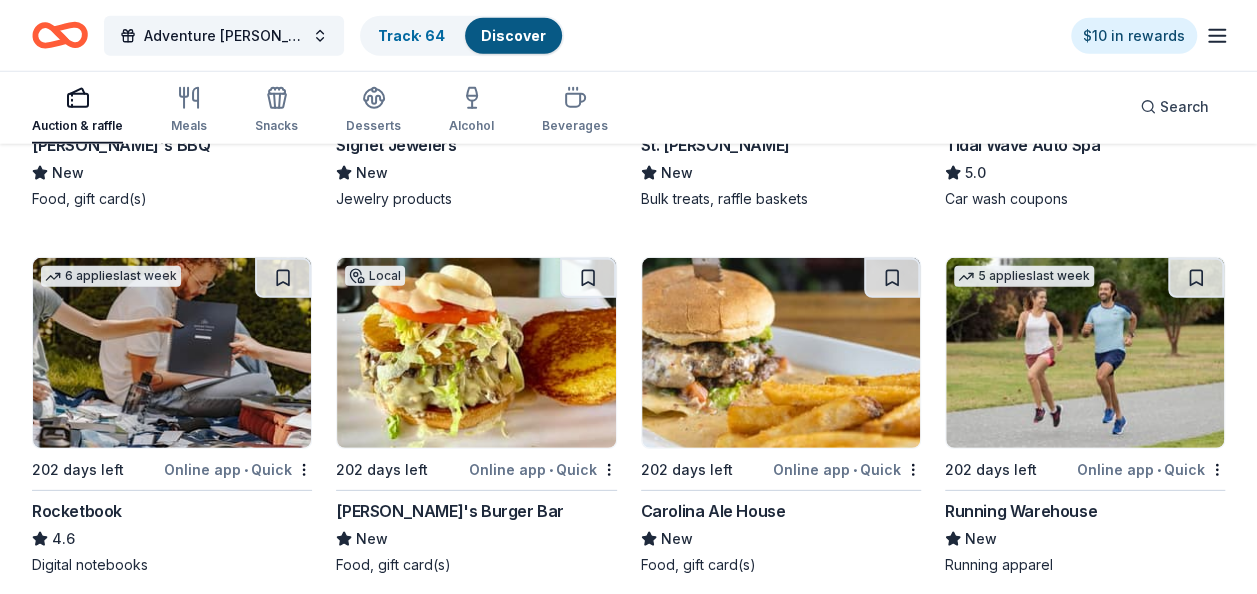 click at bounding box center (172, 353) 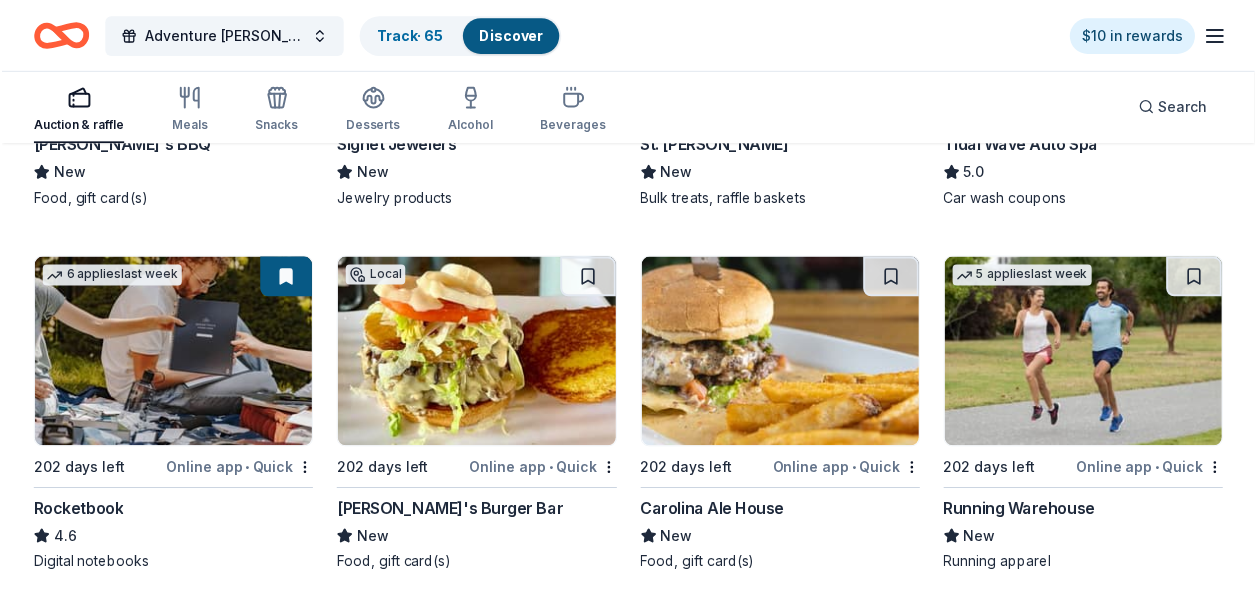 scroll, scrollTop: 6370, scrollLeft: 0, axis: vertical 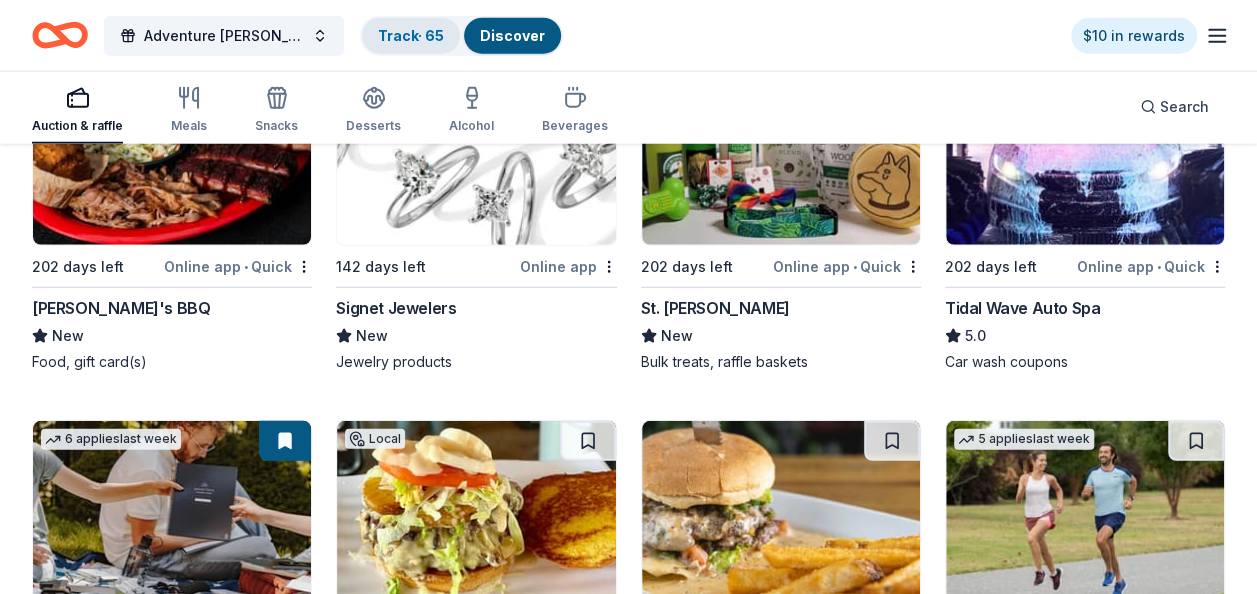 click on "Track  · 65" at bounding box center [411, 35] 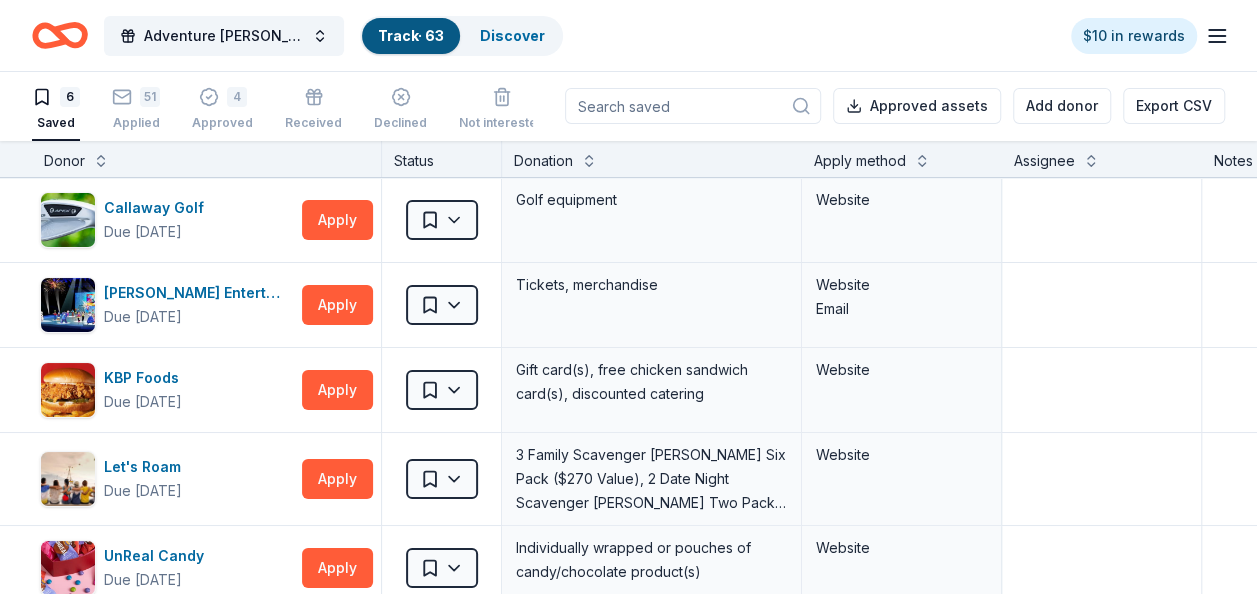 scroll, scrollTop: 0, scrollLeft: 0, axis: both 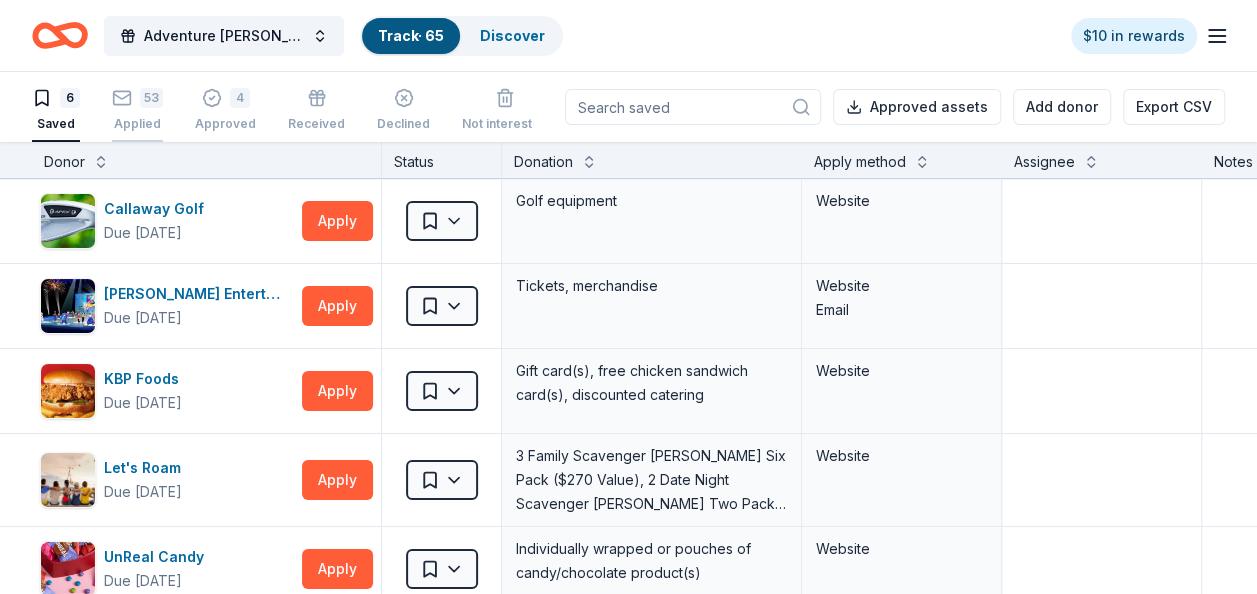 click on "53 Applied" at bounding box center (137, 110) 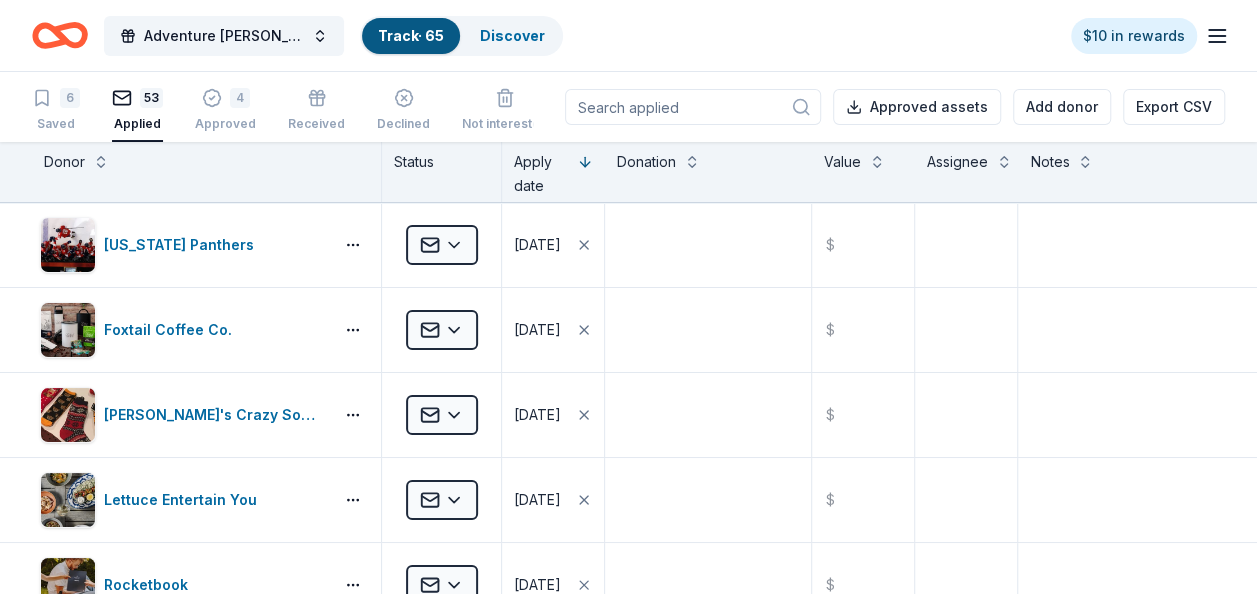scroll, scrollTop: 0, scrollLeft: 0, axis: both 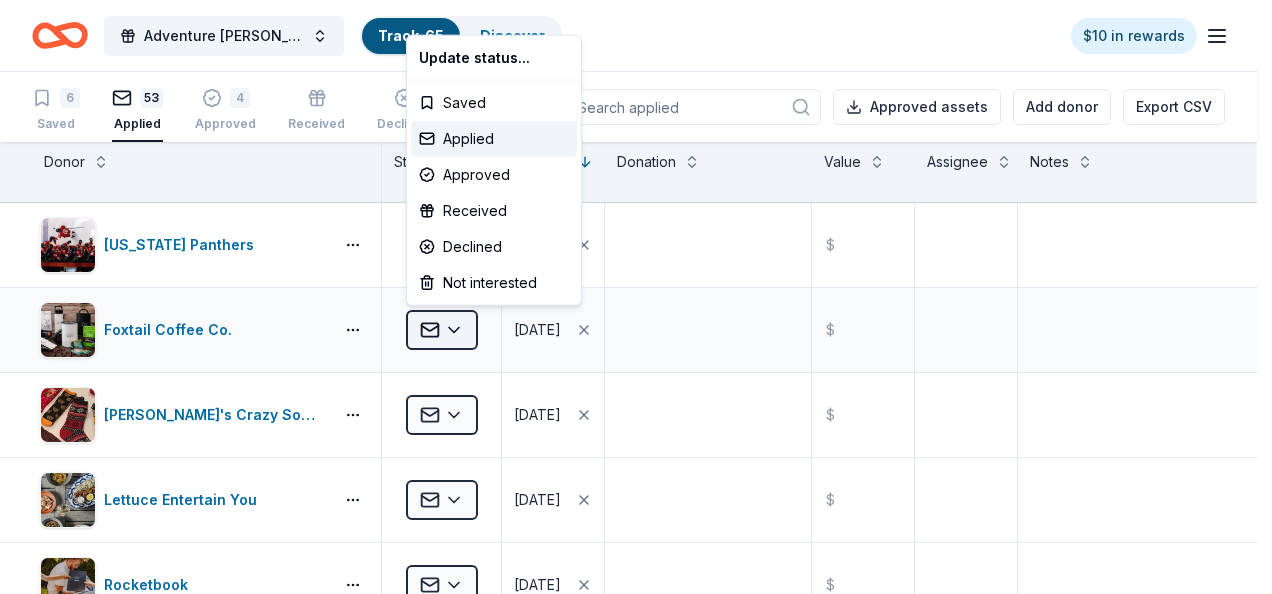 click on "Adventure Ted Tees Off Against Childhood Cancer-Fairways For Fighters Track  · 65 Discover $10 in rewards 6 Saved 53 Applied 4 Approved Received Declined Not interested  Approved assets Add donor Export CSV Donor Status Apply date Donation Value Assignee Notes Florida Panthers Applied 07/06/2025 $ Foxtail Coffee Co. Applied 07/06/2025 $ John's Crazy Socks Applied 07/06/2025 $ Lettuce Entertain You Applied 07/06/2025 $ Rocketbook Applied 07/06/2025 $ Signet Jewelers Applied 07/06/2025 $ Sonny's BBQ Applied 07/06/2025 $ St. PetersBARK Applied 07/06/2025 $ Tidal Wave Auto Spa Applied 07/06/2025 $ ZooTampa Applied 07/06/2025 $ Alexandria Restaurant Partners Applied 07/05/2025 $ Brevard Zoo Applied 07/05/2025 $ Cooper's Hawk Winery and Restaurants Applied 07/05/2025 $ doTERRA Applied 07/05/2025 $ Jacksonville Symphony Applied 07/05/2025 $ KONG Company Applied 07/05/2025 $ LEGOLAND Resort (Florida) Applied 07/05/2025 $ Orlando Harley-Davidson Applied 07/05/2025 $ Orlando Science Center Applied 07/05/2025 $ Applied" at bounding box center [636, 297] 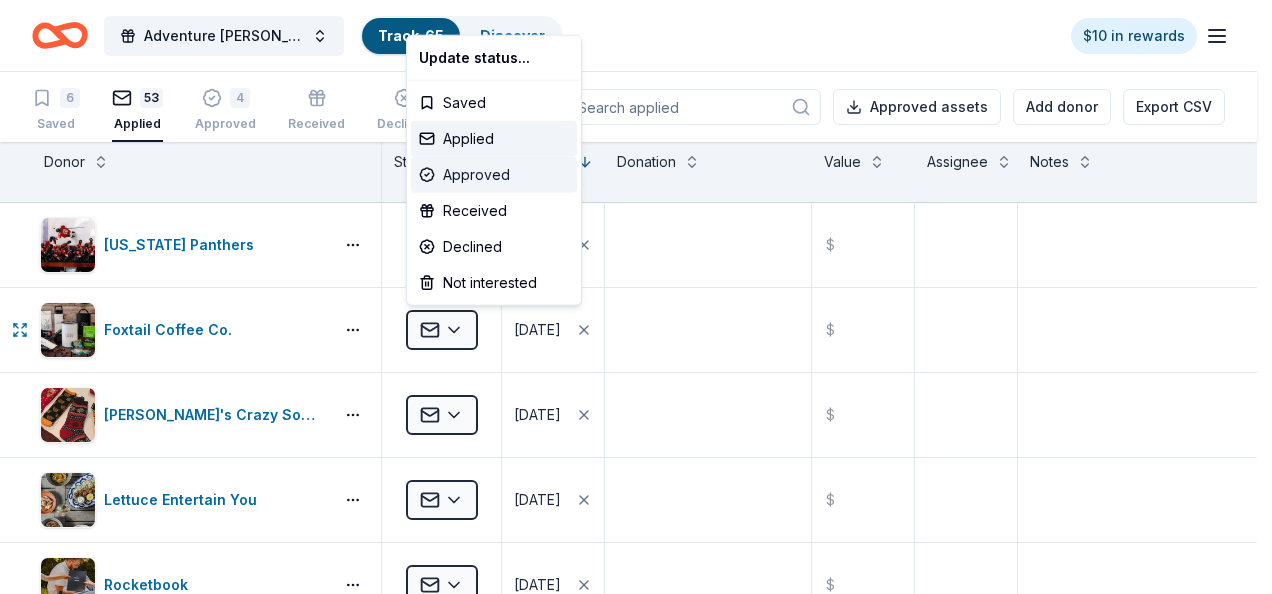 click on "Approved" at bounding box center (494, 175) 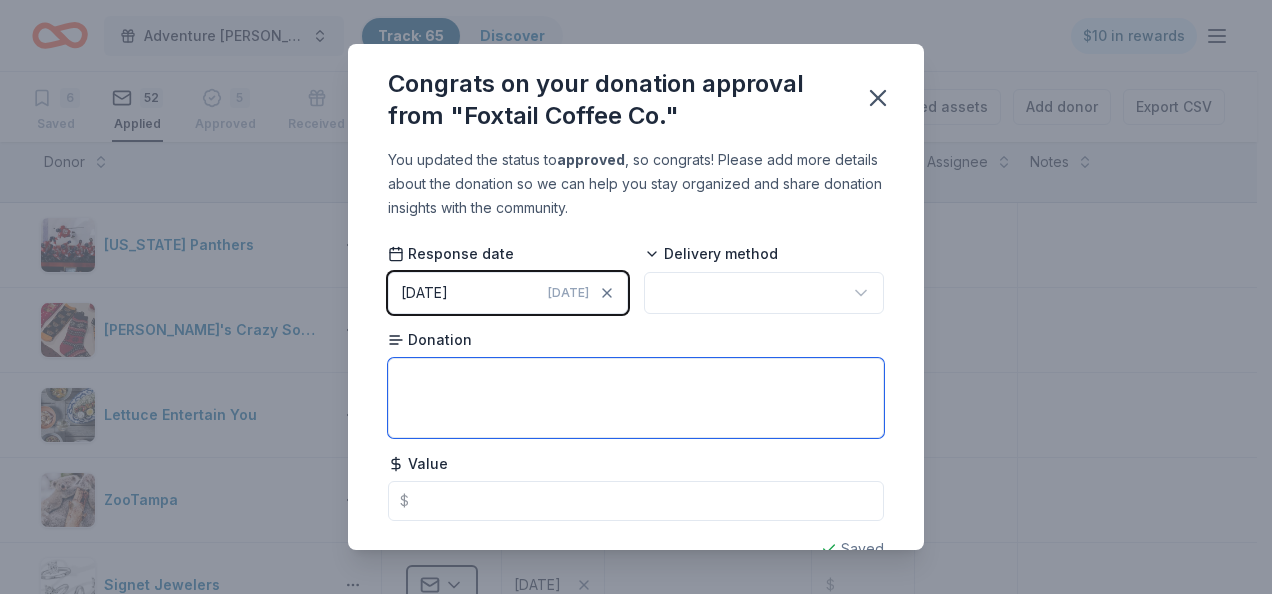 click at bounding box center (636, 398) 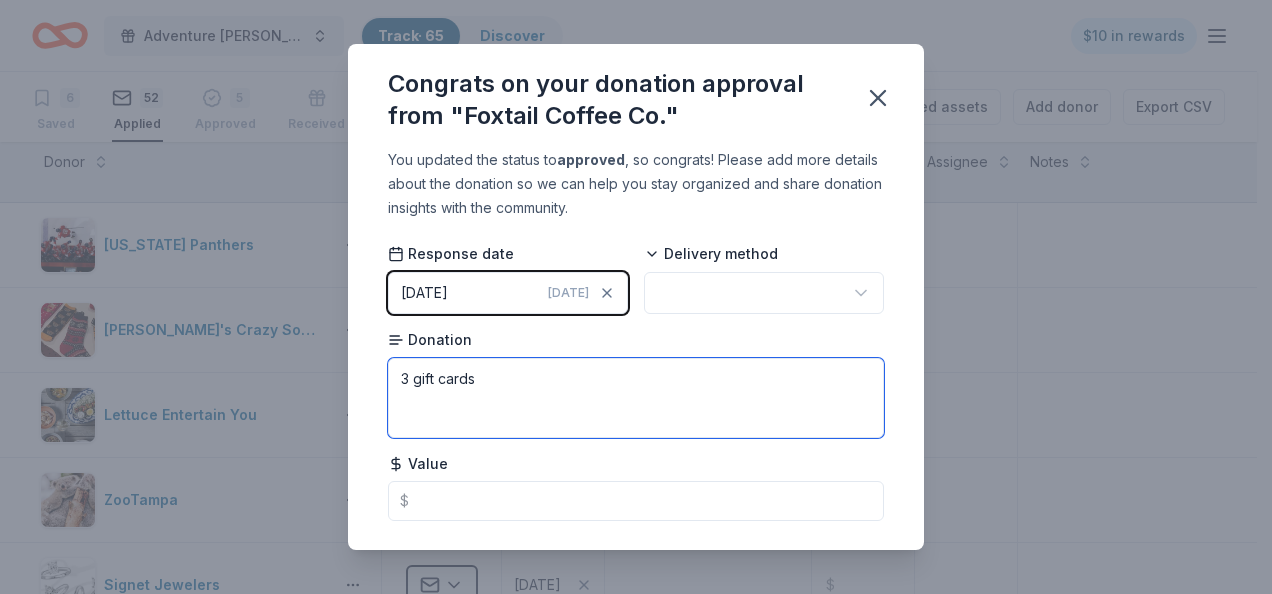 type on "3 gift cards" 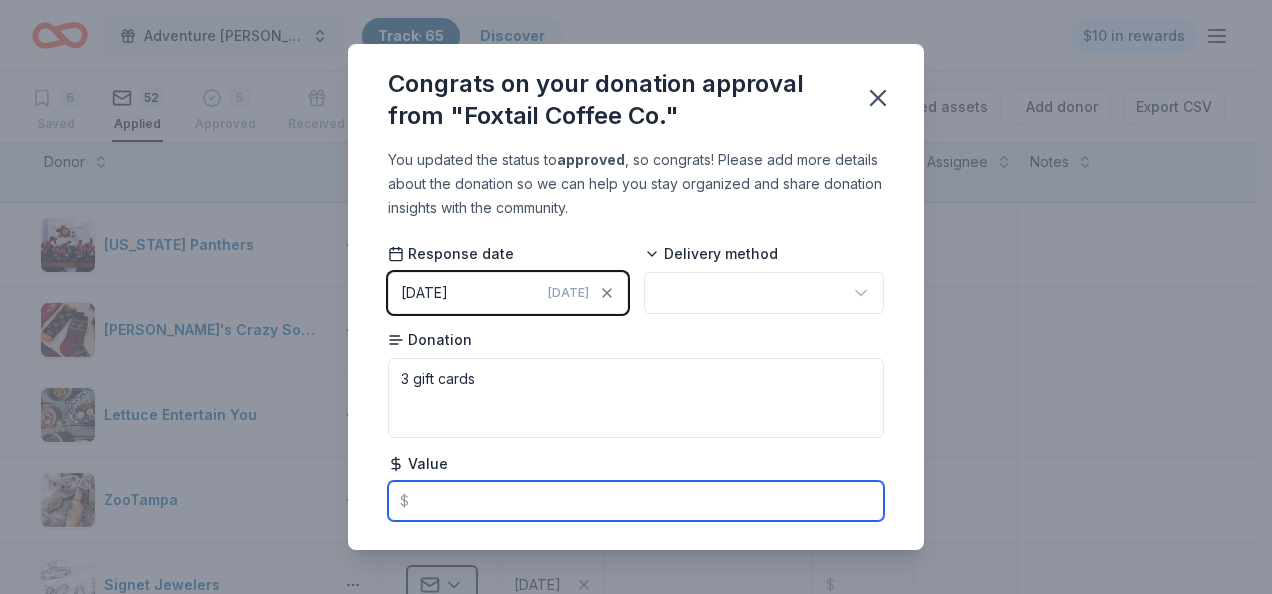 click at bounding box center [636, 501] 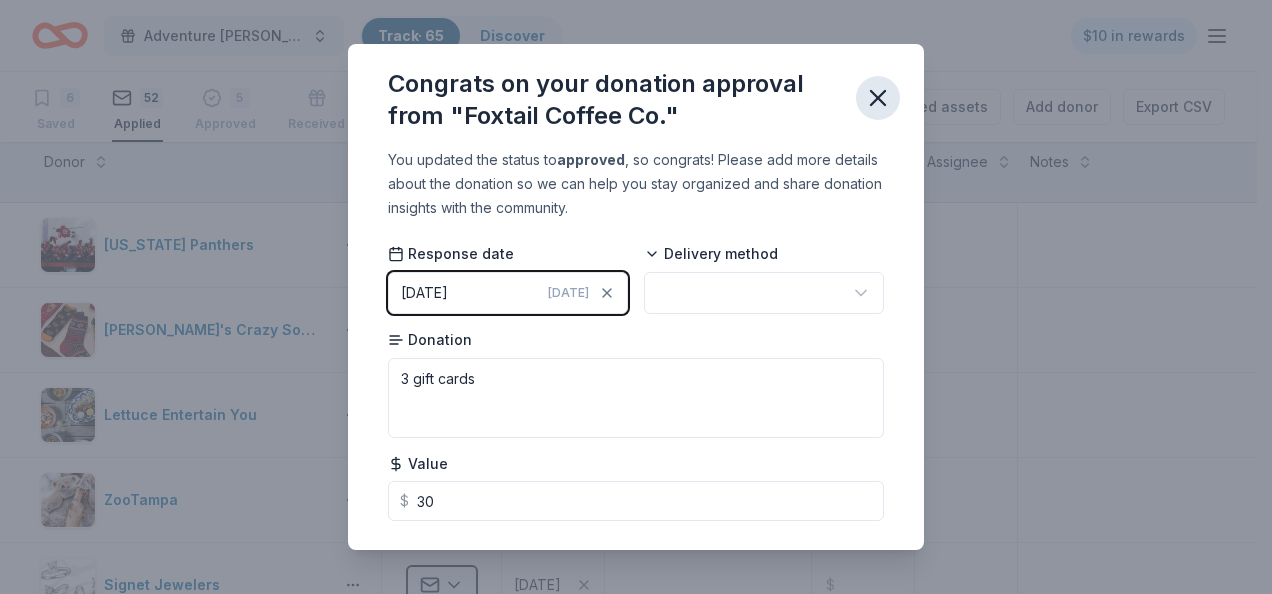 type on "30.00" 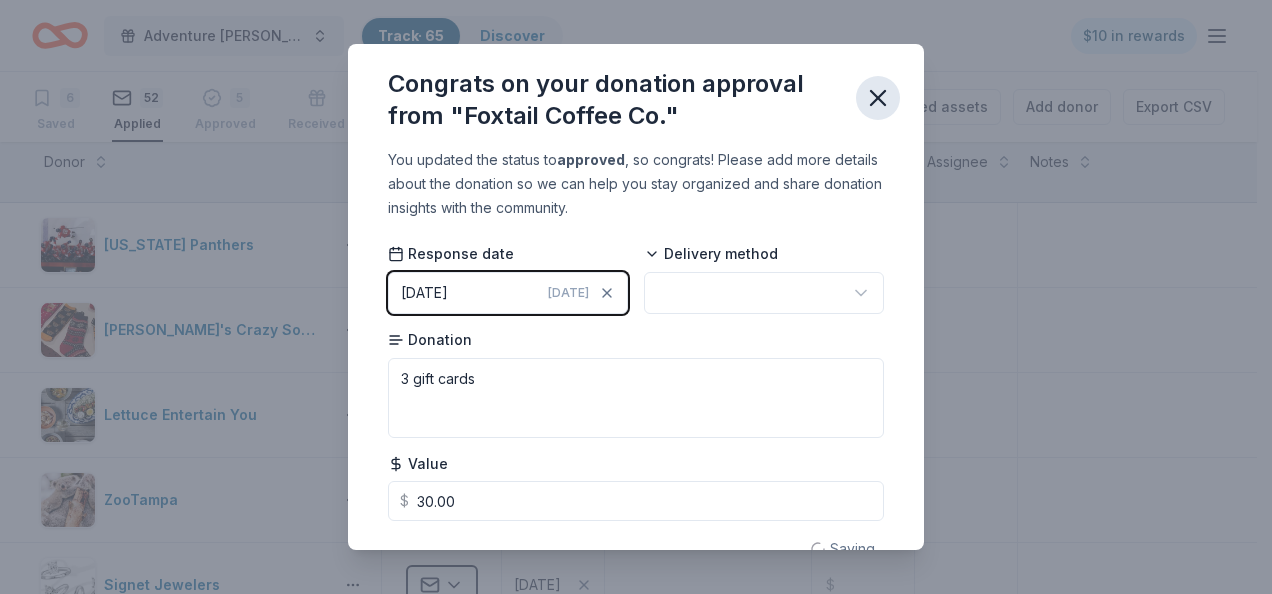click 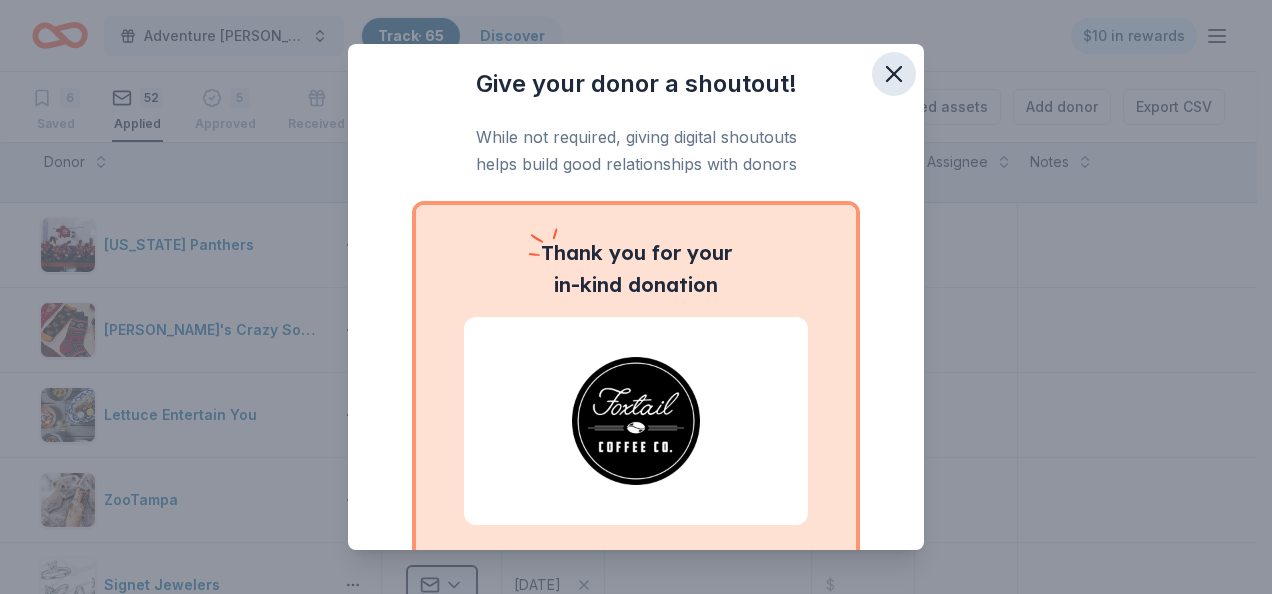 click 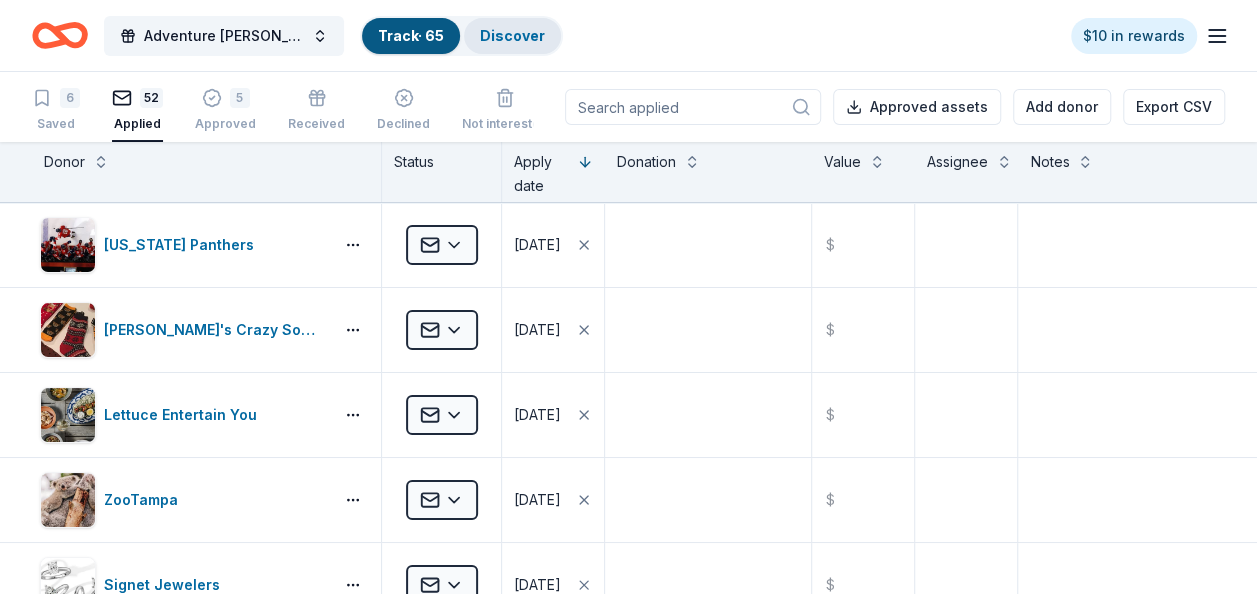 click on "Discover" at bounding box center (512, 35) 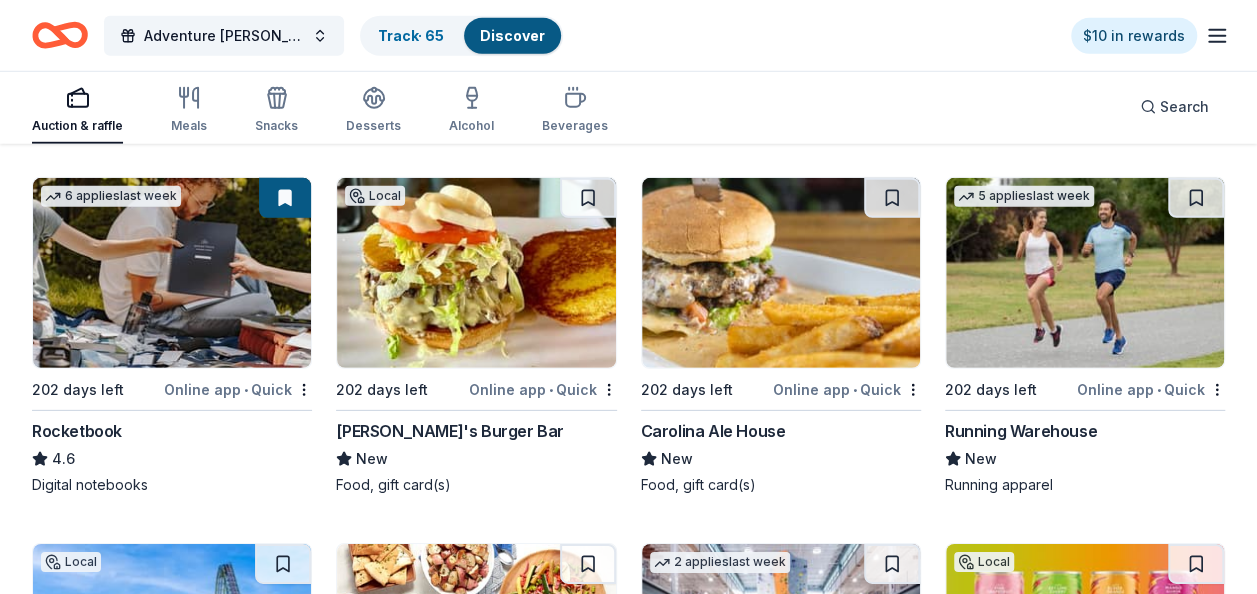scroll, scrollTop: 6733, scrollLeft: 0, axis: vertical 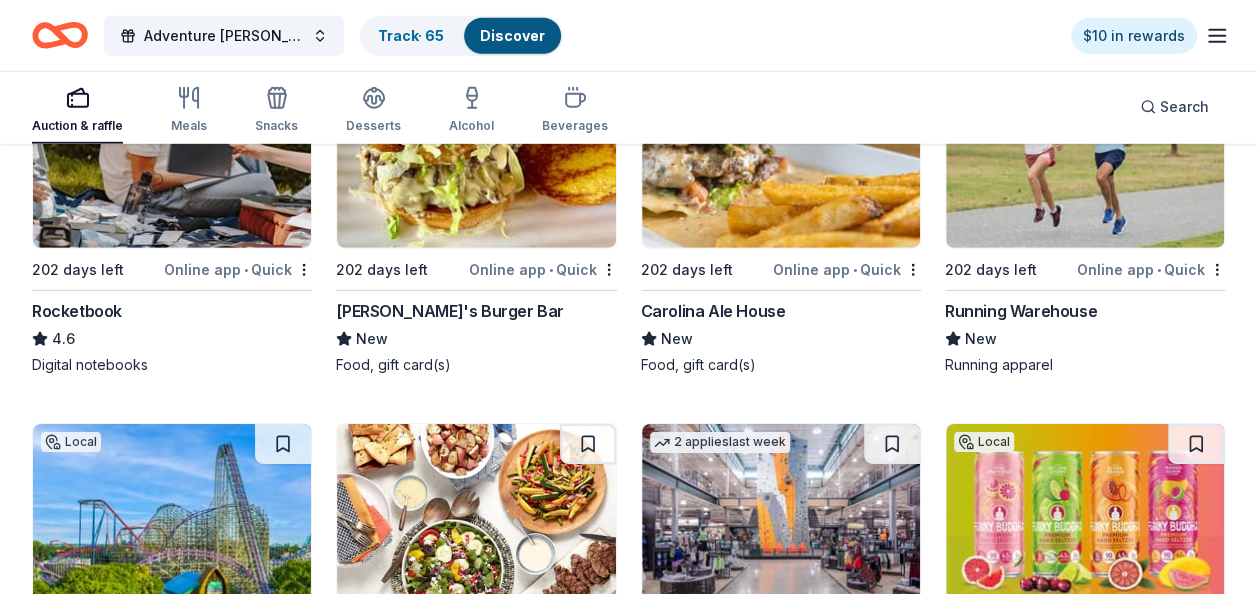 click at bounding box center [476, 153] 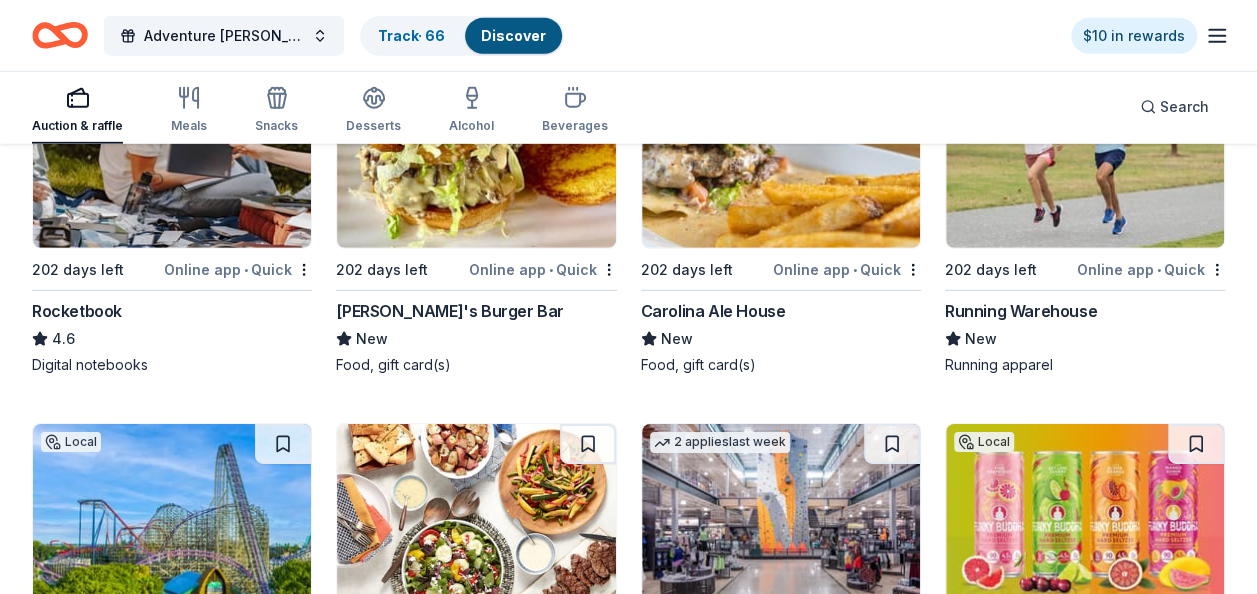 click at bounding box center [781, 153] 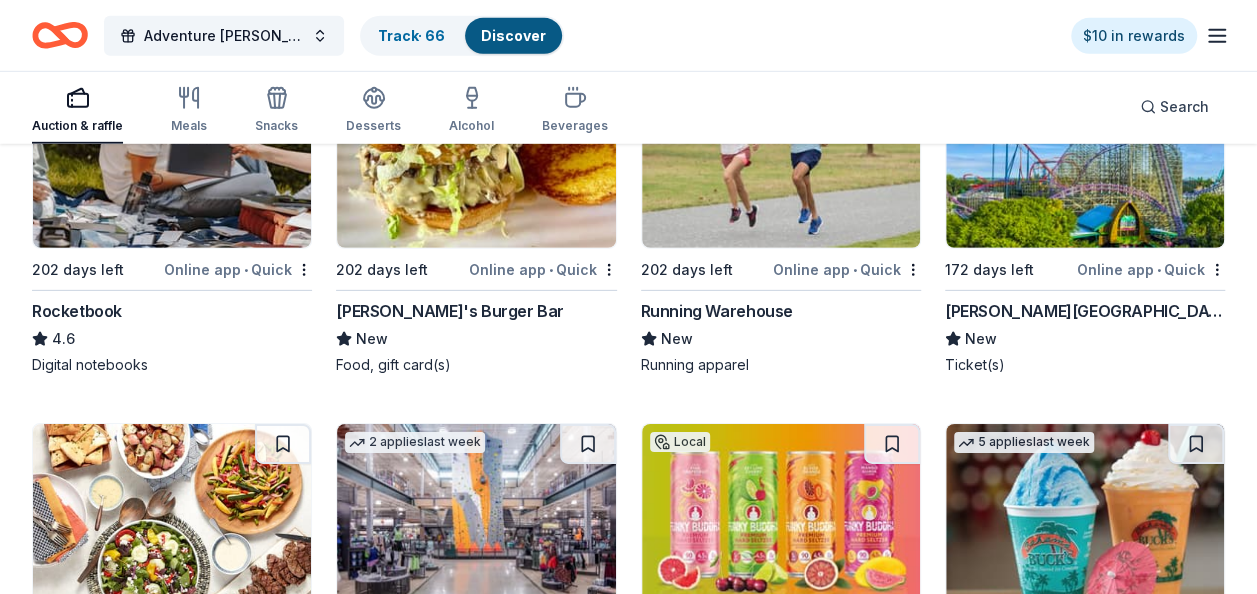 click at bounding box center (781, 153) 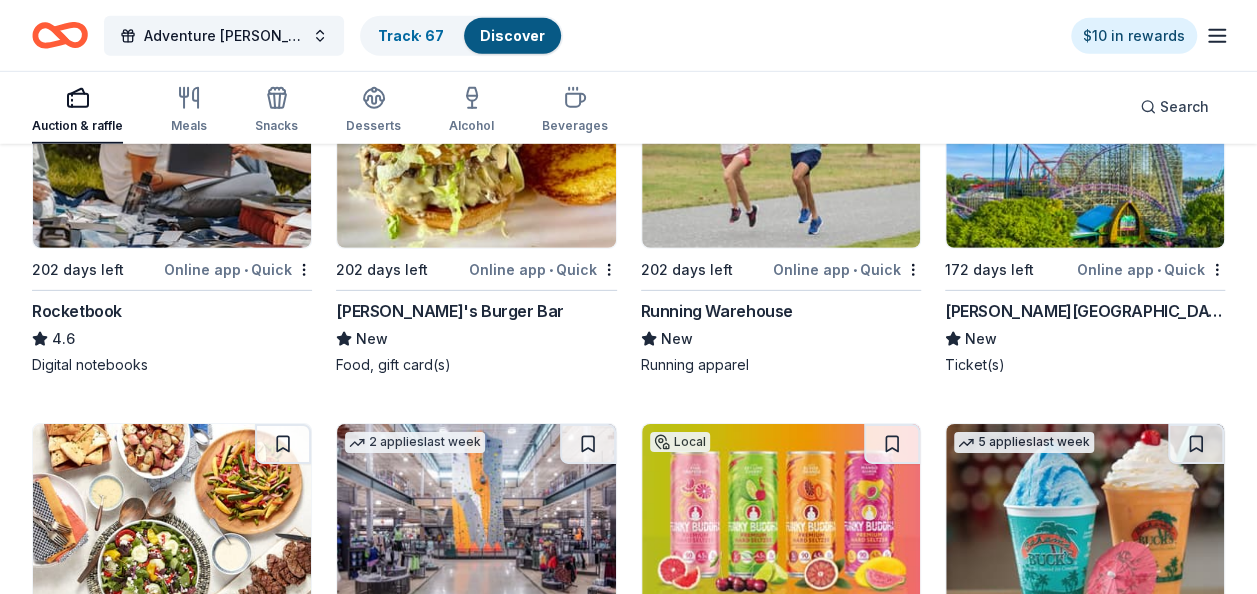 click at bounding box center (1085, 153) 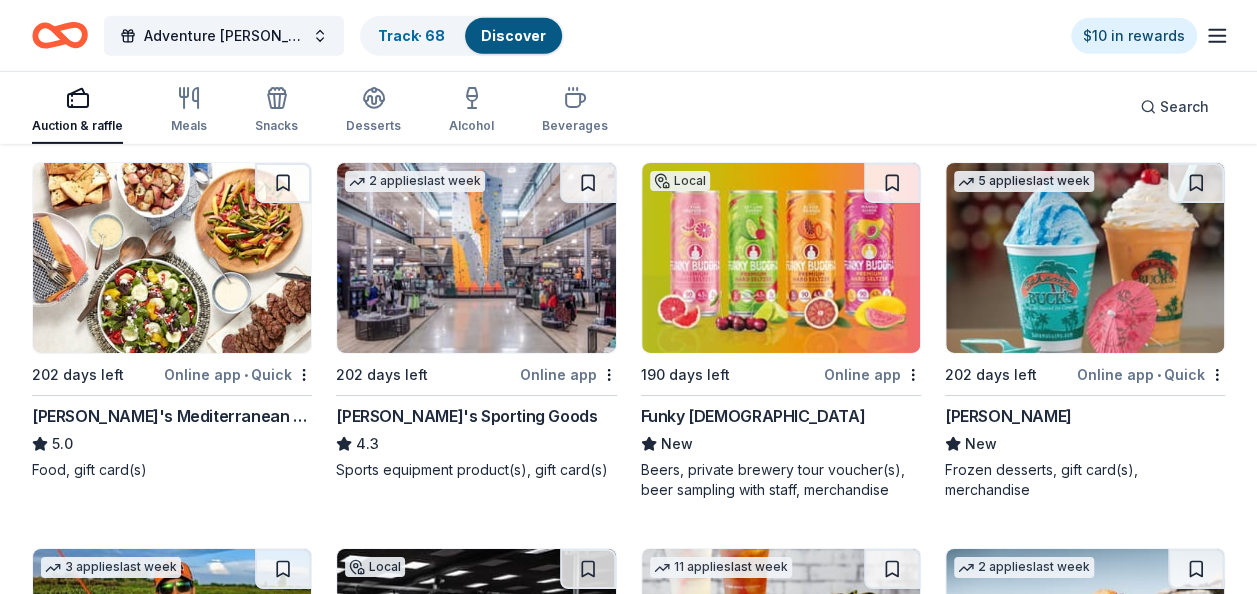 scroll, scrollTop: 7013, scrollLeft: 0, axis: vertical 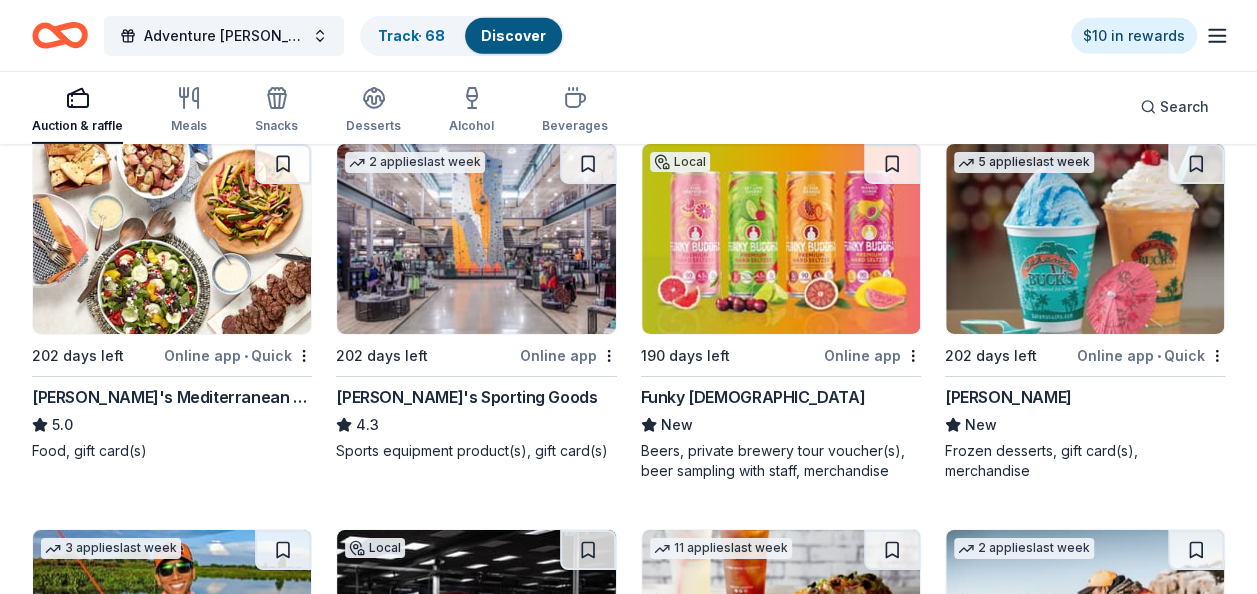click at bounding box center [172, 239] 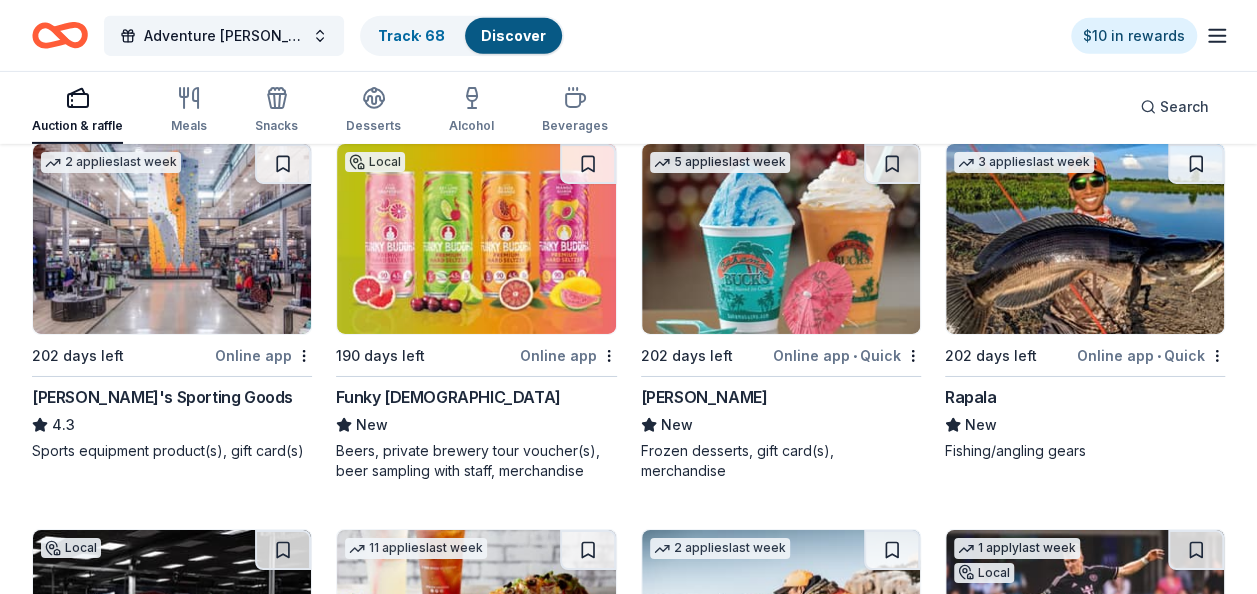 click at bounding box center (172, 239) 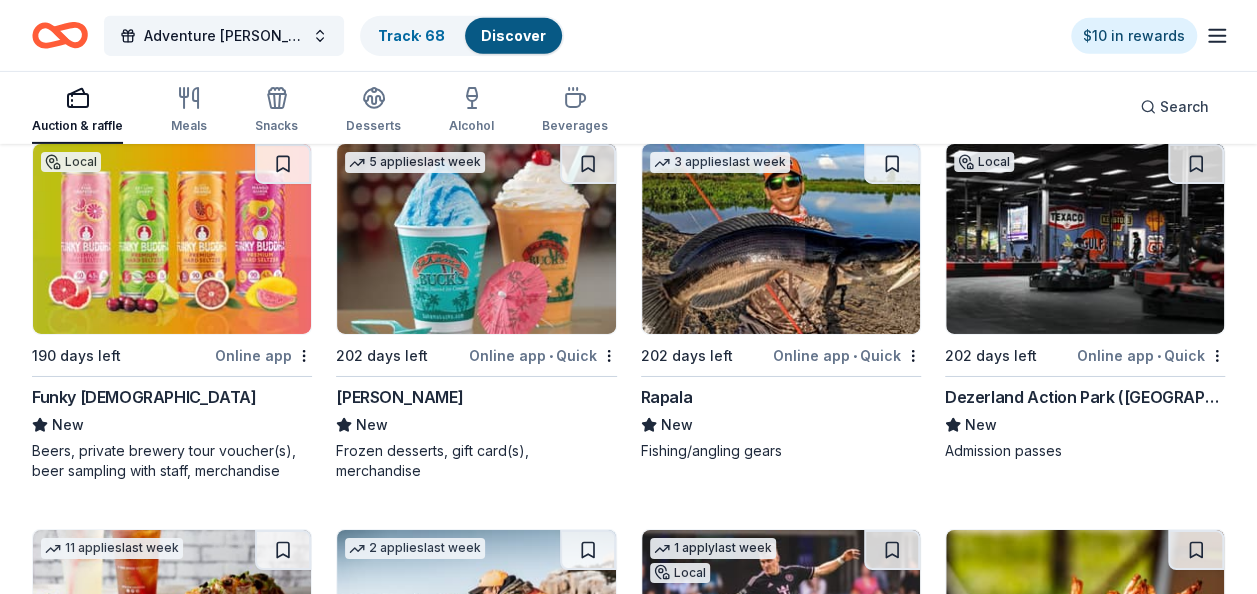 click at bounding box center [172, 239] 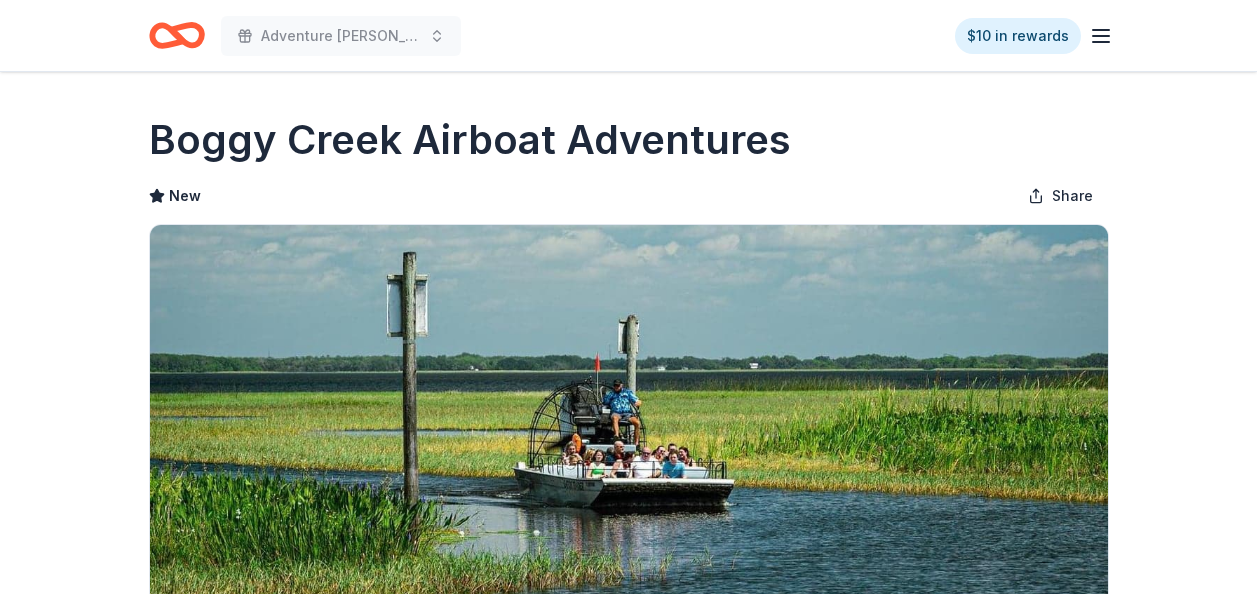 scroll, scrollTop: 0, scrollLeft: 0, axis: both 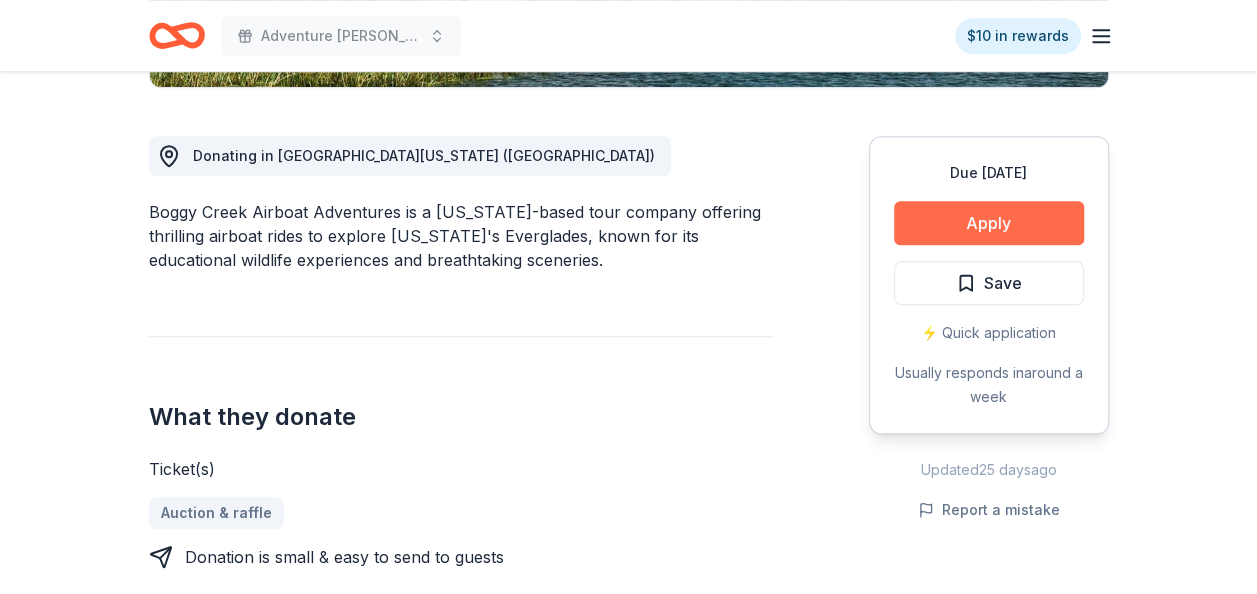 click on "Apply" at bounding box center (989, 223) 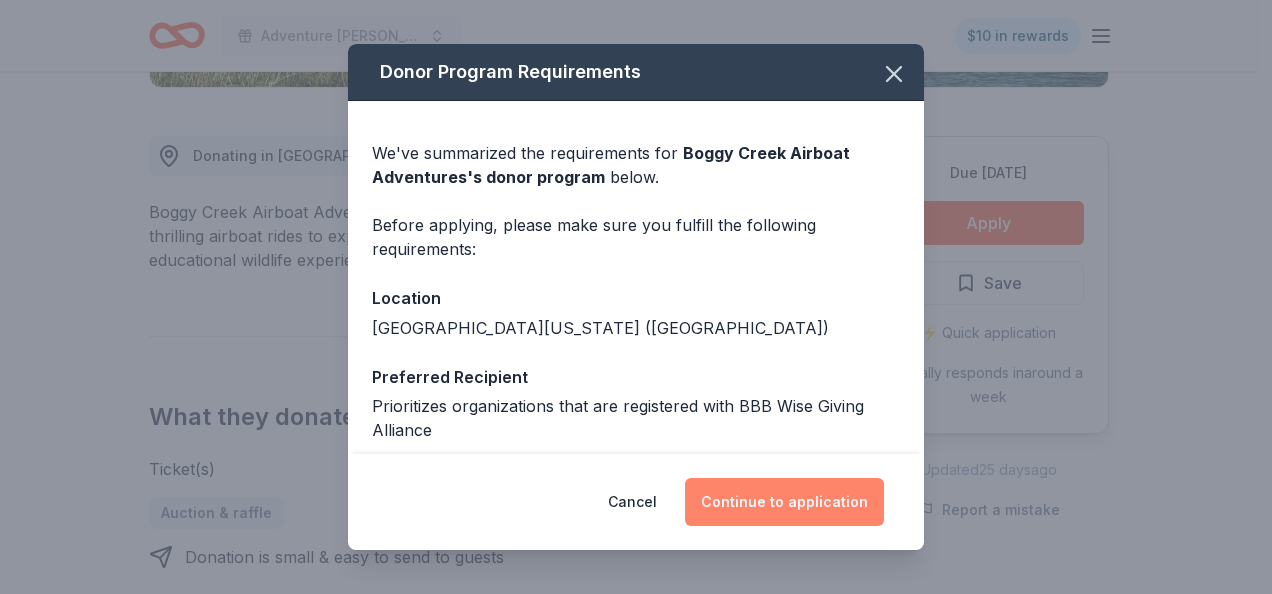click on "Continue to application" at bounding box center [784, 502] 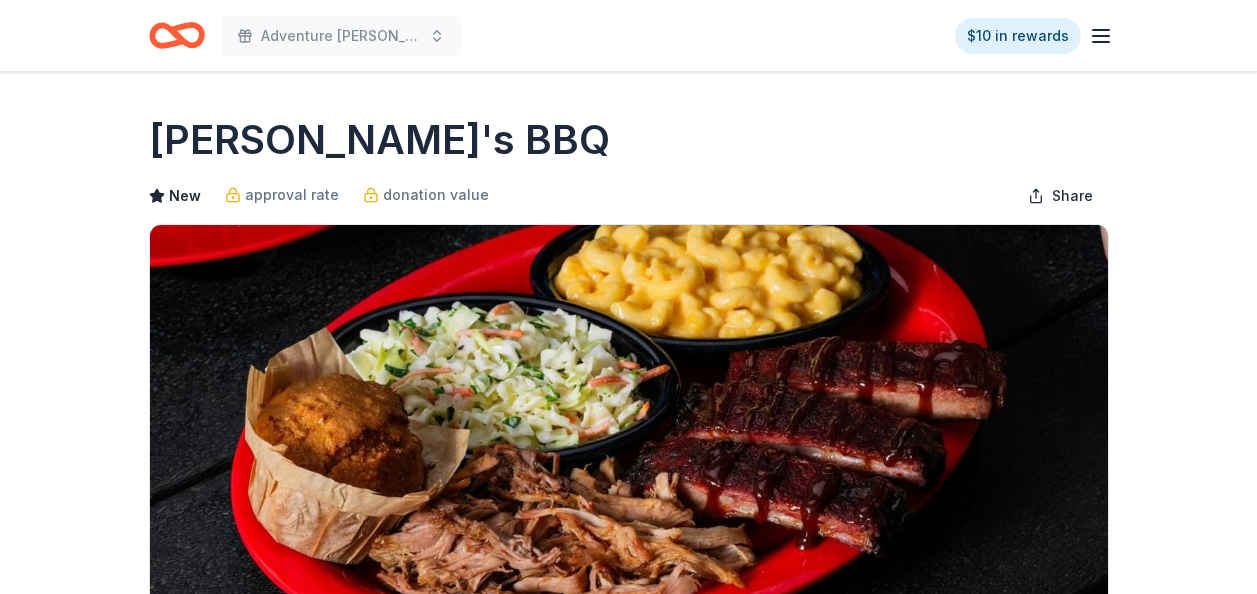 scroll, scrollTop: 0, scrollLeft: 0, axis: both 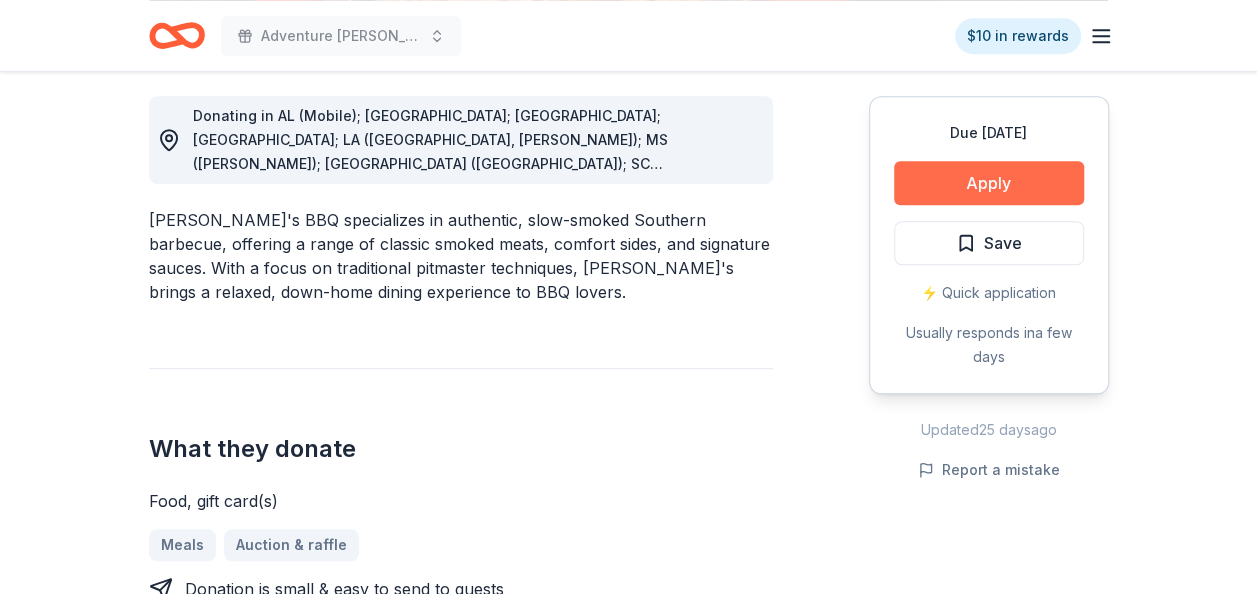 click on "Apply" at bounding box center [989, 183] 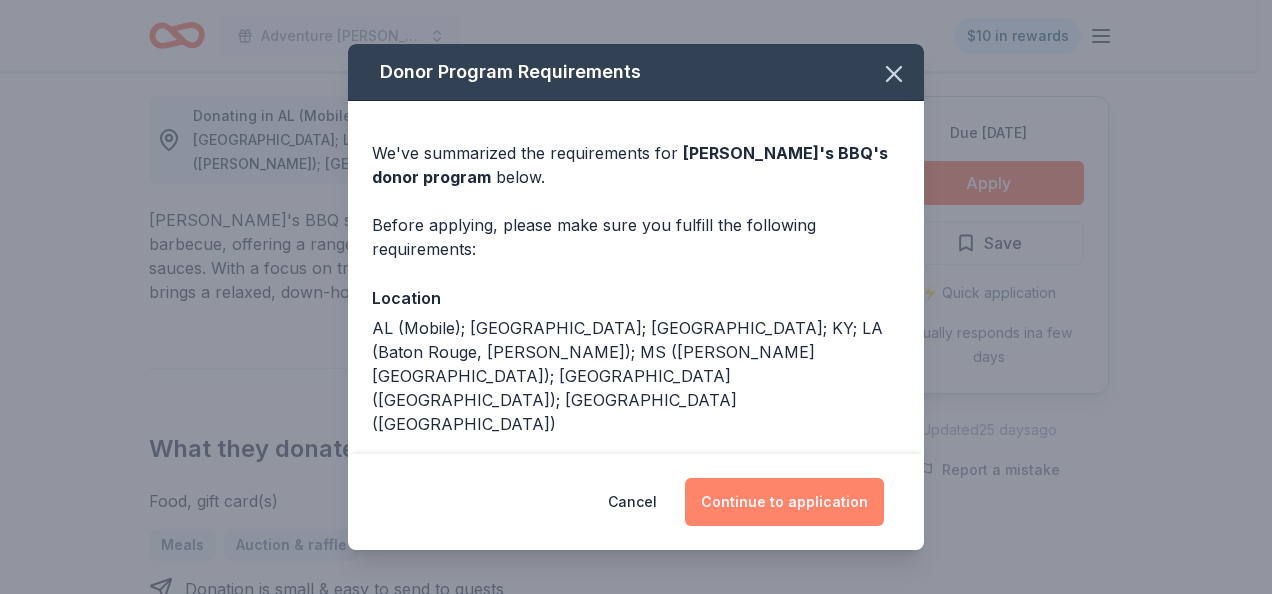 click on "Continue to application" at bounding box center [784, 502] 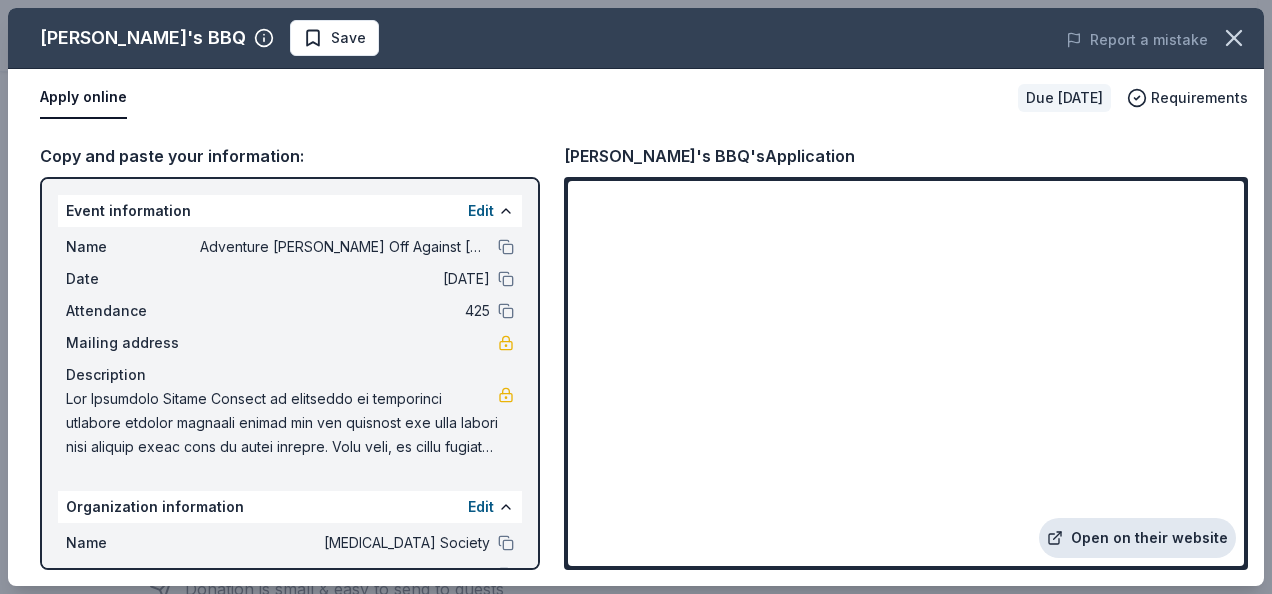 click on "Open on their website" at bounding box center [1137, 538] 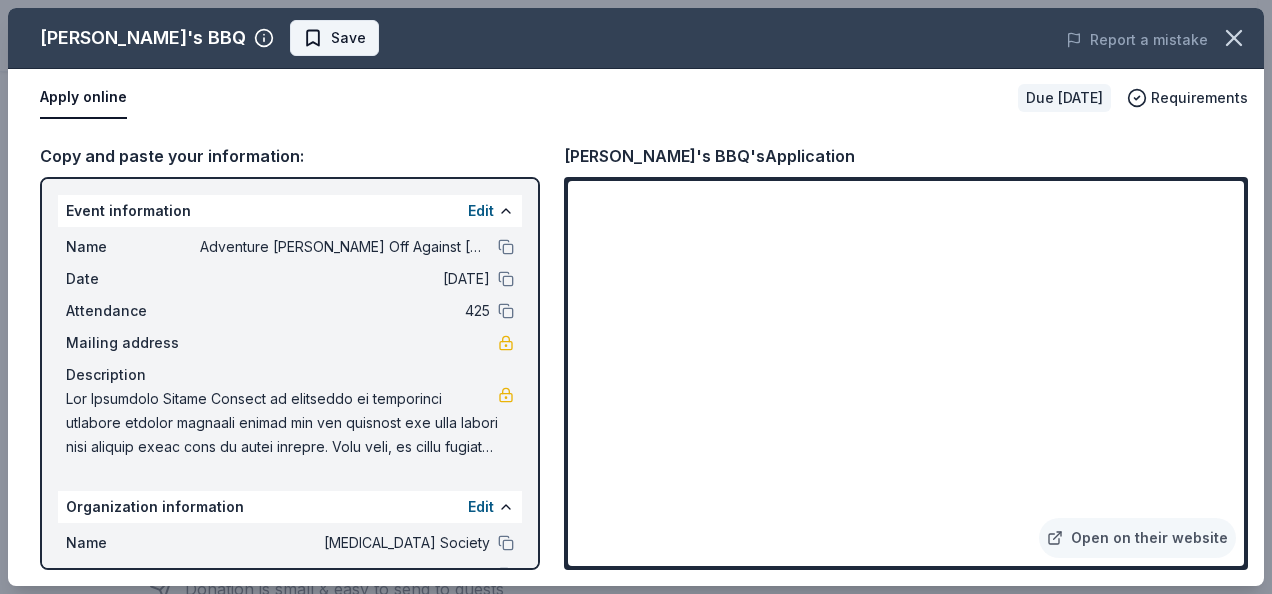click on "Save" at bounding box center [334, 38] 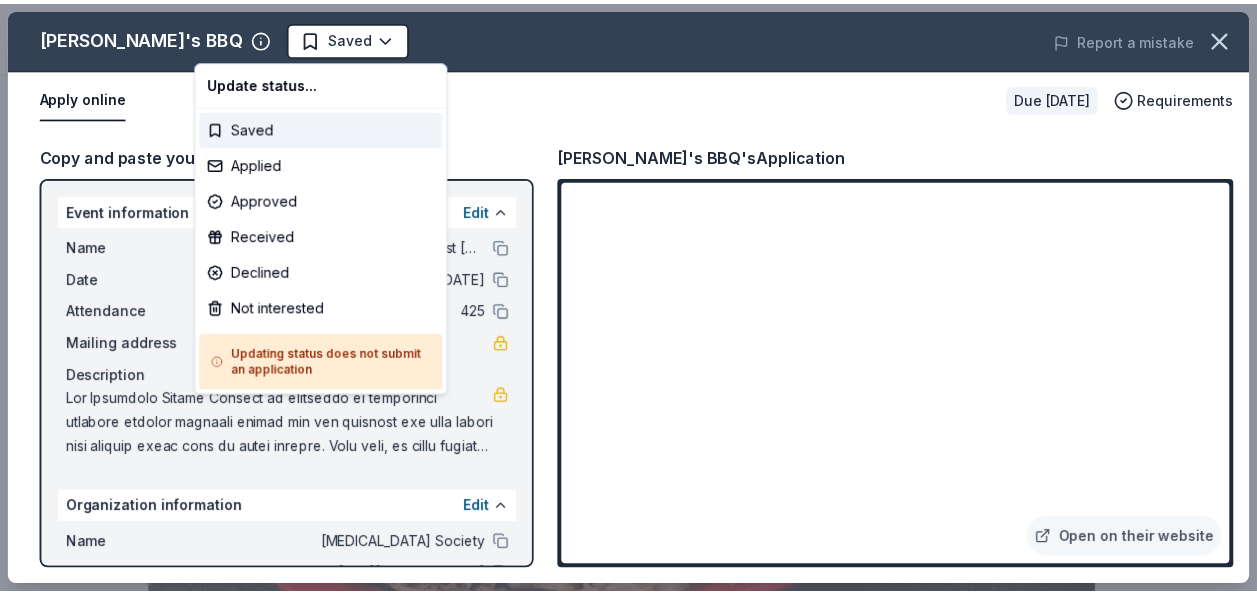 scroll, scrollTop: 0, scrollLeft: 0, axis: both 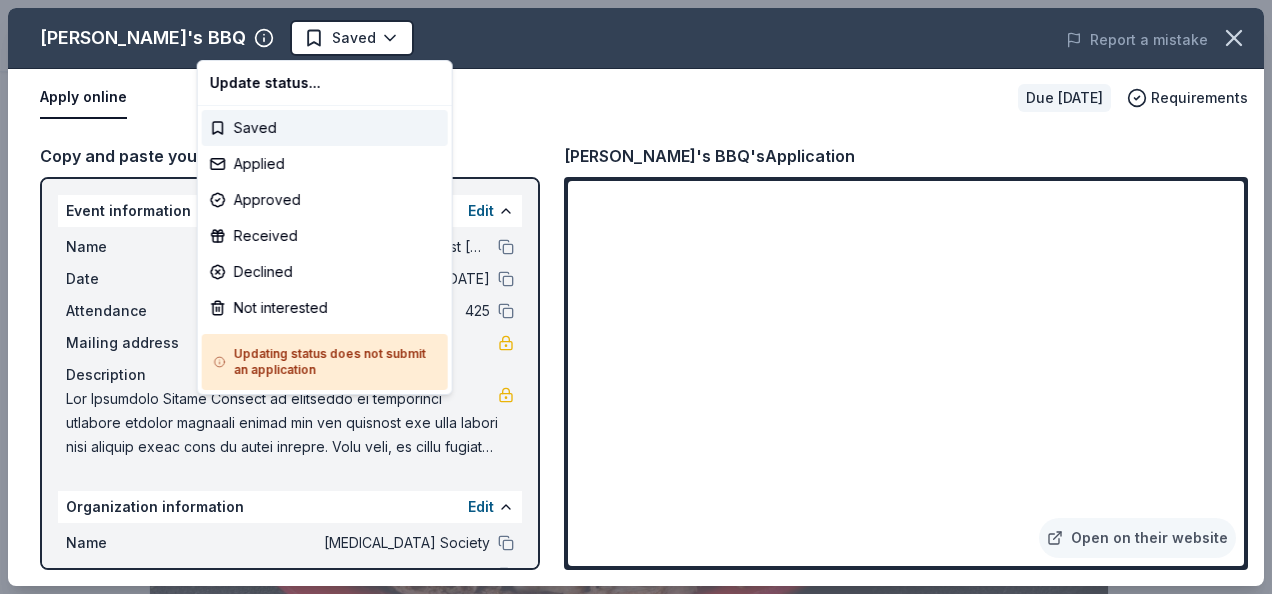 click on "Adventure Ted Tees Off Against Childhood Cancer-Fairways For Fighters Saved Apply Due in 202 days Share Sonny's BBQ New approval rate donation value Share Donating in AL (Mobile); FL; GA; KY; LA (Baton Rouge, Gonzales); MS (Brandon, Clinton); NC (Concord); SC (Rock Hill) Sonny's BBQ specializes in authentic, slow-smoked Southern barbecue, offering a range of classic smoked meats, comfort sides, and signature sauces. With a focus on traditional pitmaster techniques, Sonny's brings a relaxed, down-home dining experience to BBQ lovers. What they donate Food, gift card(s) Meals Auction & raffle Donation is small & easy to send to guests Who they donate to  Preferred 501(c)(3) preferred Due in 202 days Apply Saved ⚡️ Quick application Usually responds in  a few days Updated  25 days  ago Report a mistake approval rate 20 % approved 30 % declined 50 % no response donation value (average) 20% 70% 0% 10% $xx - $xx $xx - $xx $xx - $xx $xx - $xx Upgrade to Pro to view approval rates and average donation values New" at bounding box center [628, 297] 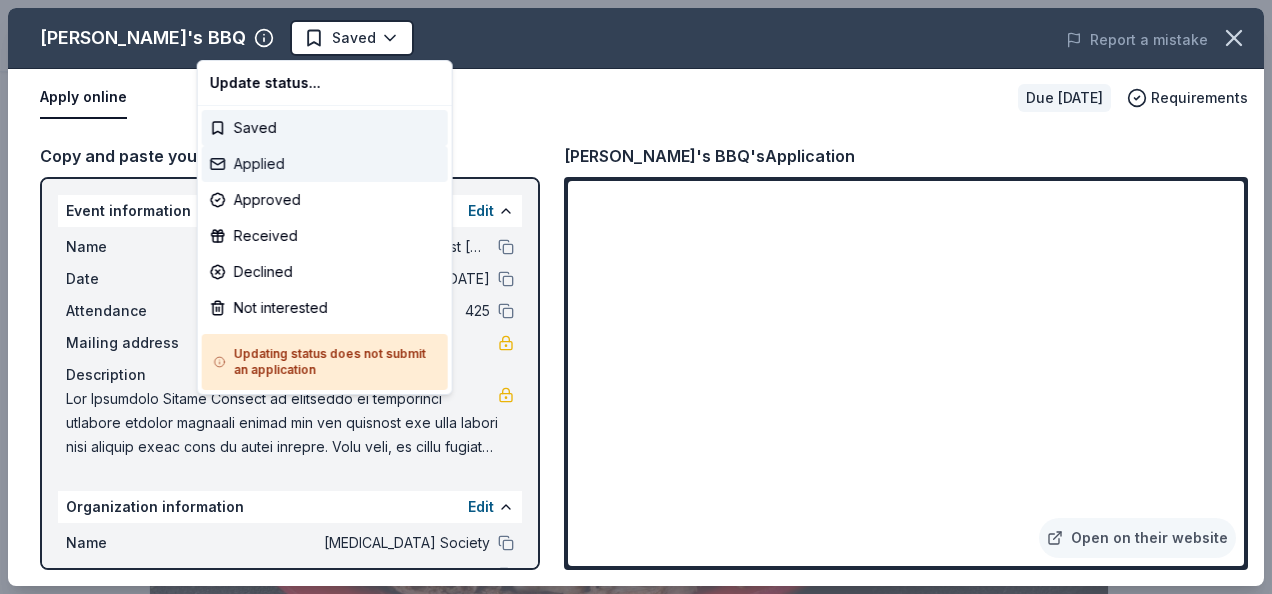 click on "Applied" at bounding box center [325, 164] 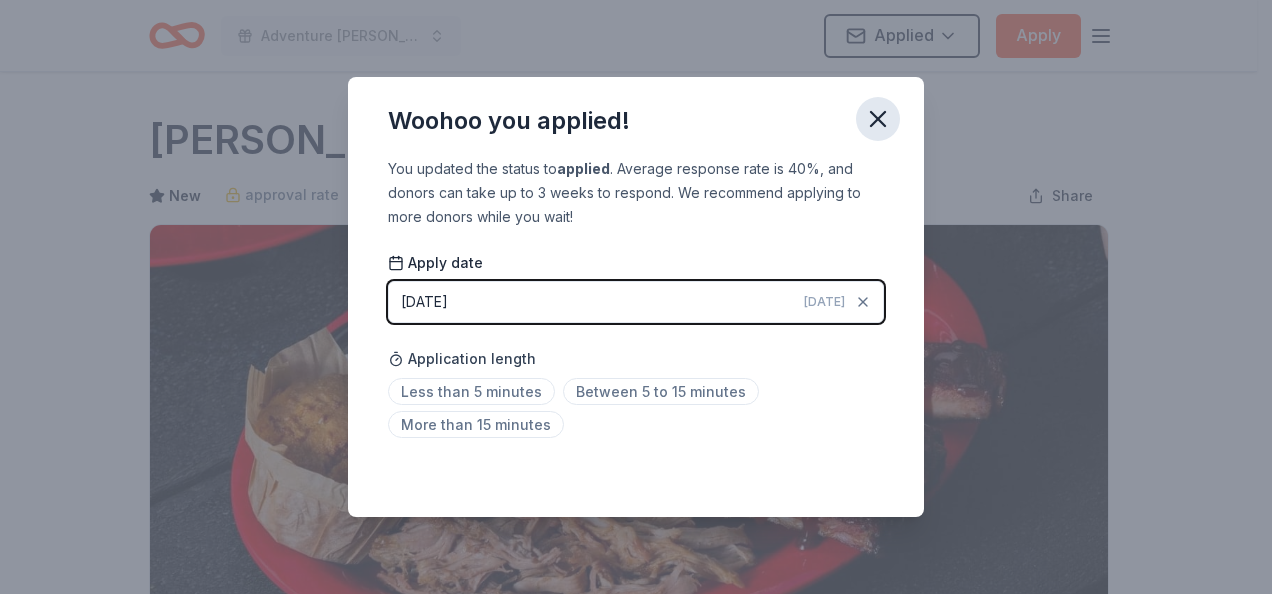 click 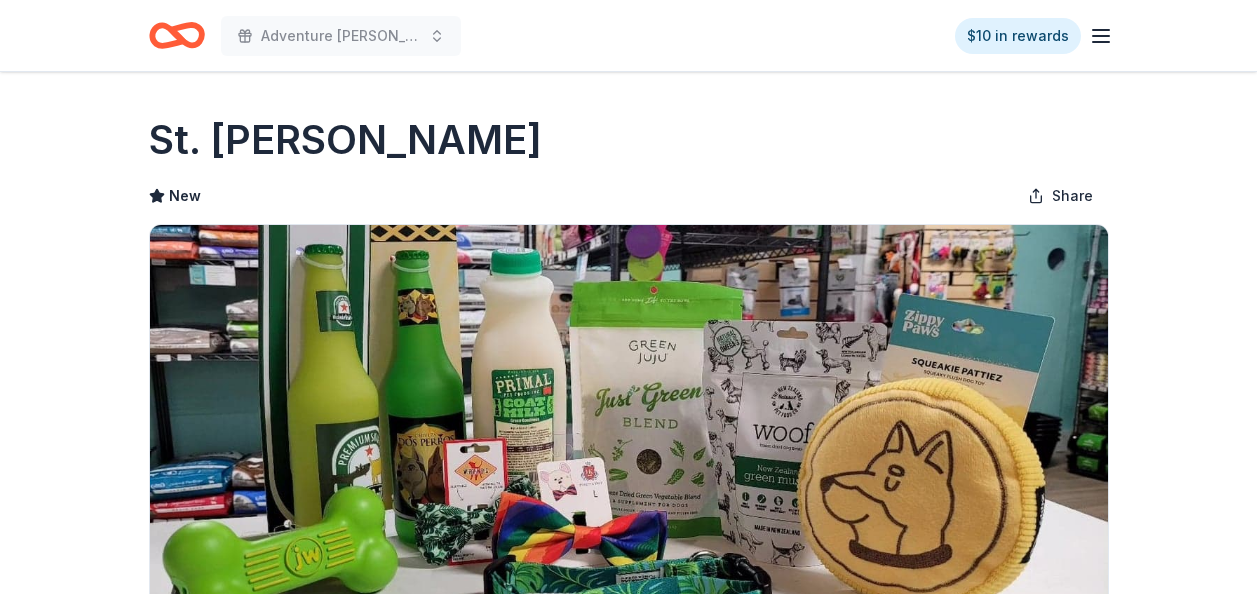 scroll, scrollTop: 0, scrollLeft: 0, axis: both 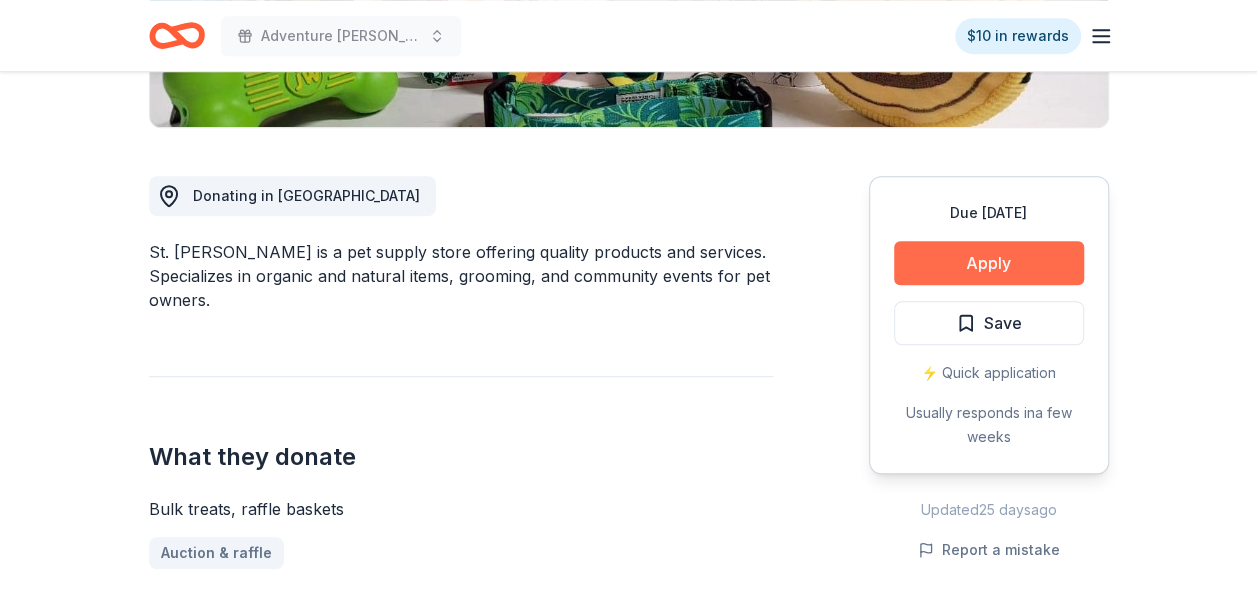 click on "Apply" at bounding box center [989, 263] 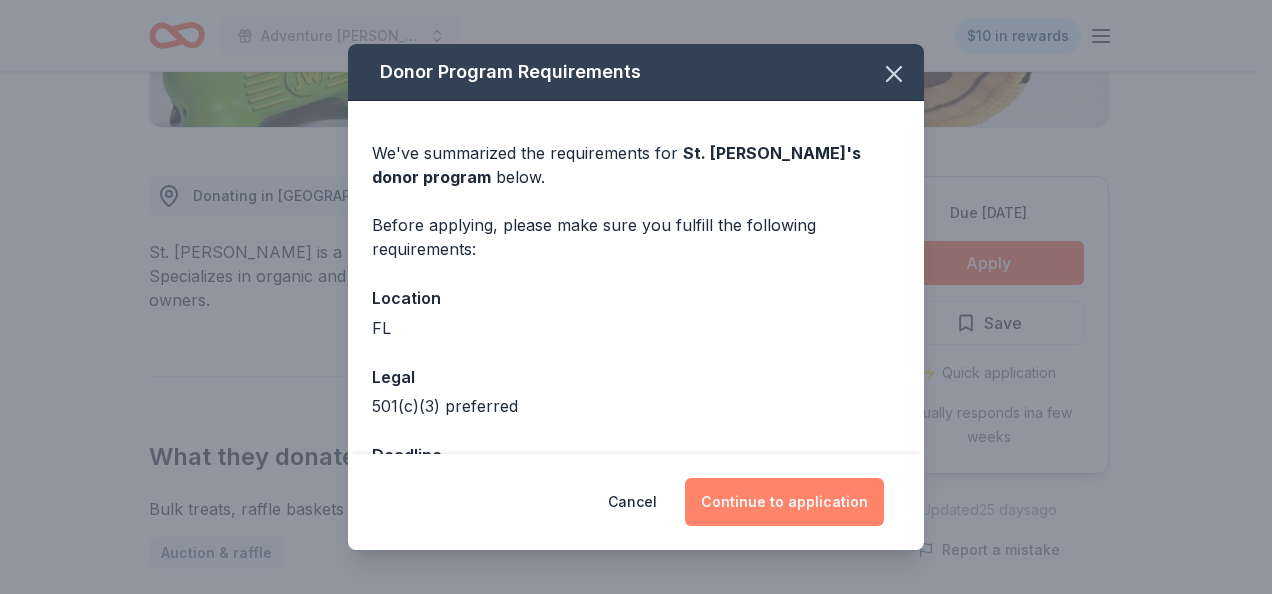 click on "Continue to application" at bounding box center (784, 502) 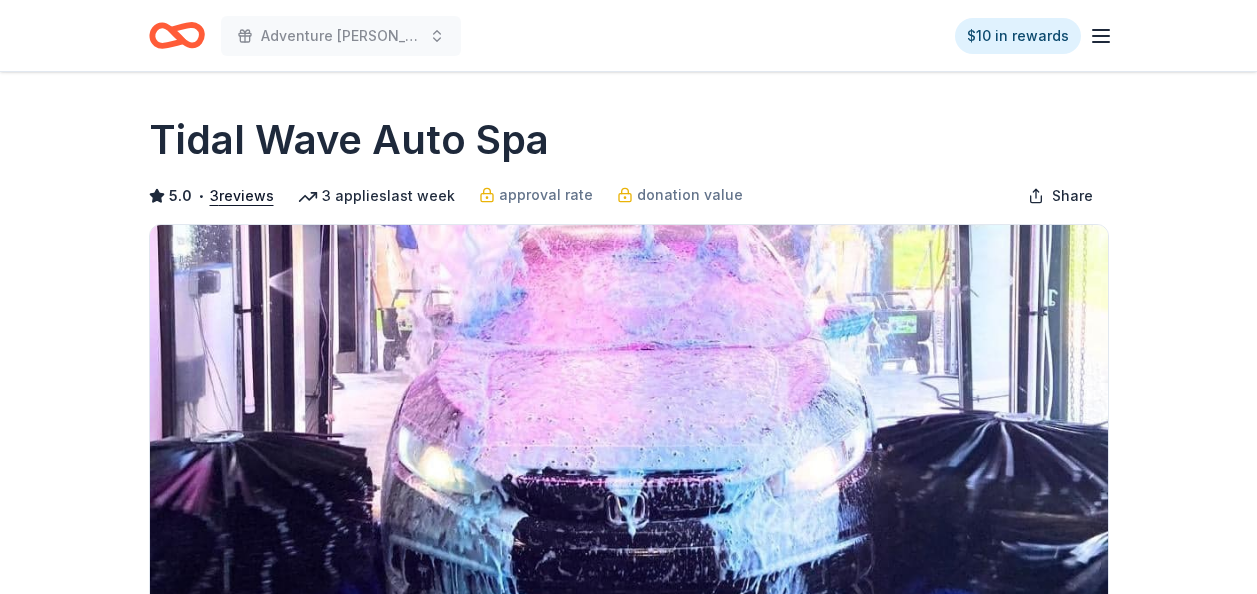 scroll, scrollTop: 0, scrollLeft: 0, axis: both 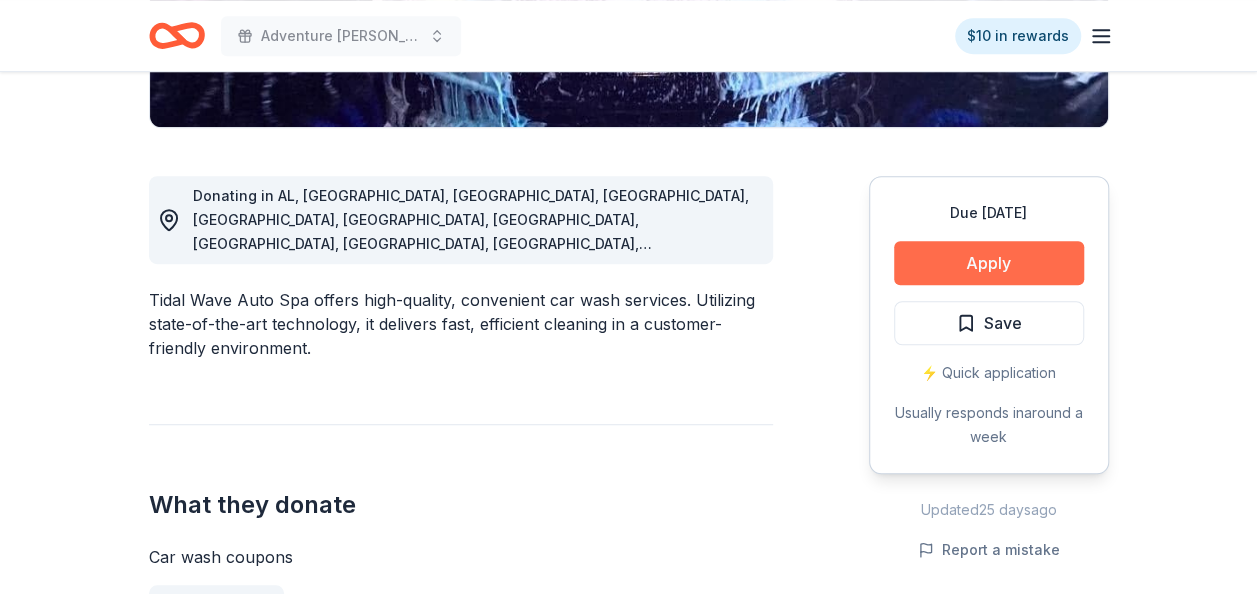 click on "Apply" at bounding box center (989, 263) 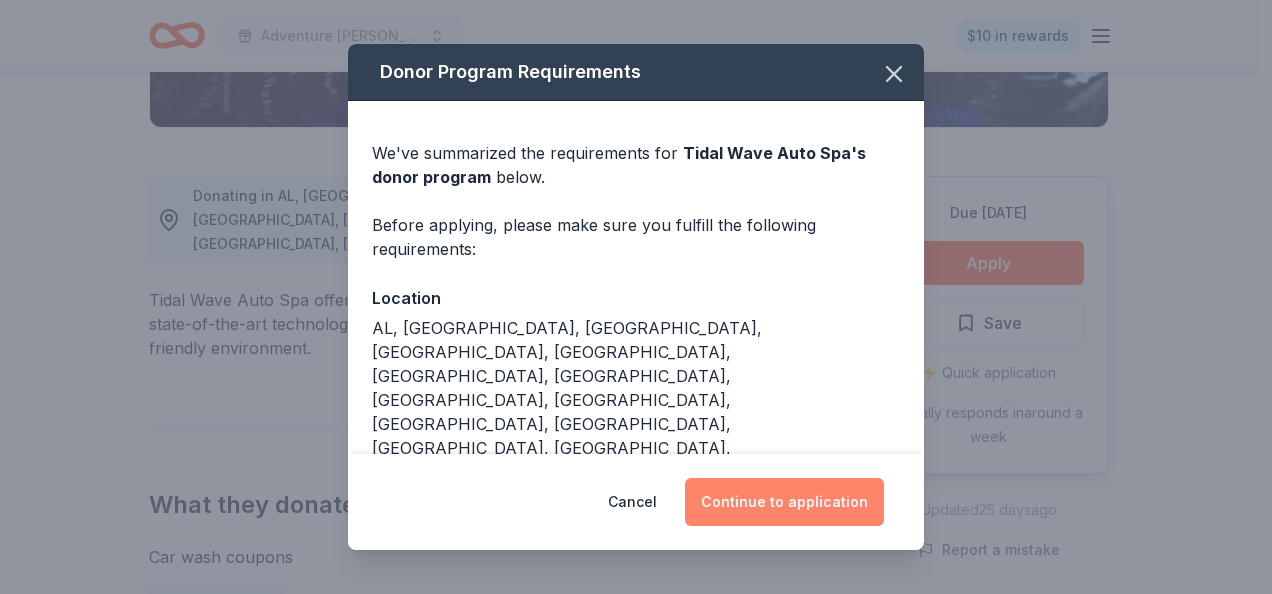 click on "Continue to application" at bounding box center (784, 502) 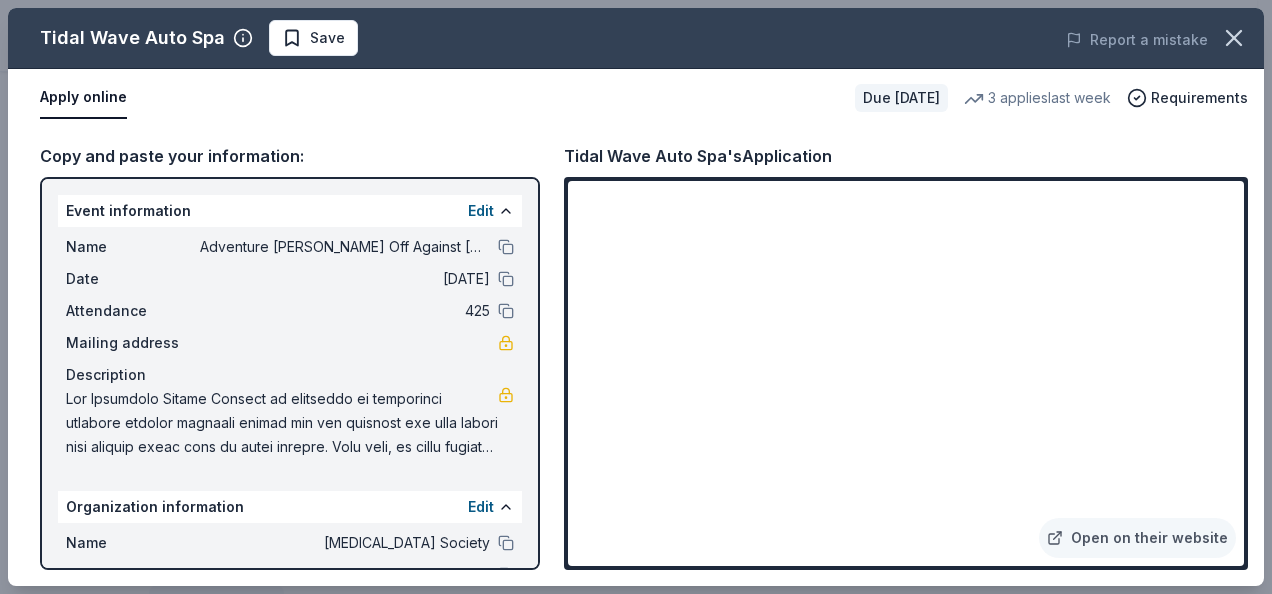 click on "Open on their website" at bounding box center (906, 373) 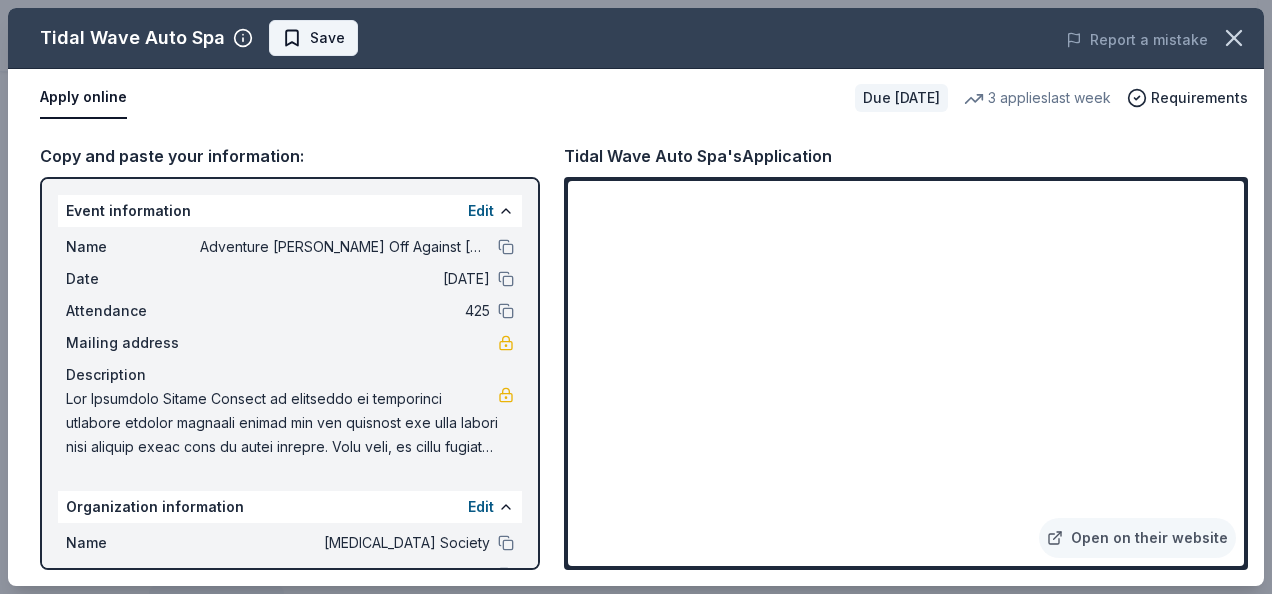 click on "Save" at bounding box center (327, 38) 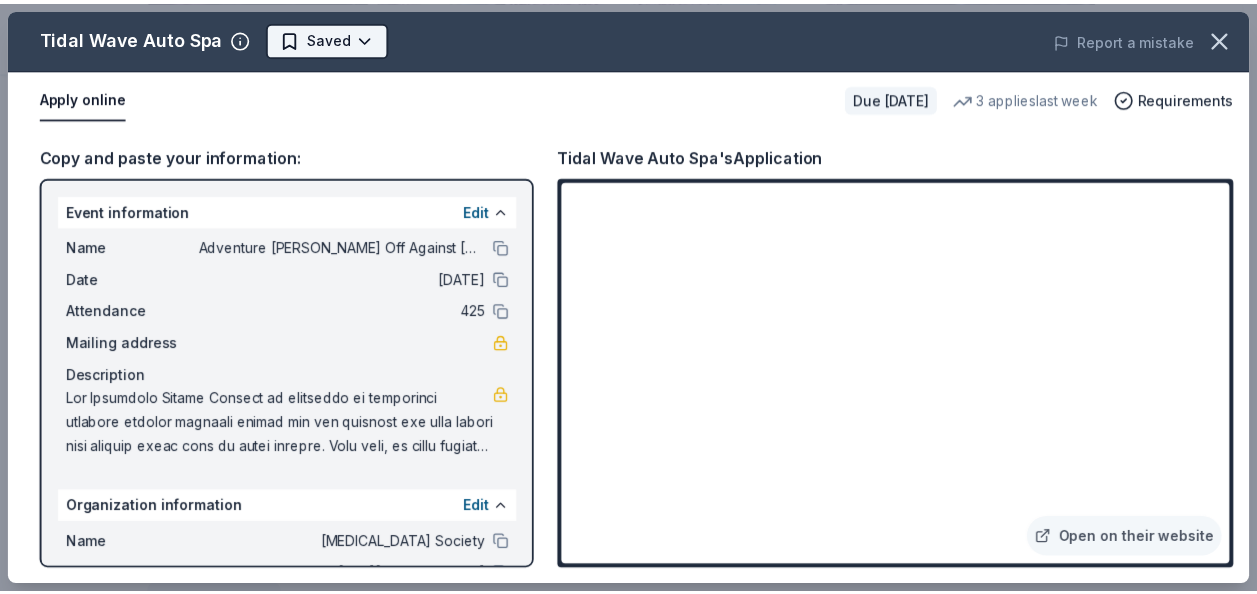 scroll, scrollTop: 0, scrollLeft: 0, axis: both 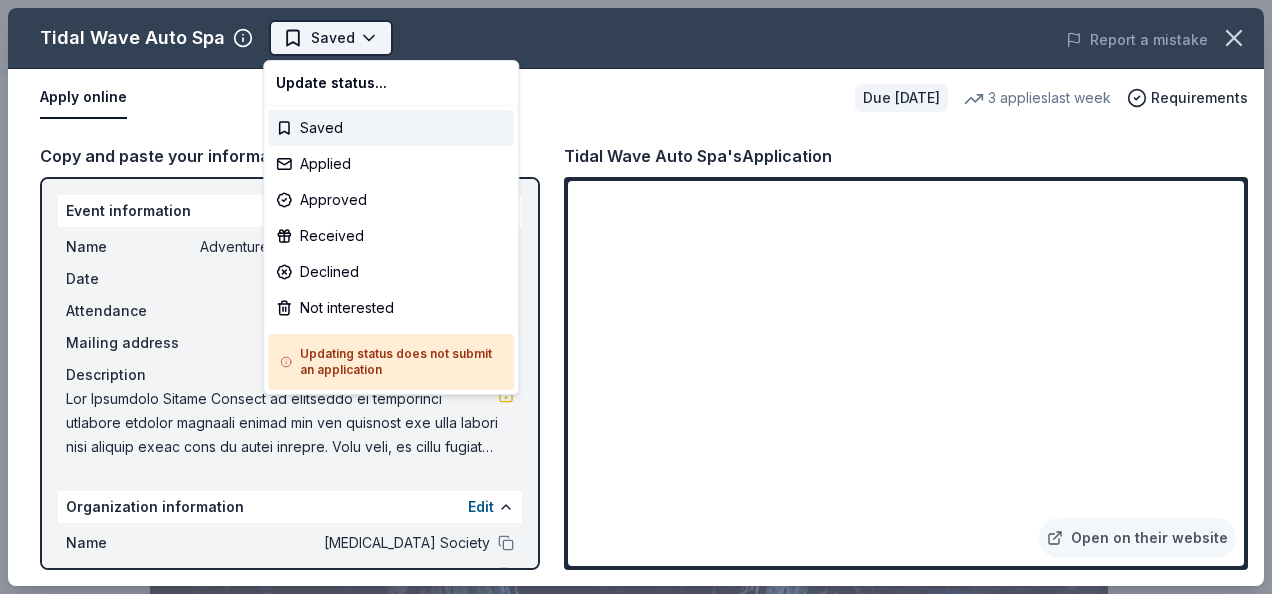 click on "Adventure [PERSON_NAME] Tees Off Against [MEDICAL_DATA]-Fairways For Fighters Saved Apply Due [DATE] Share Tidal Wave Auto Spa 5.0 • 3  reviews 3   applies  last week approval rate donation value Share Donating in [GEOGRAPHIC_DATA], [GEOGRAPHIC_DATA], [GEOGRAPHIC_DATA], [GEOGRAPHIC_DATA], [GEOGRAPHIC_DATA], [GEOGRAPHIC_DATA], [GEOGRAPHIC_DATA], [GEOGRAPHIC_DATA], [GEOGRAPHIC_DATA], [GEOGRAPHIC_DATA], [GEOGRAPHIC_DATA], [GEOGRAPHIC_DATA], [GEOGRAPHIC_DATA], [GEOGRAPHIC_DATA], [GEOGRAPHIC_DATA], [GEOGRAPHIC_DATA], [GEOGRAPHIC_DATA], [GEOGRAPHIC_DATA], [GEOGRAPHIC_DATA], [GEOGRAPHIC_DATA], [GEOGRAPHIC_DATA], [GEOGRAPHIC_DATA], WV Tidal Wave Auto Spa offers high-quality, convenient car wash services. Utilizing state-of-the-art technology, it delivers fast, efficient cleaning in a customer-friendly environment. What they donate Car wash coupons Auction & raffle Donation can be shipped to you Donation is small & easy to send to guests Who they donate to  Preferred 501(c)(3) preferred  Ineligible Individuals; Event sponsorships; For-profit companies; Residential communities; For personal use Individuals For profit Due [DATE] Apply Saved ⚡️ Quick application Usually responds in  around a week Updated  [DATE] Report a mistake approval rate 20 % approved 30 % declined 50 % no response donation value (average) 20% 70% 0% 10% 5.0" at bounding box center (628, 297) 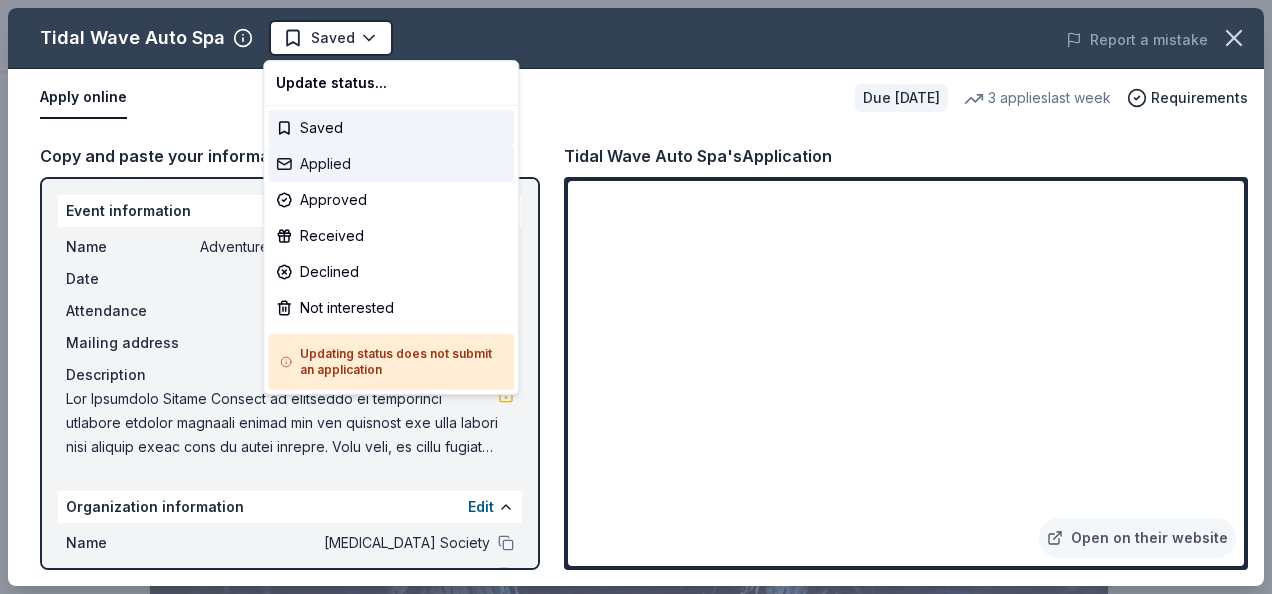 click on "Applied" at bounding box center (391, 164) 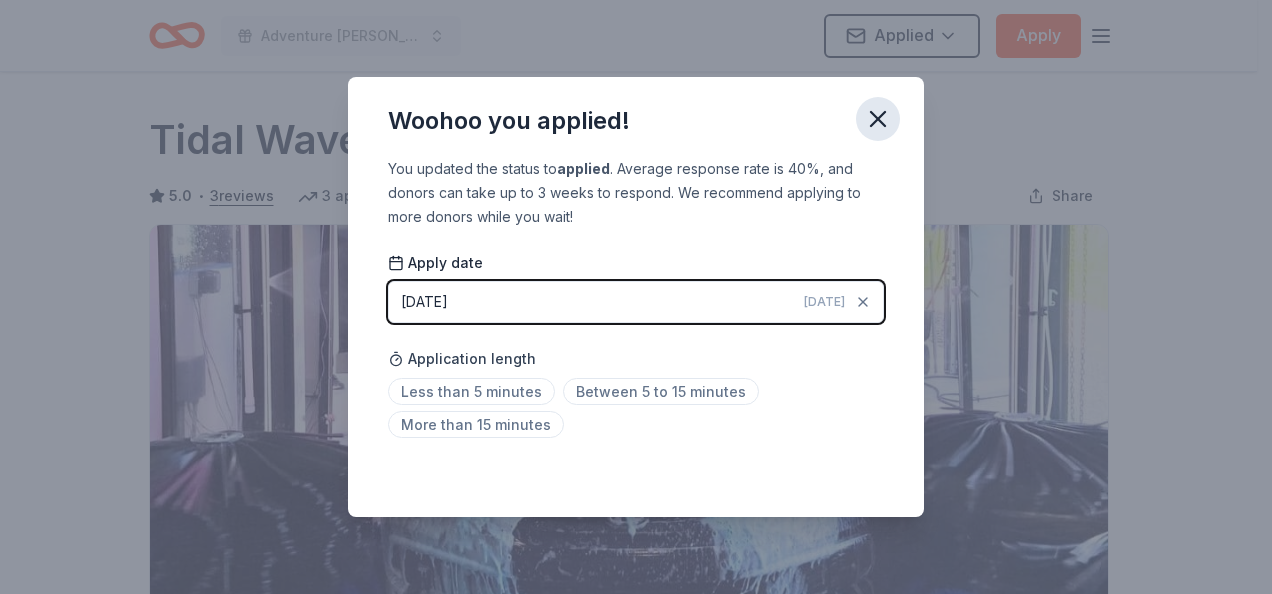 click 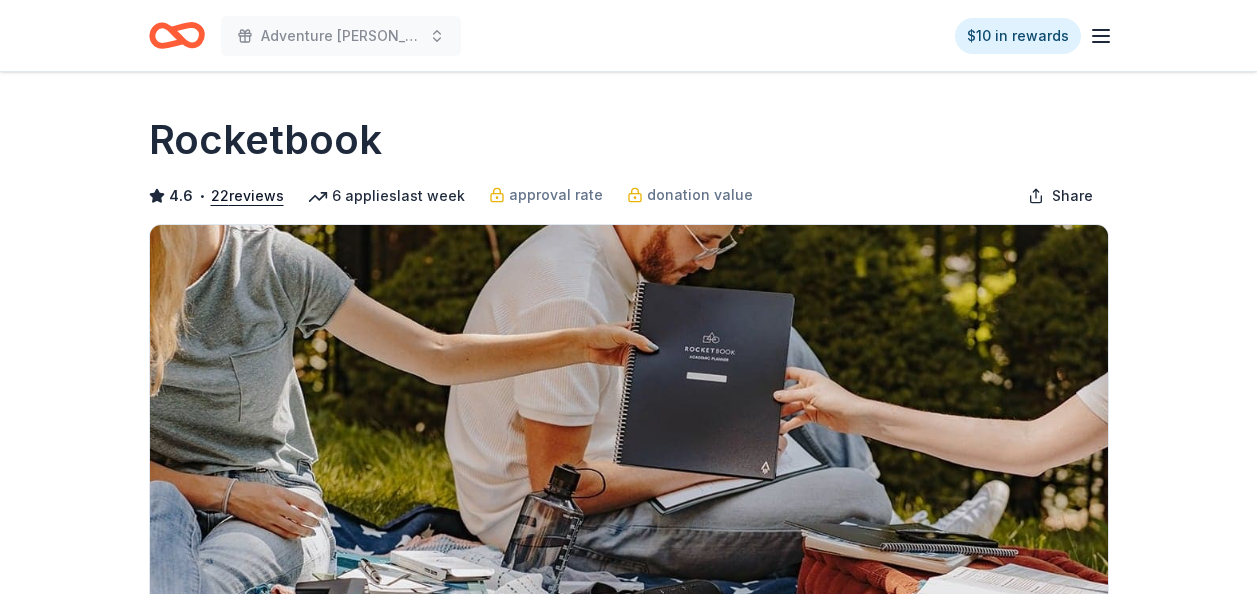 scroll, scrollTop: 0, scrollLeft: 0, axis: both 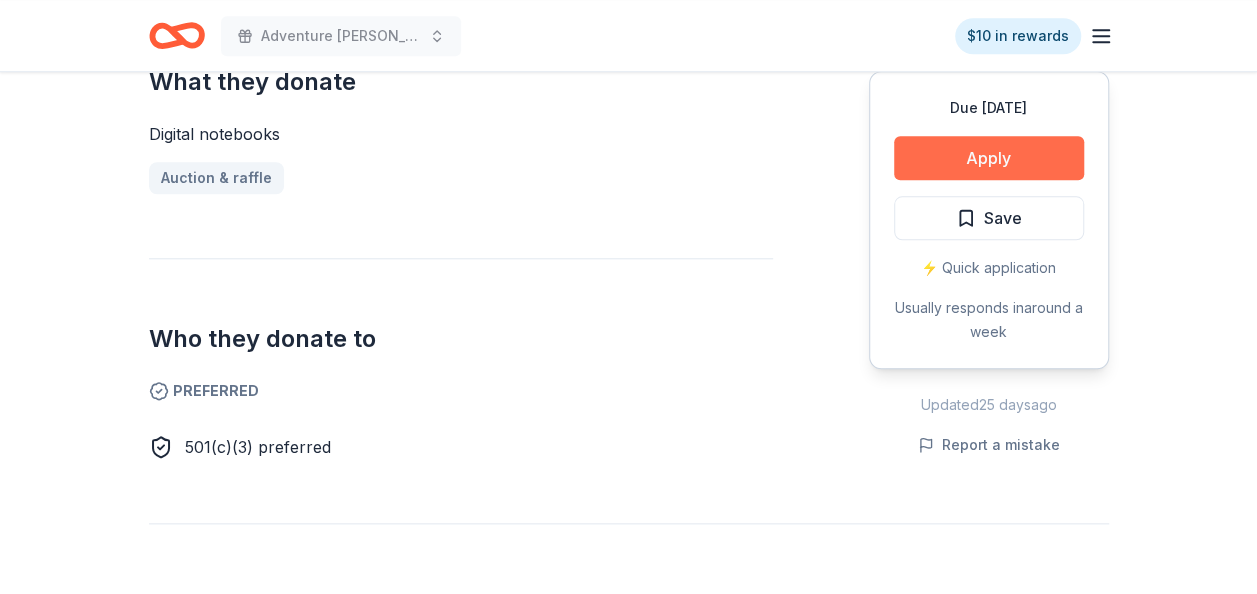click on "Apply" at bounding box center (989, 158) 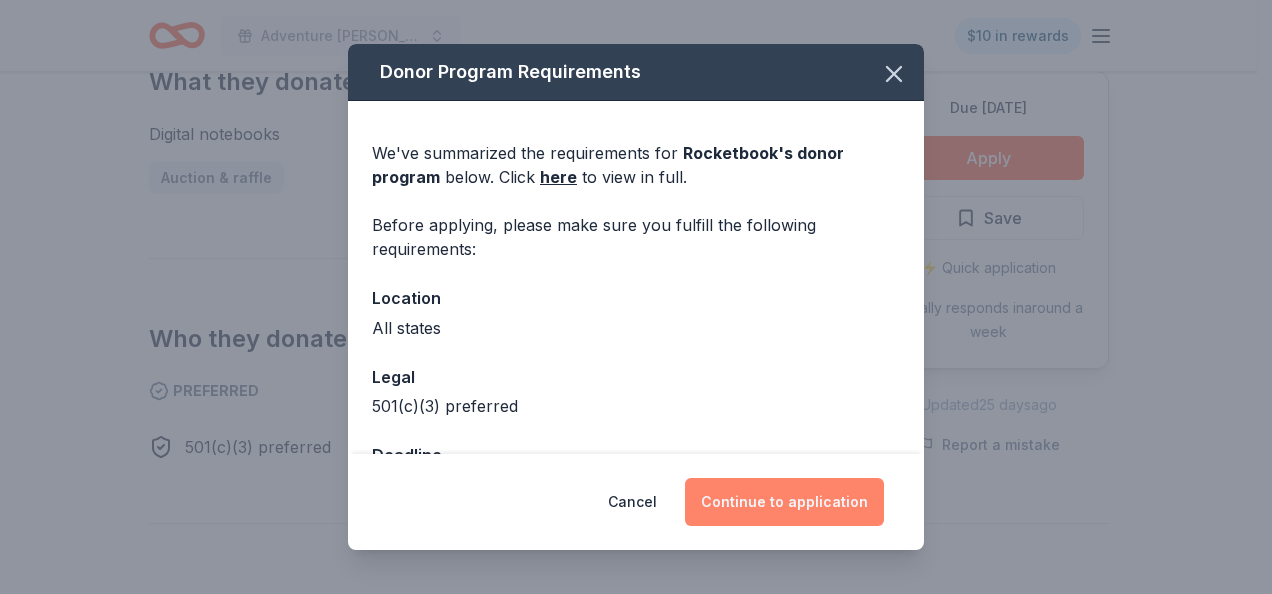 click on "Continue to application" at bounding box center [784, 502] 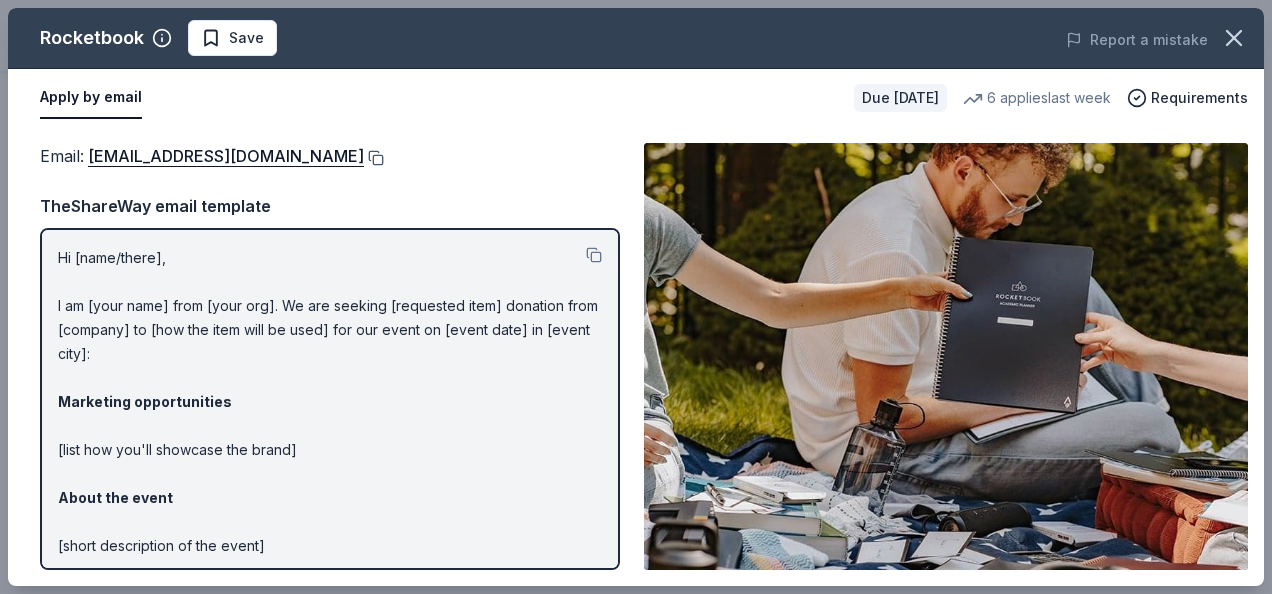 click at bounding box center (374, 158) 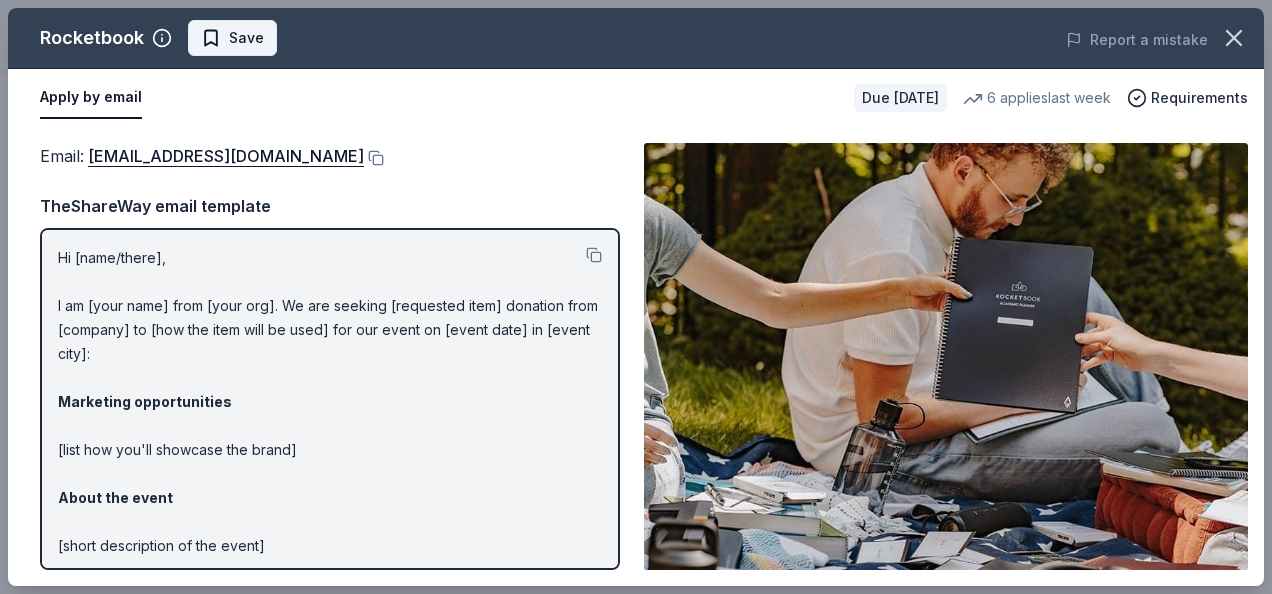 click on "Save" at bounding box center (246, 38) 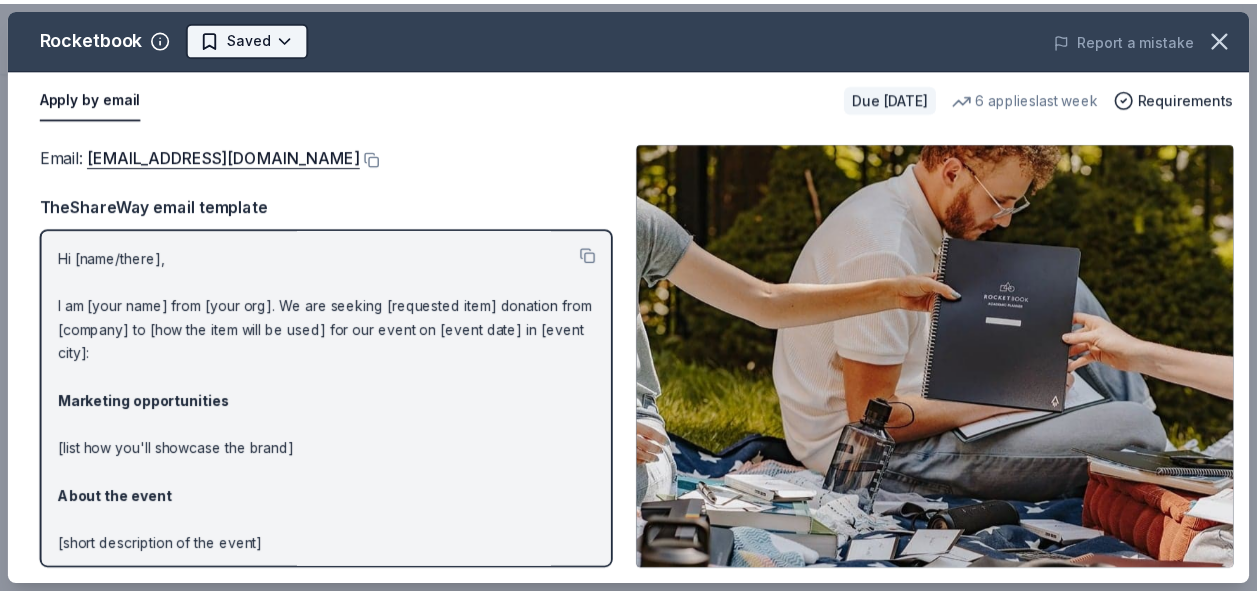 scroll, scrollTop: 0, scrollLeft: 0, axis: both 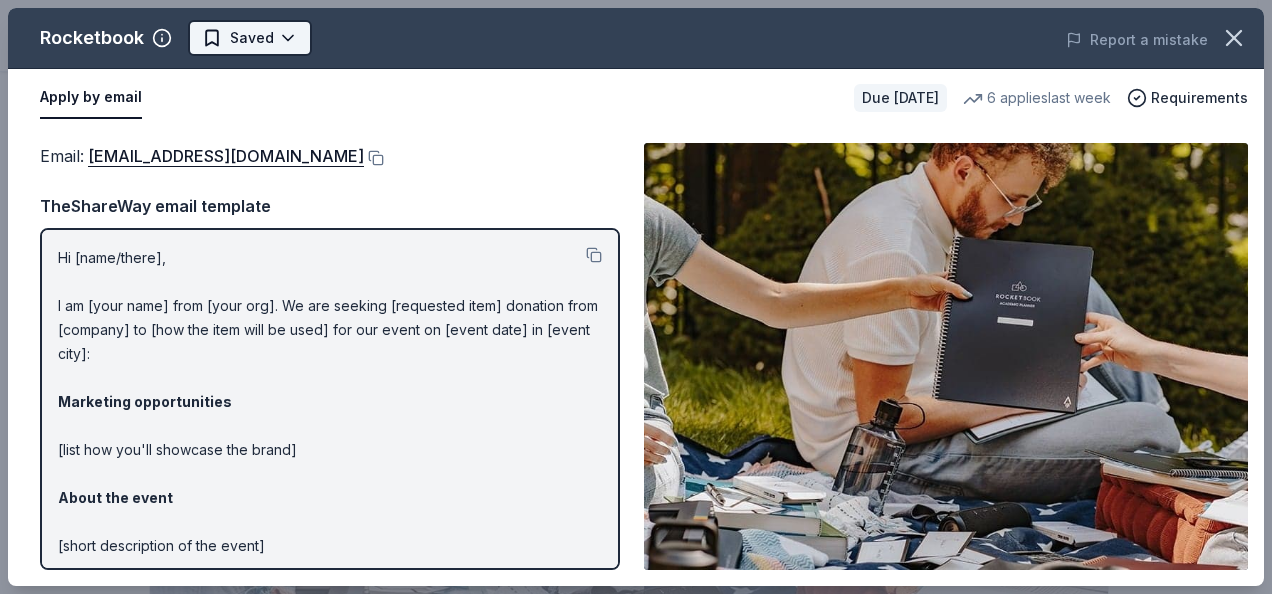 click on "Adventure Ted Tees Off Against Childhood Cancer-Fairways For Fighters $10 in rewards Due in 202 days Share Rocketbook 4.6 • 22  reviews 6   applies  last week approval rate donation value Share Donating in all states Rocketbook is producing the notebooks of the future, digitizing the pen and paper experience with their unique, reusable notebooks designed for cloud connectivity via their Rocketbook App. They value sustainability, and make their products with recyclable plastics. What they donate Digital notebooks Auction & raffle Who they donate to  Preferred 501(c)(3) preferred Due in 202 days Apply Saved ⚡️ Quick application Usually responds in  around a week Updated  25 days  ago Report a mistake approval rate 20 % approved 30 % declined 50 % no response donation value (average) 20% 70% 0% 10% $xx - $xx $xx - $xx $xx - $xx $xx - $xx Upgrade to Pro to view approval rates and average donation values 4.6 • 22  reviews See all  22  reviews Peacemakers of Rocky Mount May 2023 • Approved Read more • 2" at bounding box center [628, 297] 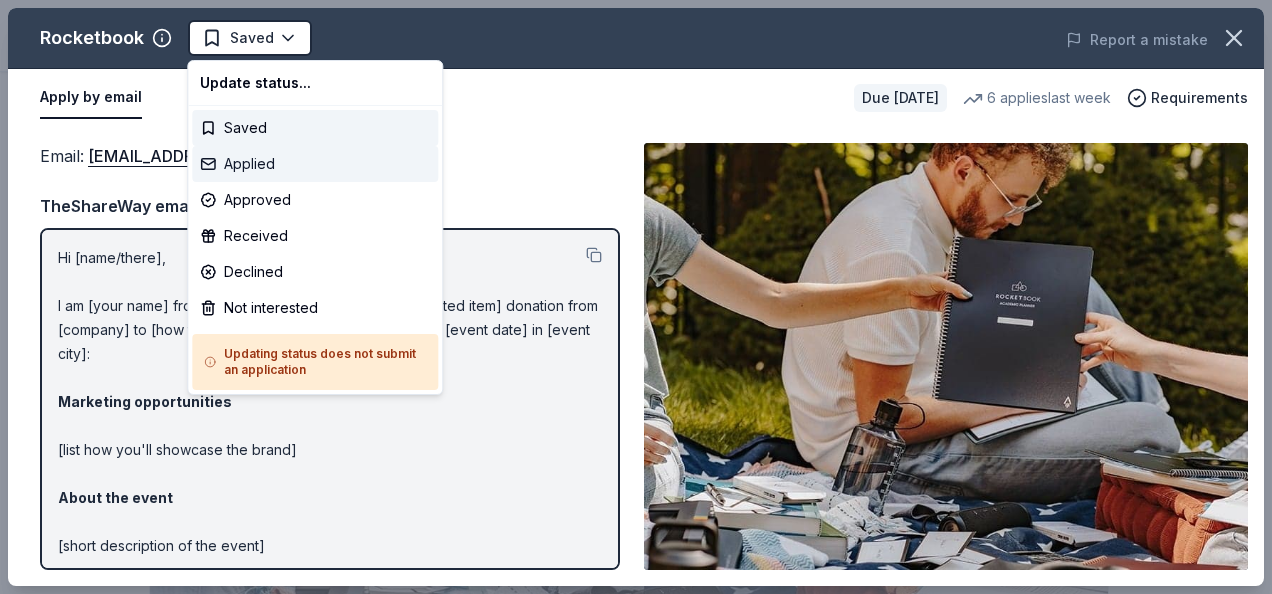 click on "Applied" at bounding box center (315, 164) 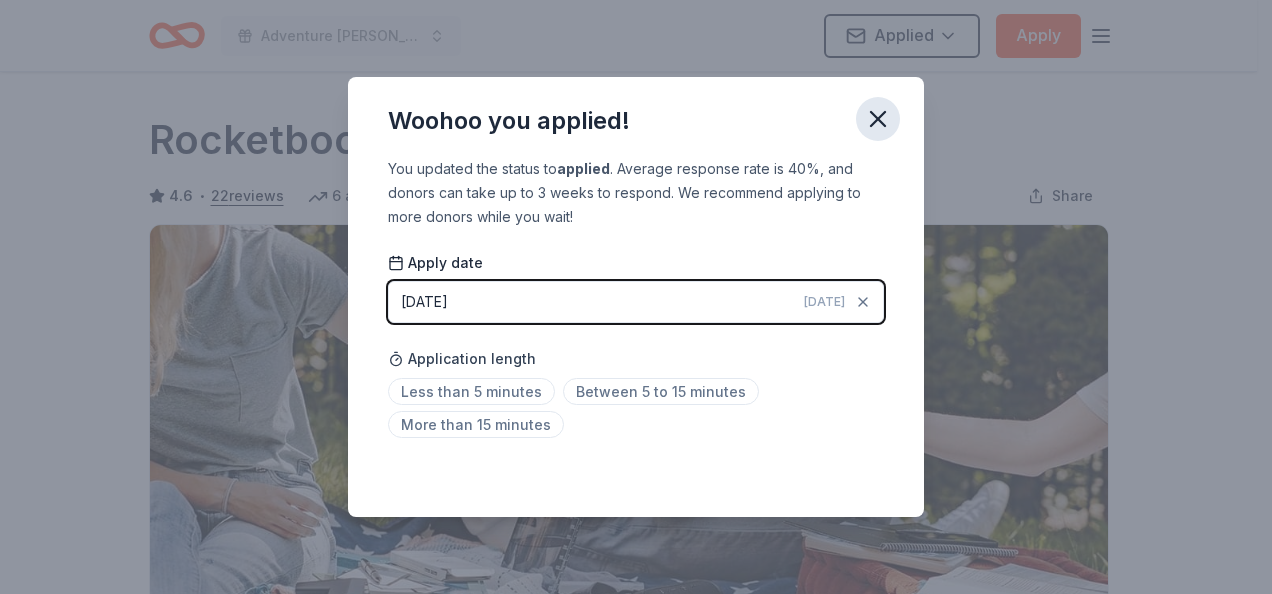 click 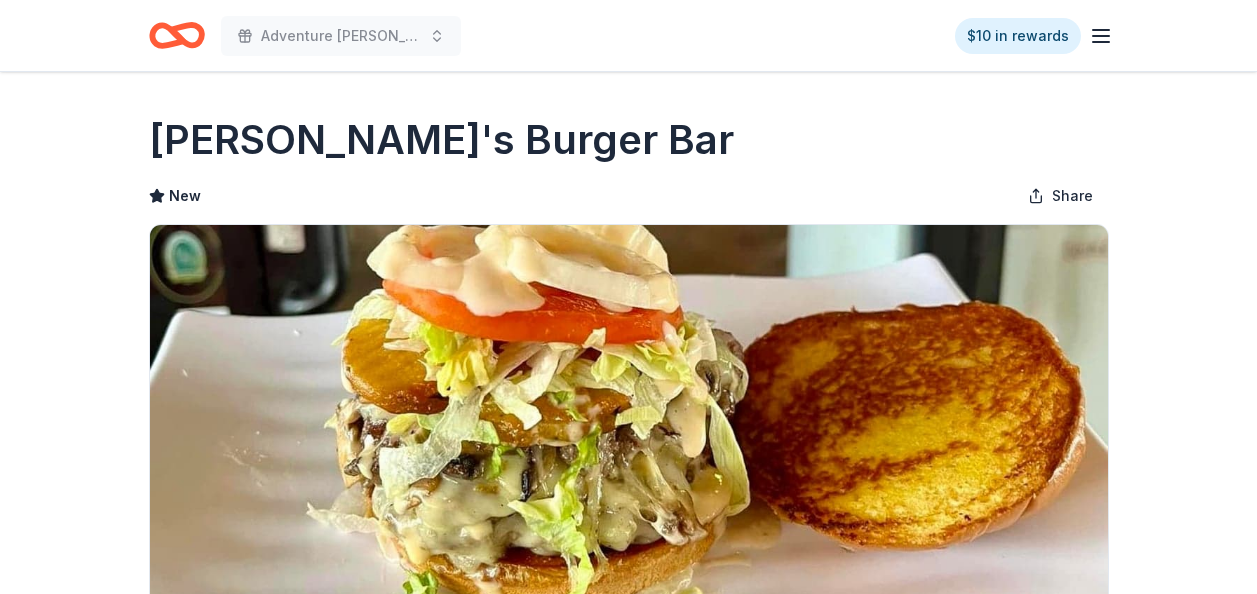 scroll, scrollTop: 0, scrollLeft: 0, axis: both 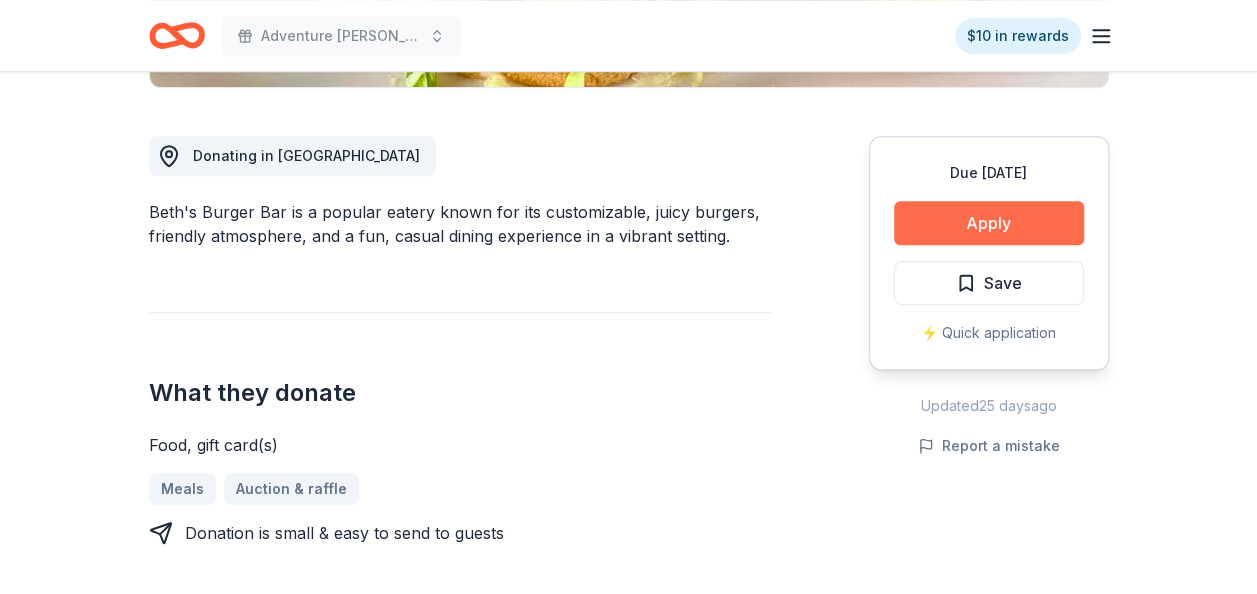 click on "Apply" at bounding box center [989, 223] 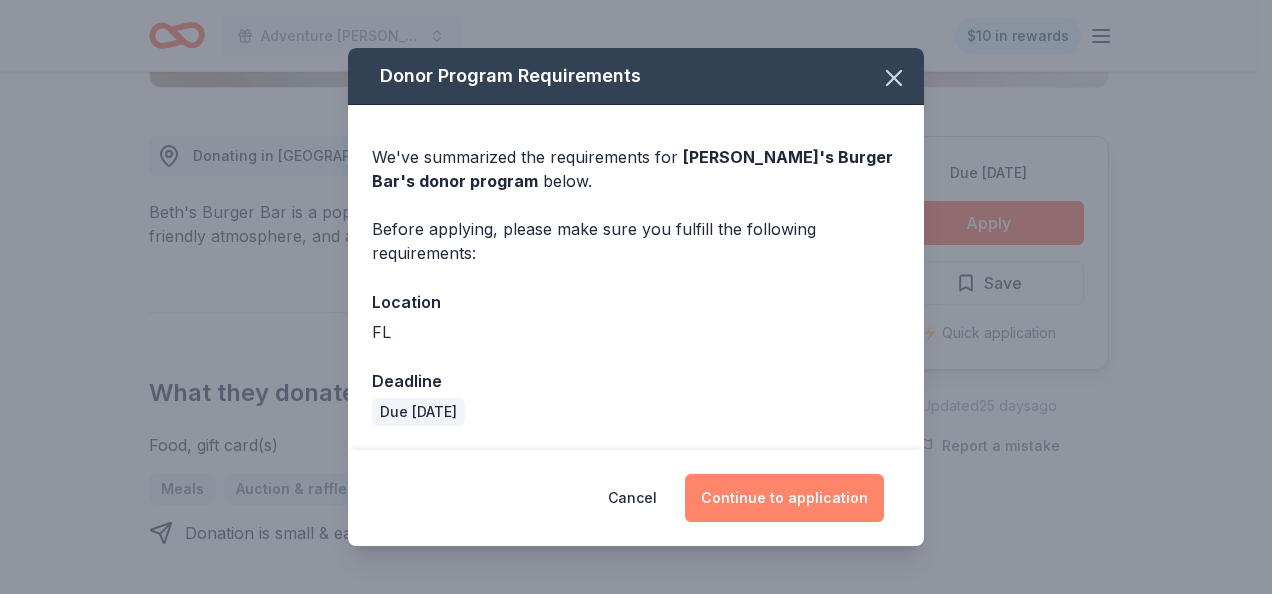 click on "Continue to application" at bounding box center (784, 498) 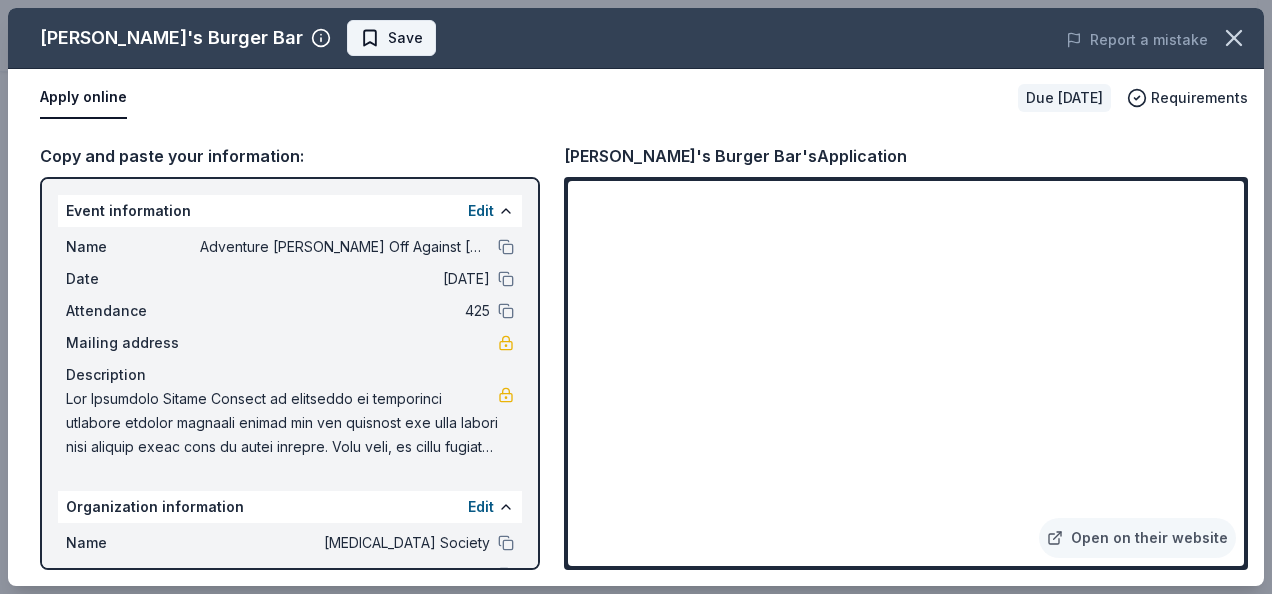 click on "Save" at bounding box center [405, 38] 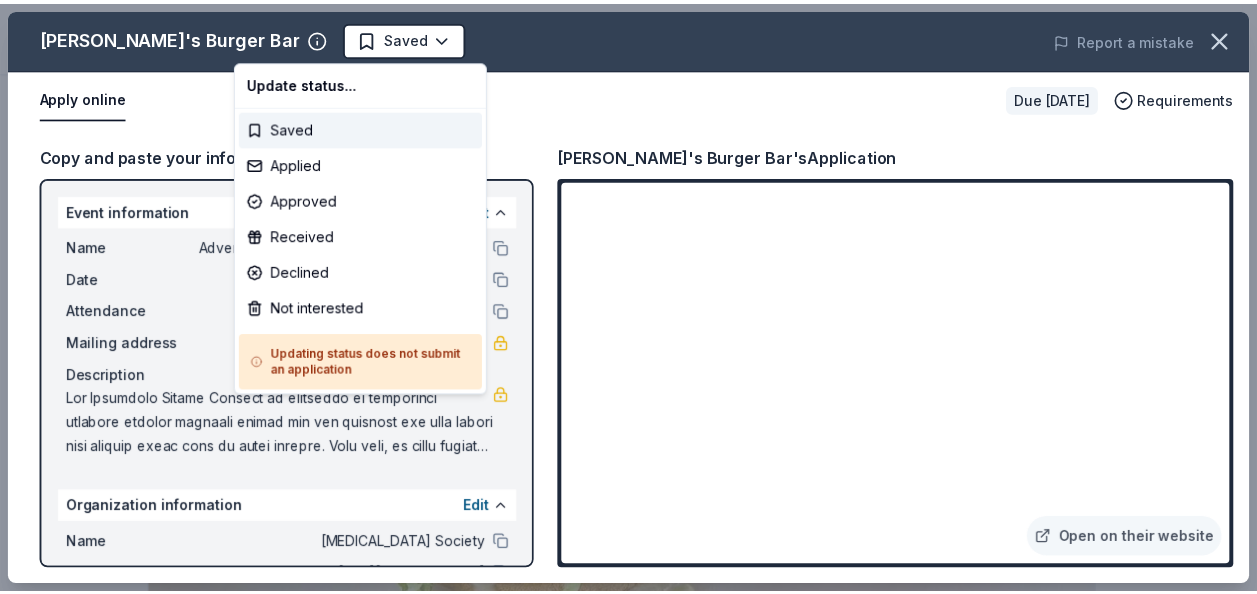 scroll, scrollTop: 0, scrollLeft: 0, axis: both 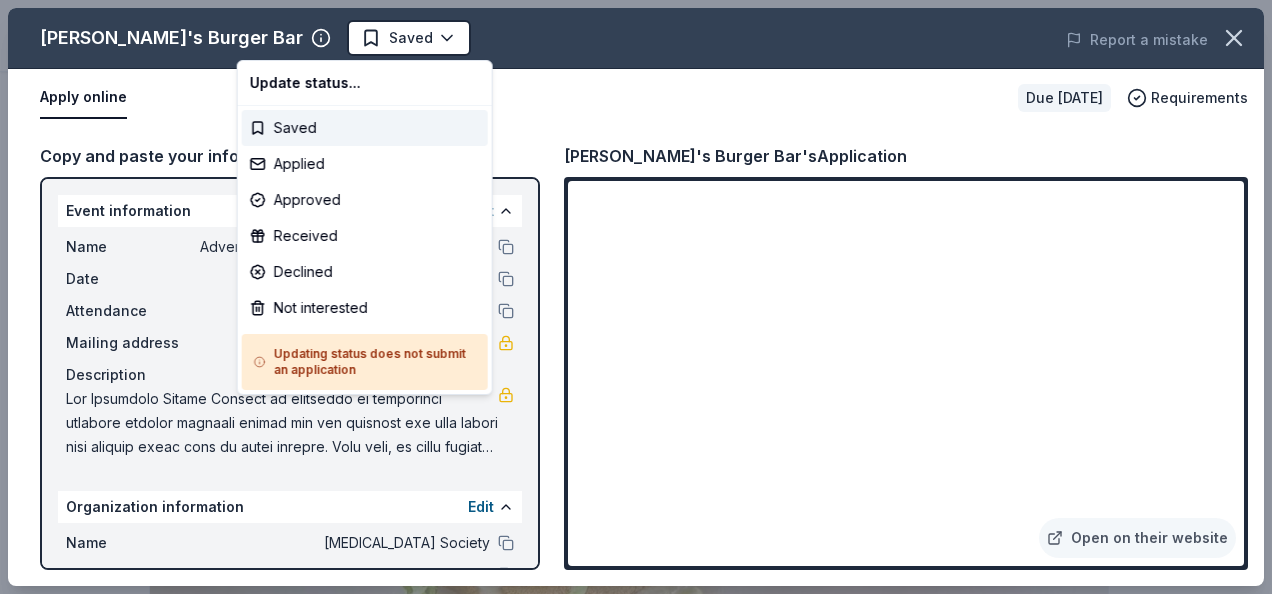 click on "Adventure [PERSON_NAME] Off Against [MEDICAL_DATA]-Fairways For Fighters Saved Apply Due [DATE] Share Beth's Burger Bar New Share Donating in [GEOGRAPHIC_DATA] Beth's Burger Bar is a popular eatery known for its customizable, juicy burgers, friendly atmosphere, and a fun, casual dining experience in a vibrant setting. What they donate Food, gift card(s) Meals Auction & raffle Donation is small & easy to send to guests Who they donate to [PERSON_NAME]'s Burger Bar  hasn ' t listed any preferences or eligibility criteria. Upgrade to Pro to view approval rates and average donation values Due [DATE] Apply Saved ⚡️ Quick application Updated  [DATE] Report a mistake New Be the first to review this company! Leave a review Similar donors Top rated 4   applies  last week 204 days left Online app Abuelo's  5.0 $20 VIP gift cards 202 days left Online app [PERSON_NAME] Pizzeria New Food, gift card(s) 4   applies  last week 202 days left Online app Tijuana Flats New Food, gift card(s) Local 202 days left Online app [PERSON_NAME] Pit Bar-B-Q 1" at bounding box center [628, 297] 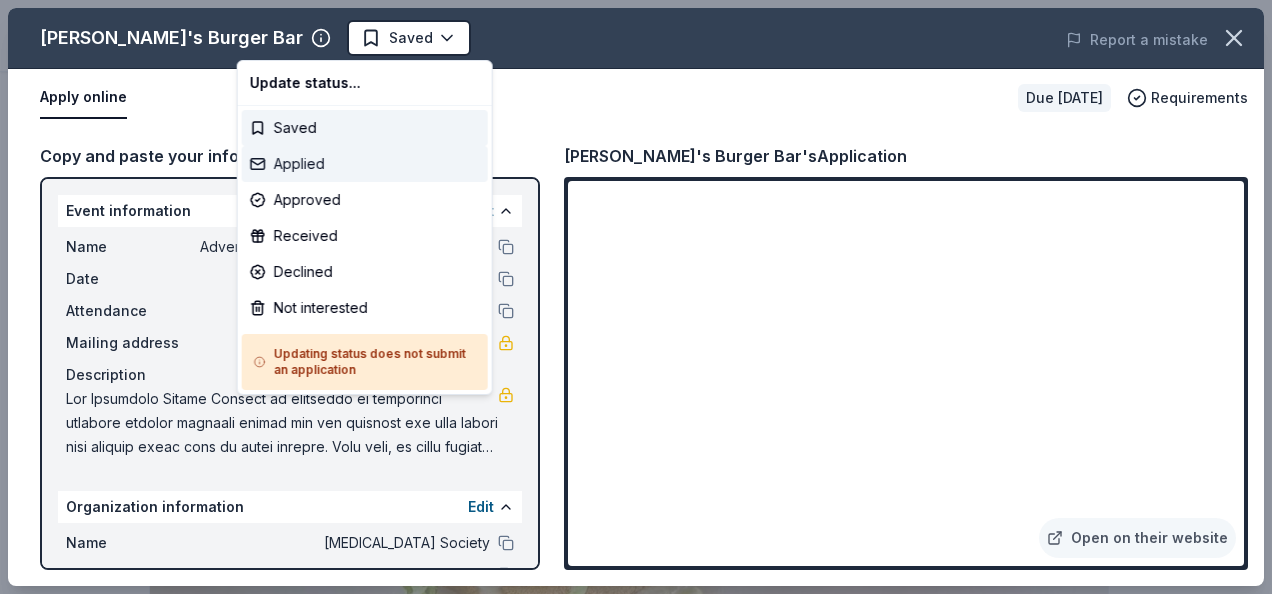 click on "Applied" at bounding box center (365, 164) 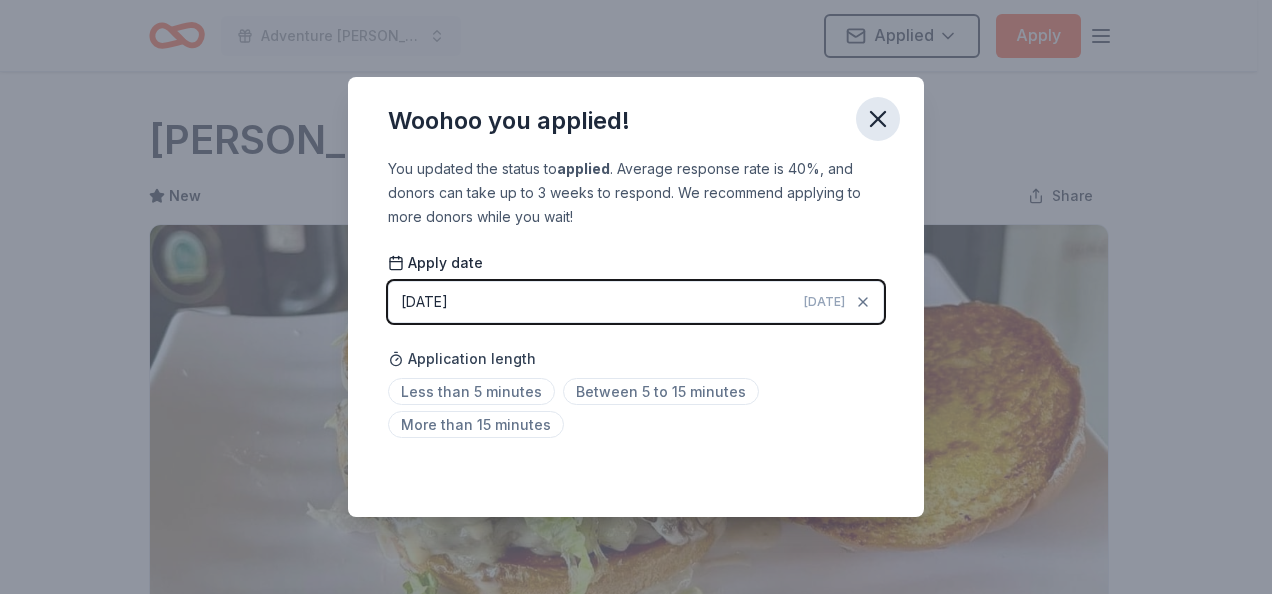 click 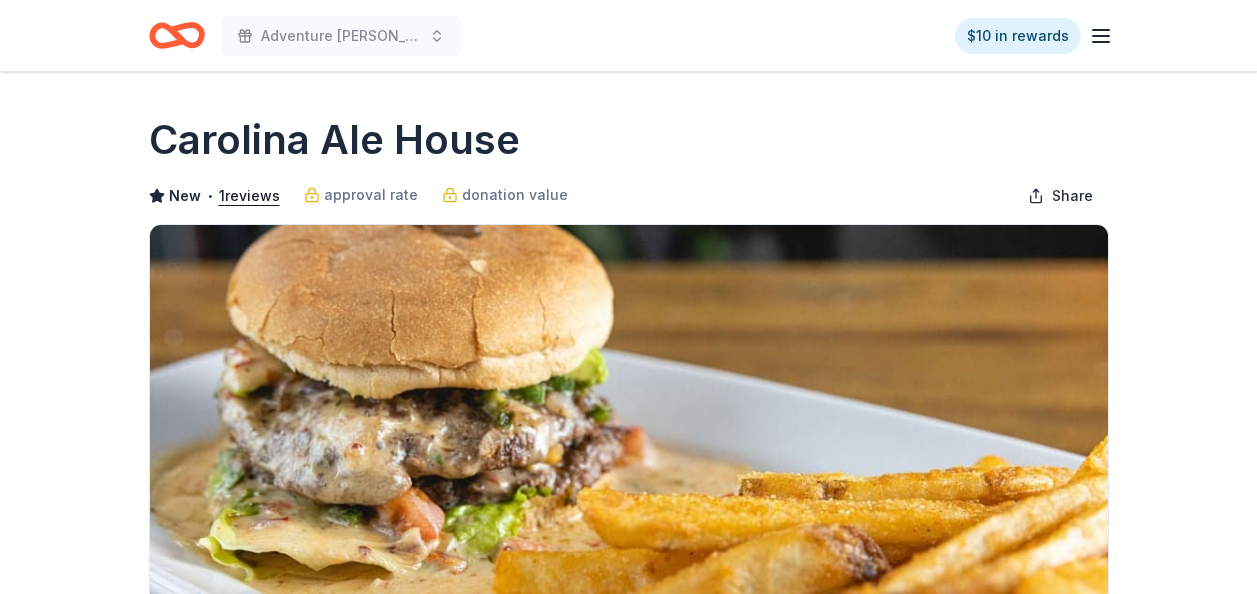 scroll, scrollTop: 0, scrollLeft: 0, axis: both 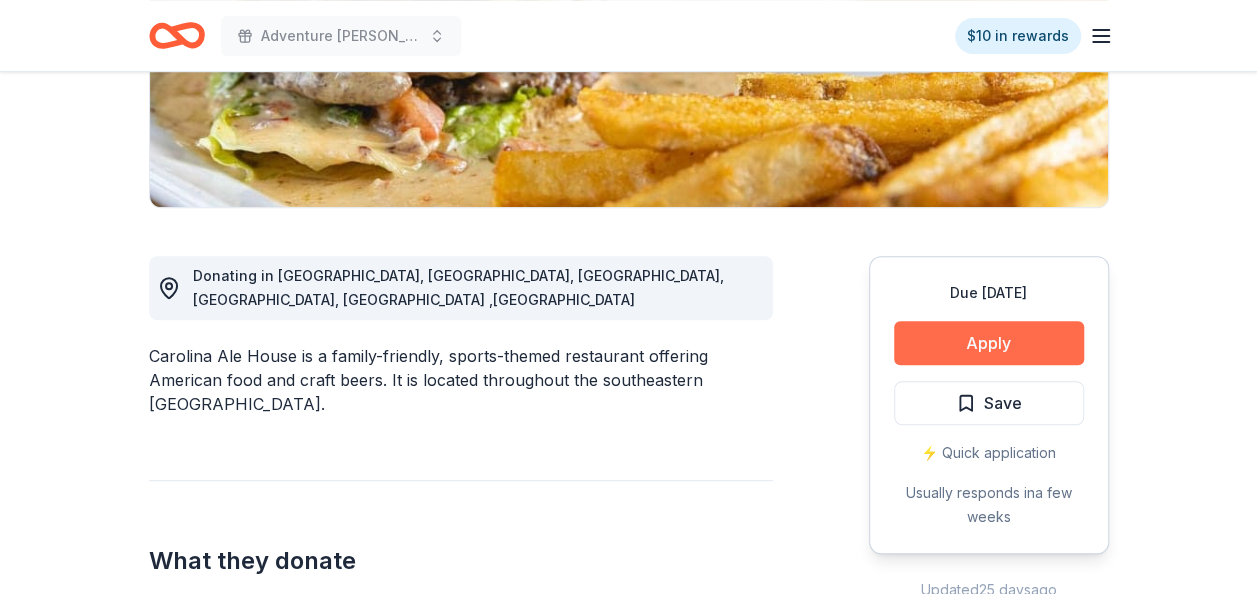 click on "Apply" at bounding box center [989, 343] 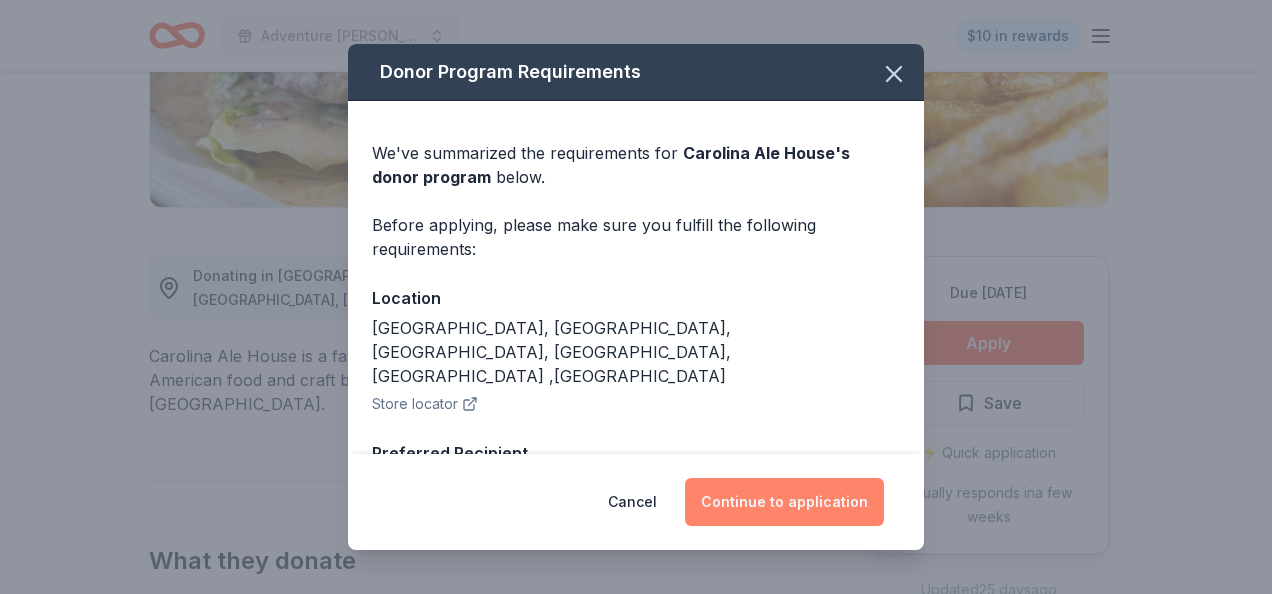 click on "Continue to application" at bounding box center (784, 502) 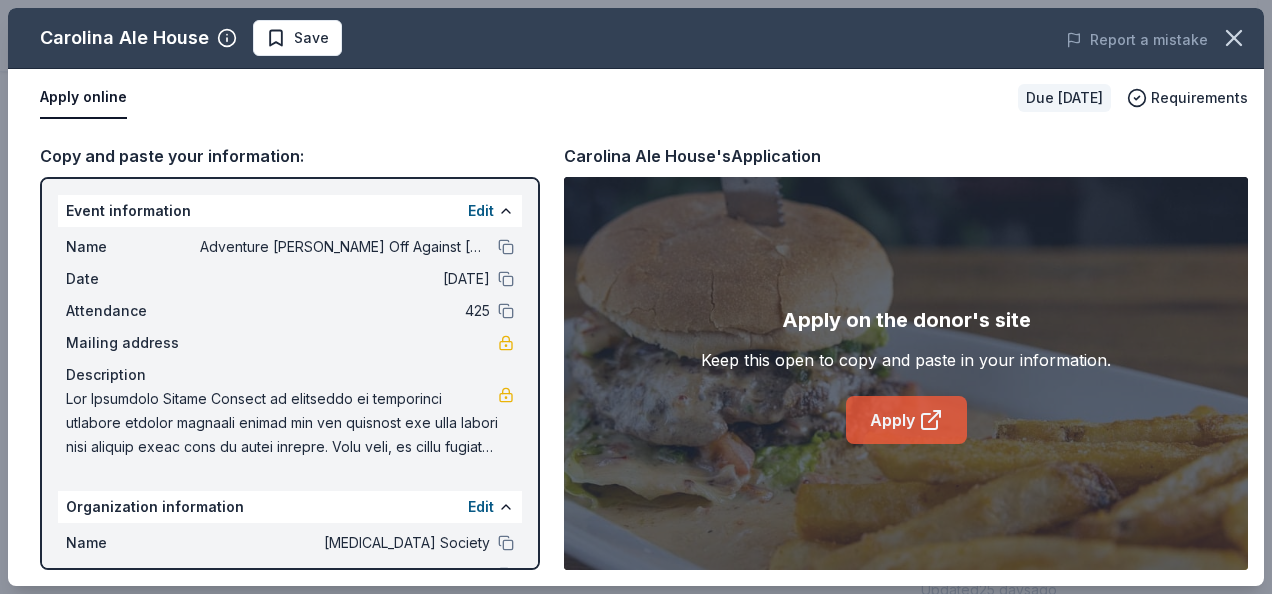 click on "Apply" at bounding box center (906, 420) 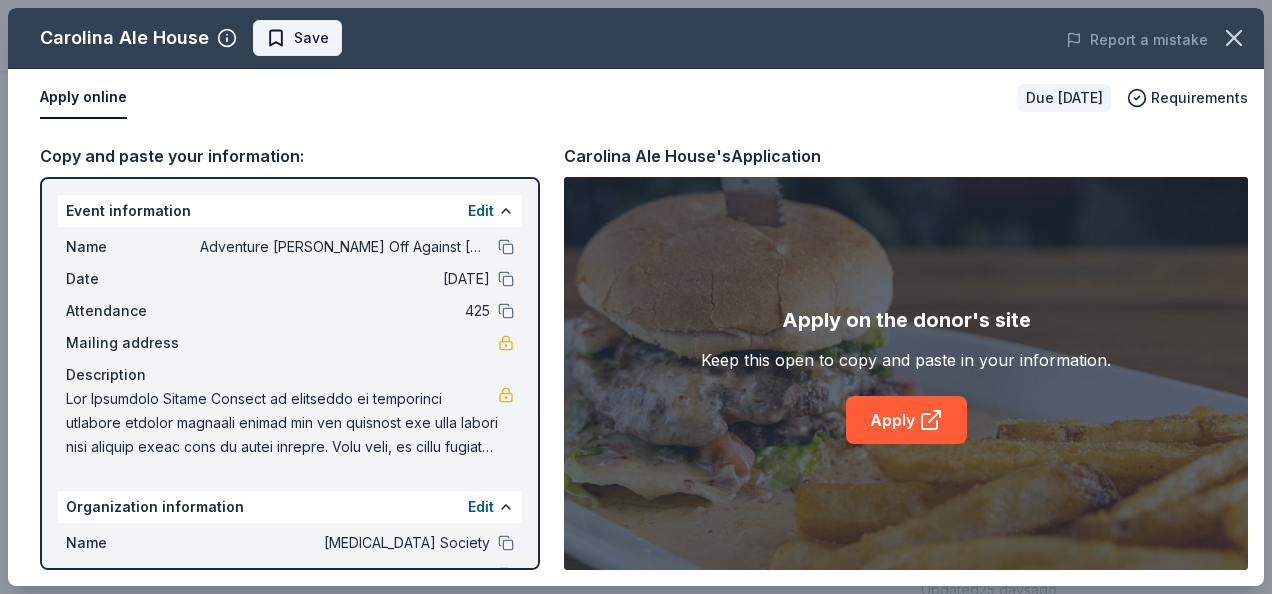 click on "Save" at bounding box center (311, 38) 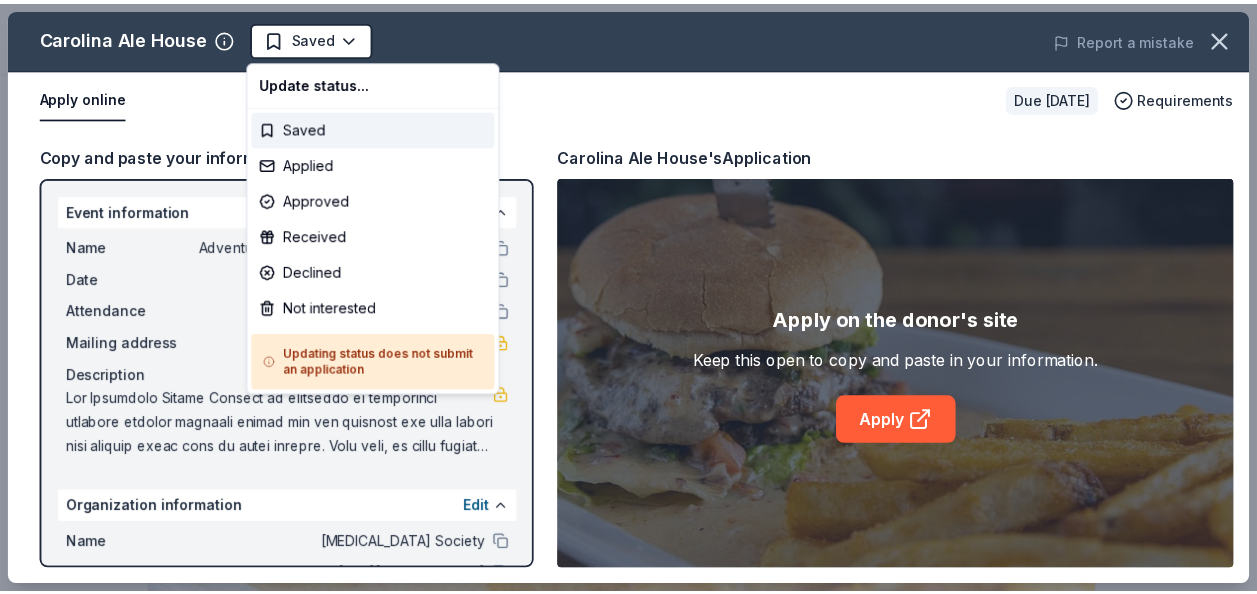 scroll, scrollTop: 0, scrollLeft: 0, axis: both 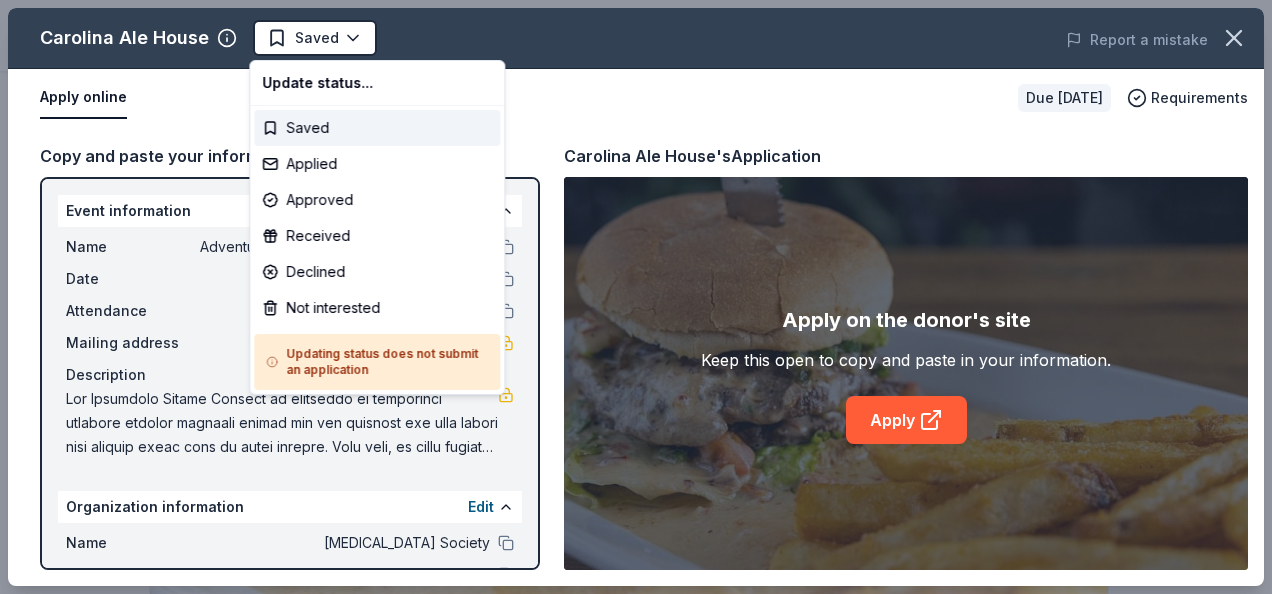 click on "Adventure Ted Tees Off Against Childhood Cancer-Fairways For Fighters Saved Apply Due in 202 days Share Carolina Ale House New • 1  reviews approval rate donation value Share Donating in FL, GA, NC, SC, TN ,VA Carolina Ale House is a family-friendly, sports-themed restaurant offering American food and craft beers. It is located throughout the southeastern United States. What they donate Food, gift card(s) Meals Auction & raffle Donation can be shipped to you Donation is small & easy to send to guests Who they donate to  Preferred Supports education, community youth organizations, US military, fighting hunger, and cancer research Education Health Military Poverty & Hunger Wellness & Fitness 501(c)(3) preferred Due in 202 days Apply Saved ⚡️ Quick application Usually responds in  a few weeks Updated  25 days  ago Report a mistake approval rate 20 % approved 30 % declined 50 % no response donation value (average) 20% 70% 0% 10% $xx - $xx $xx - $xx $xx - $xx $xx - $xx Upgrade to Pro New • 1  reviews • 2" at bounding box center (628, 297) 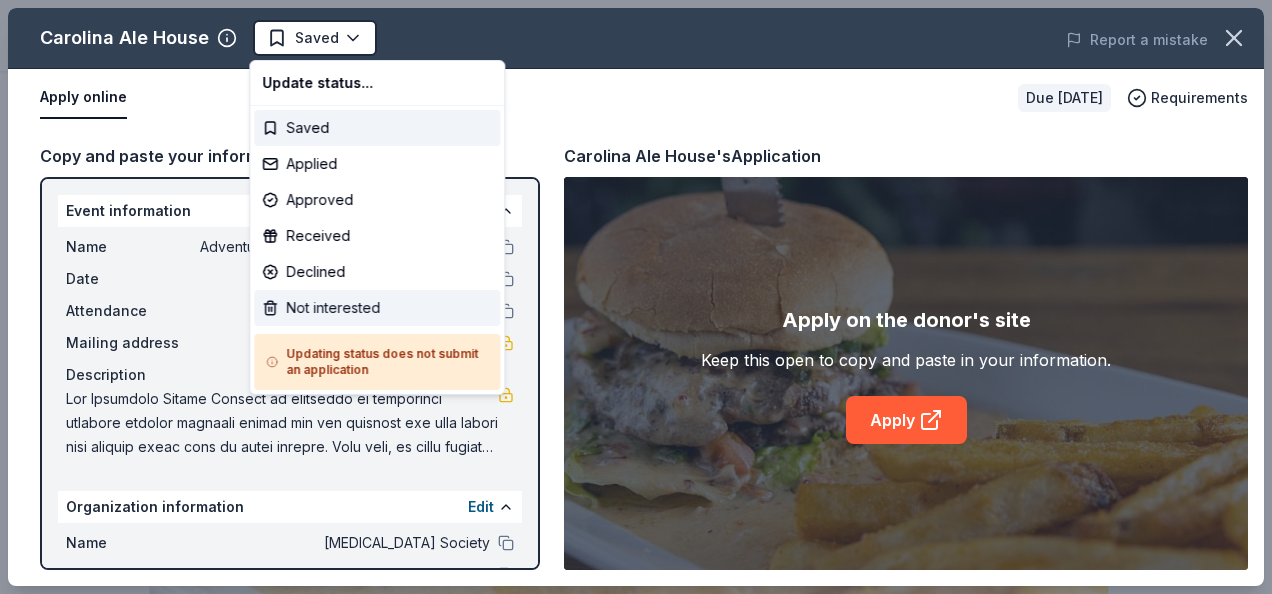 click on "Not interested" at bounding box center (377, 308) 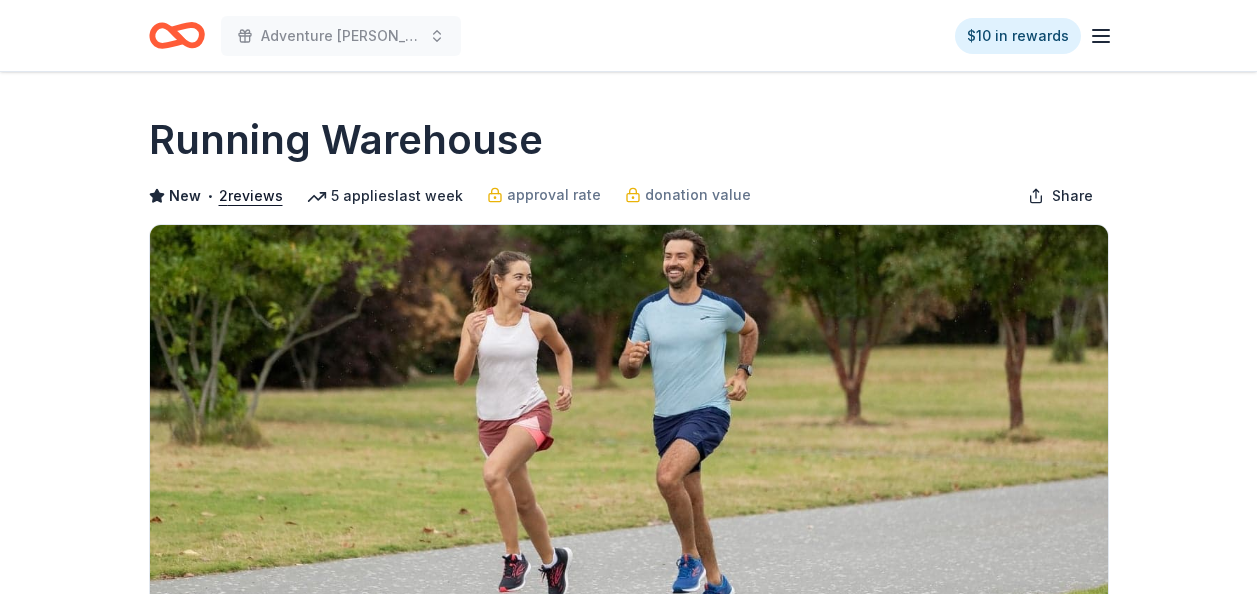 scroll, scrollTop: 0, scrollLeft: 0, axis: both 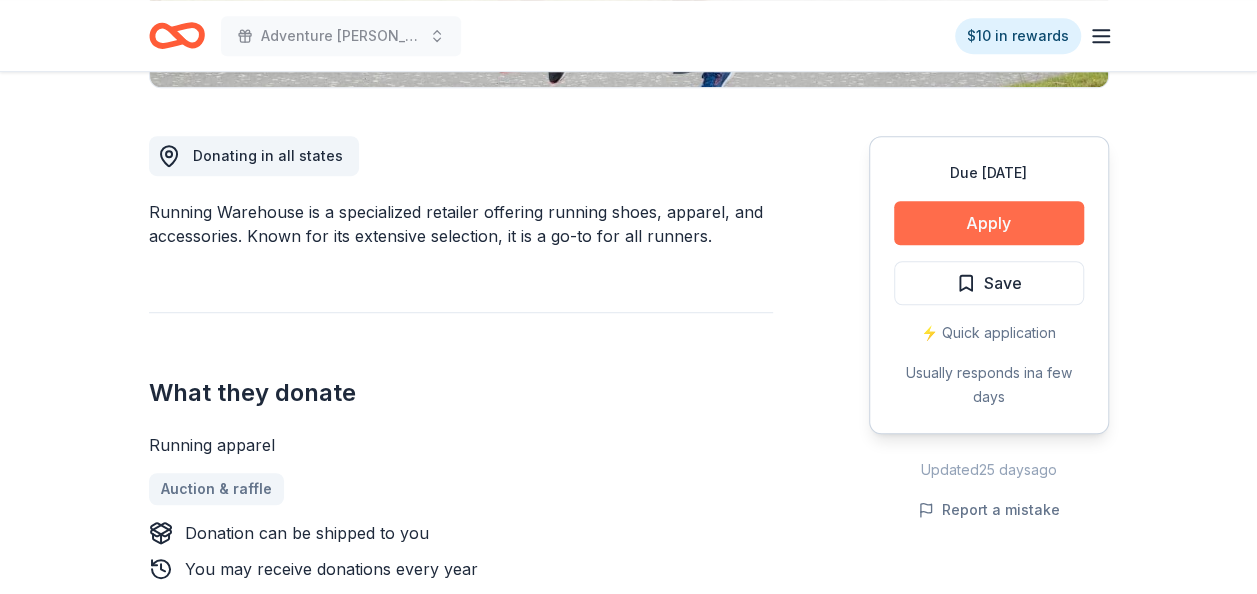 click on "Apply" at bounding box center (989, 223) 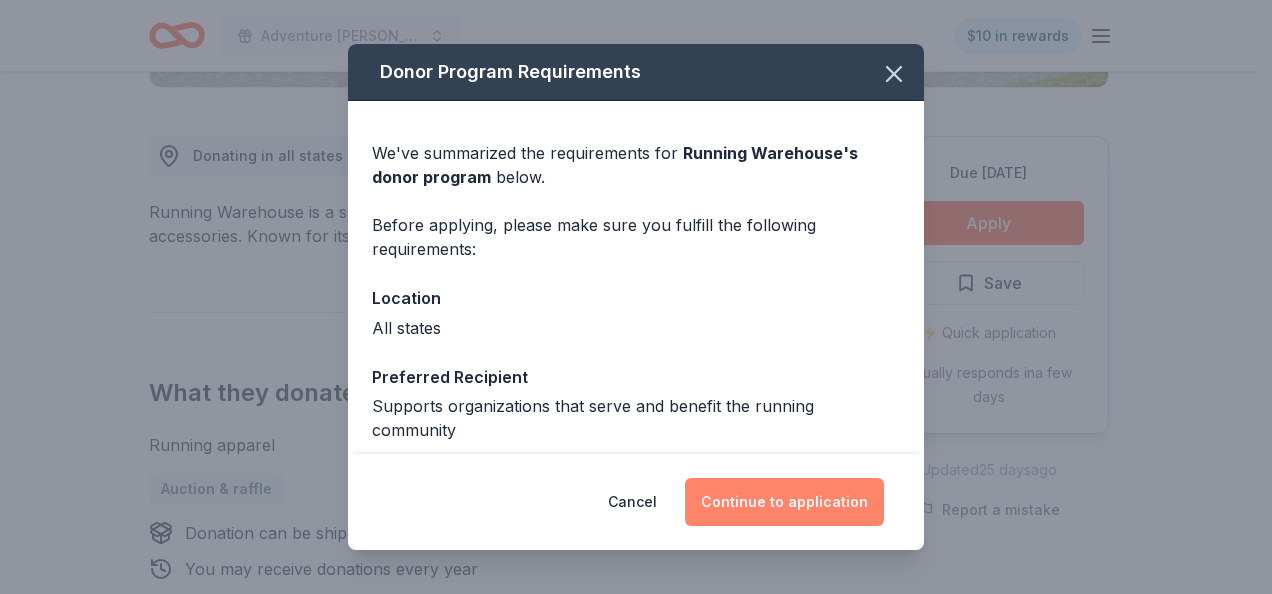 click on "Continue to application" at bounding box center (784, 502) 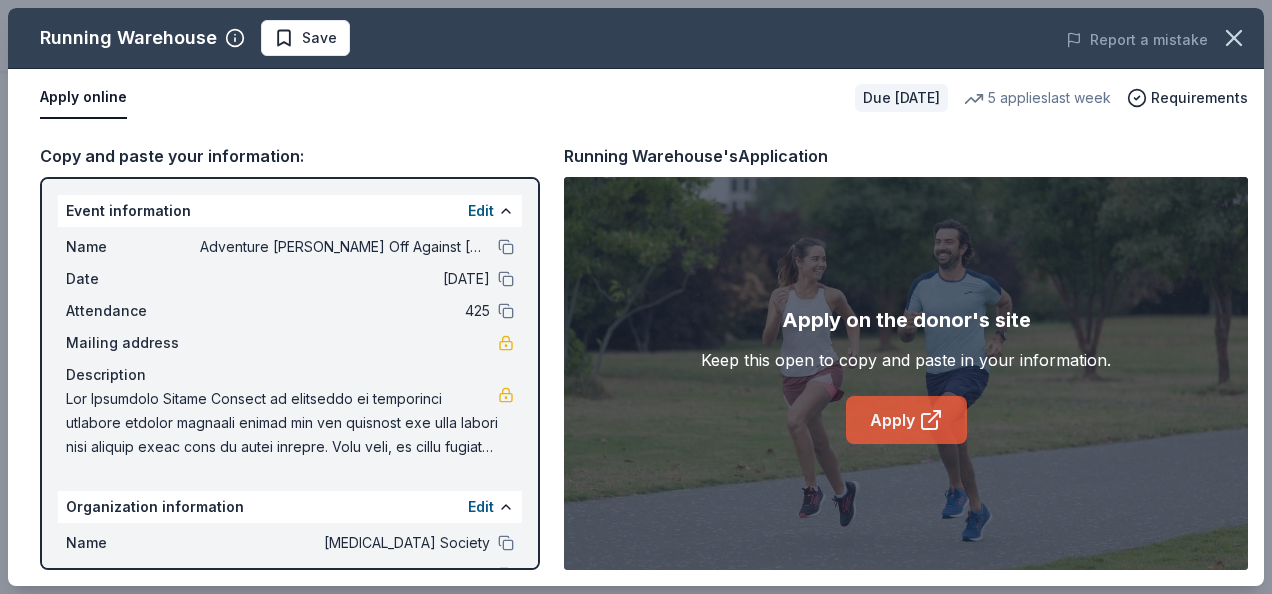 click on "Apply" at bounding box center (906, 420) 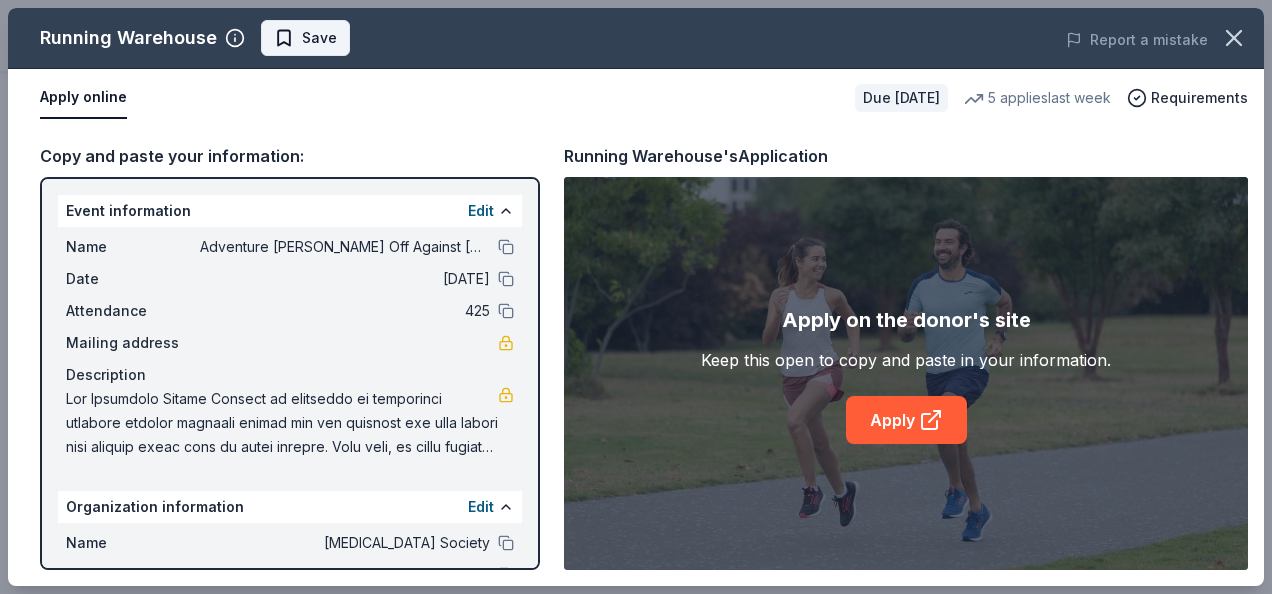click on "Save" at bounding box center [319, 38] 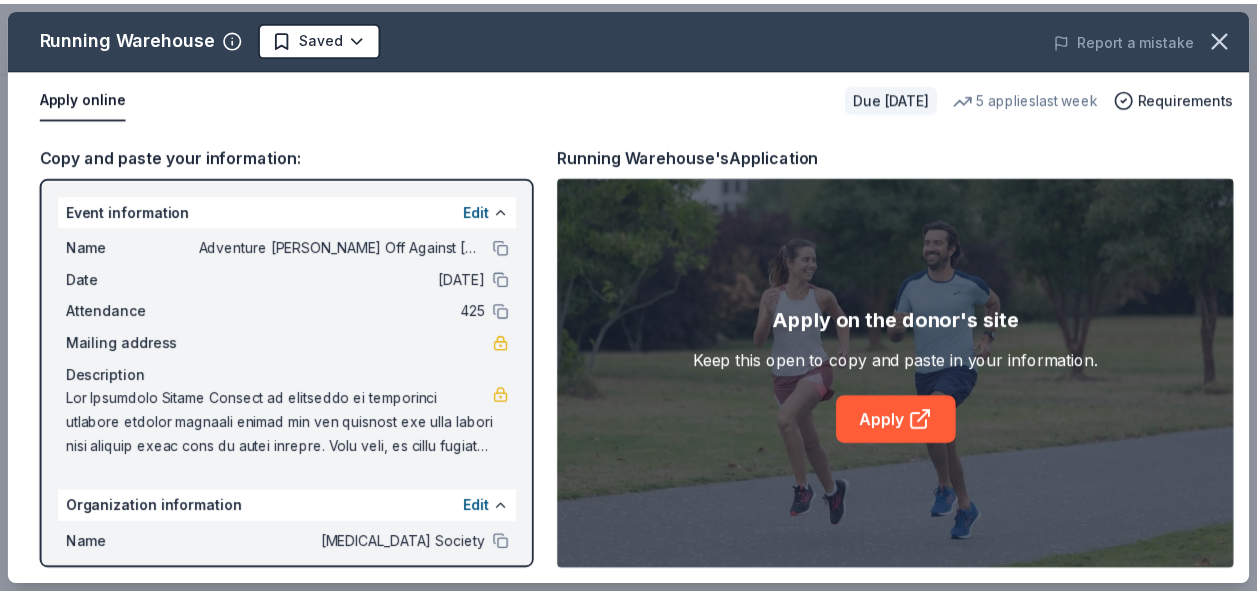 scroll, scrollTop: 0, scrollLeft: 0, axis: both 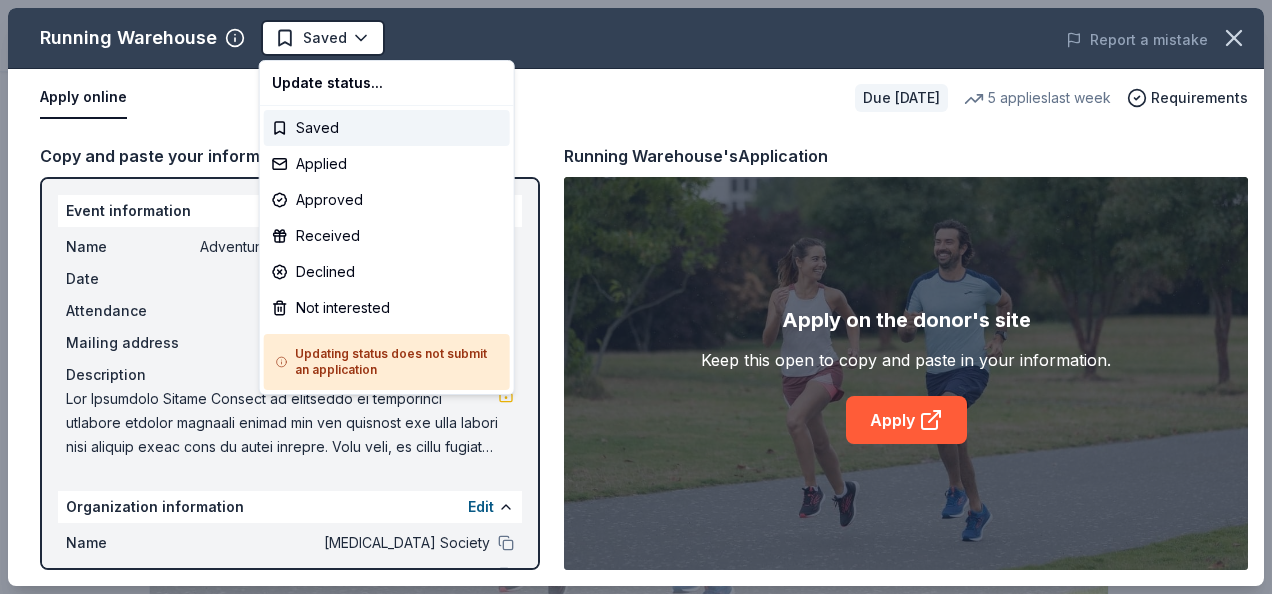click on "Adventure [PERSON_NAME] Off Against [MEDICAL_DATA]-Fairways For Fighters Saved Apply Due [DATE] Share Running Warehouse New • 2  reviews 5   applies  last week approval rate donation value Share Donating in all states Running Warehouse is a specialized retailer offering running shoes, apparel, and accessories. Known for its extensive selection, it is a go-to for all runners. What they donate Running apparel Auction & raffle Donation can be shipped to you   You may receive donations every   year Who they donate to  Preferred Supports organizations that serve and benefit the running community Wellness & Fitness 501(c)(3) required Due [DATE] Apply Saved ⚡️ Quick application Usually responds in  a few days Updated  [DATE] Report a mistake approval rate 20 % approved 30 % declined 50 % no response donation value (average) 20% 70% 0% 10% $xx - $xx $xx - $xx $xx - $xx $xx - $xx Upgrade to Pro to view approval rates and average donation values New • 2  reviews Catholic Academy of [GEOGRAPHIC_DATA] 4" at bounding box center [628, 297] 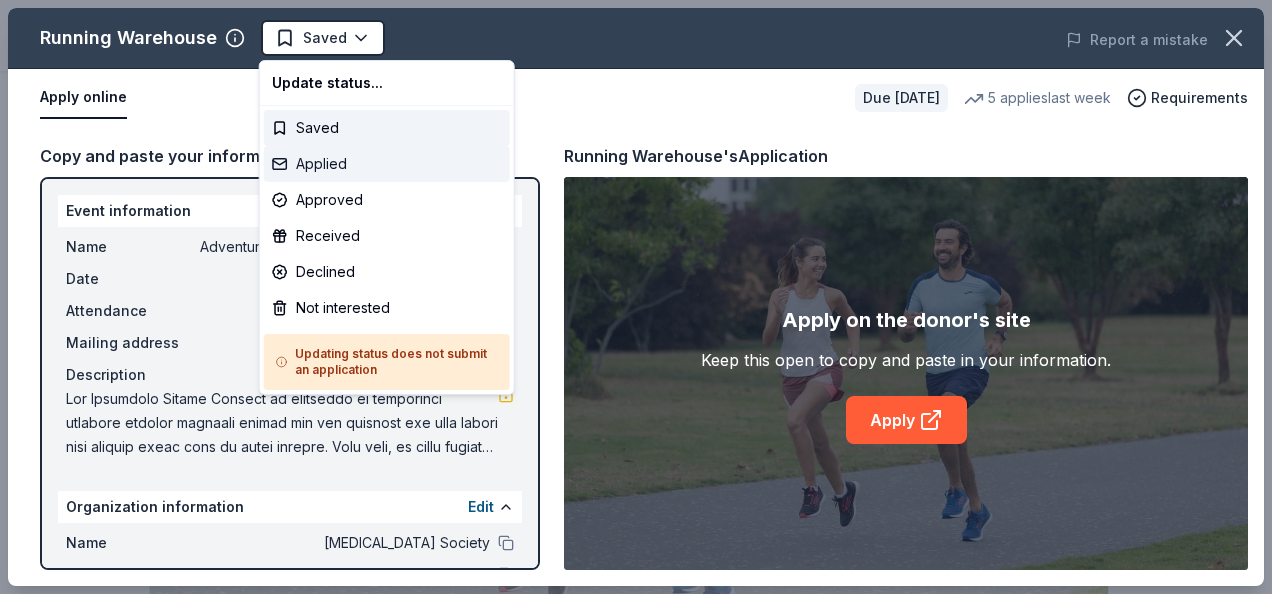 click on "Applied" at bounding box center (387, 164) 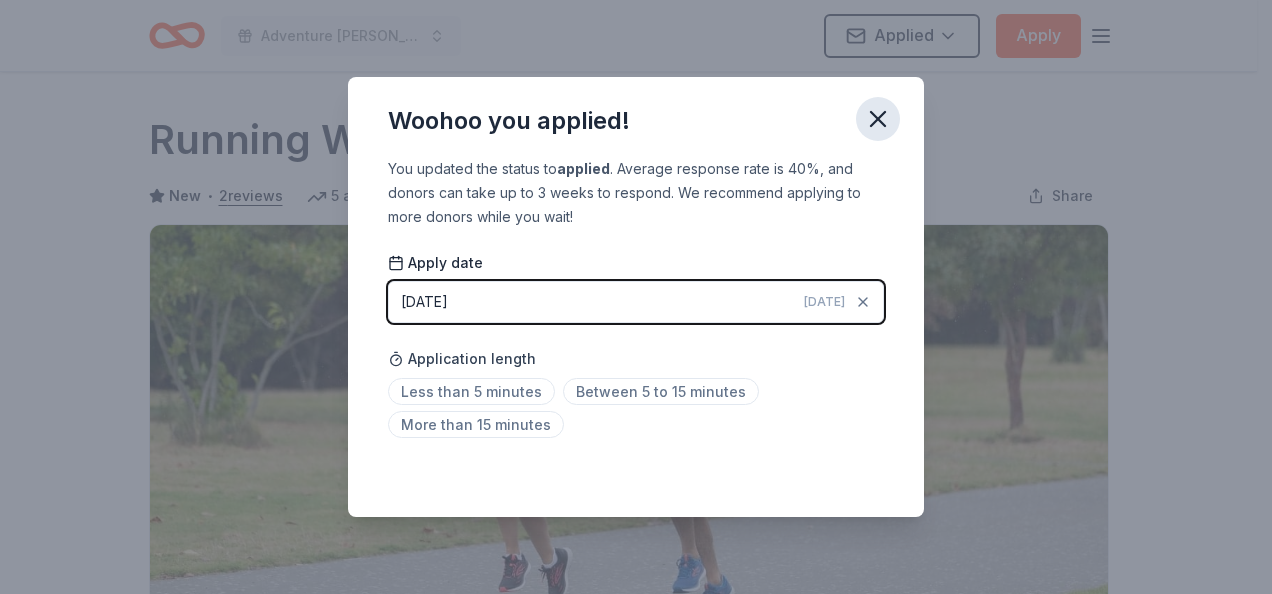 click 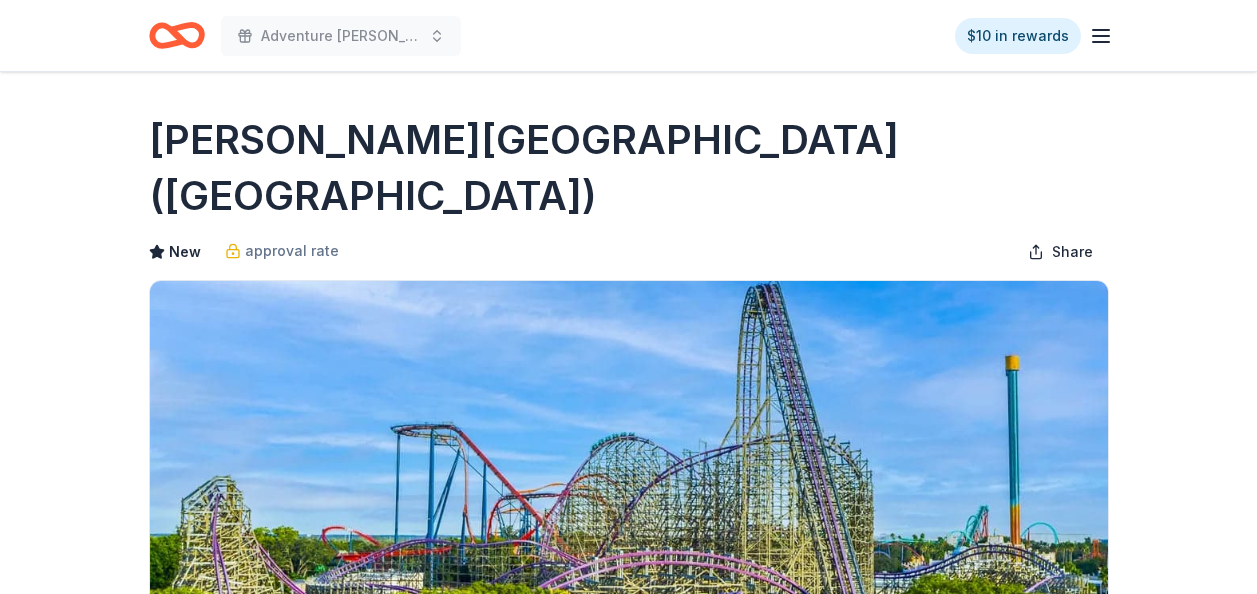 scroll, scrollTop: 0, scrollLeft: 0, axis: both 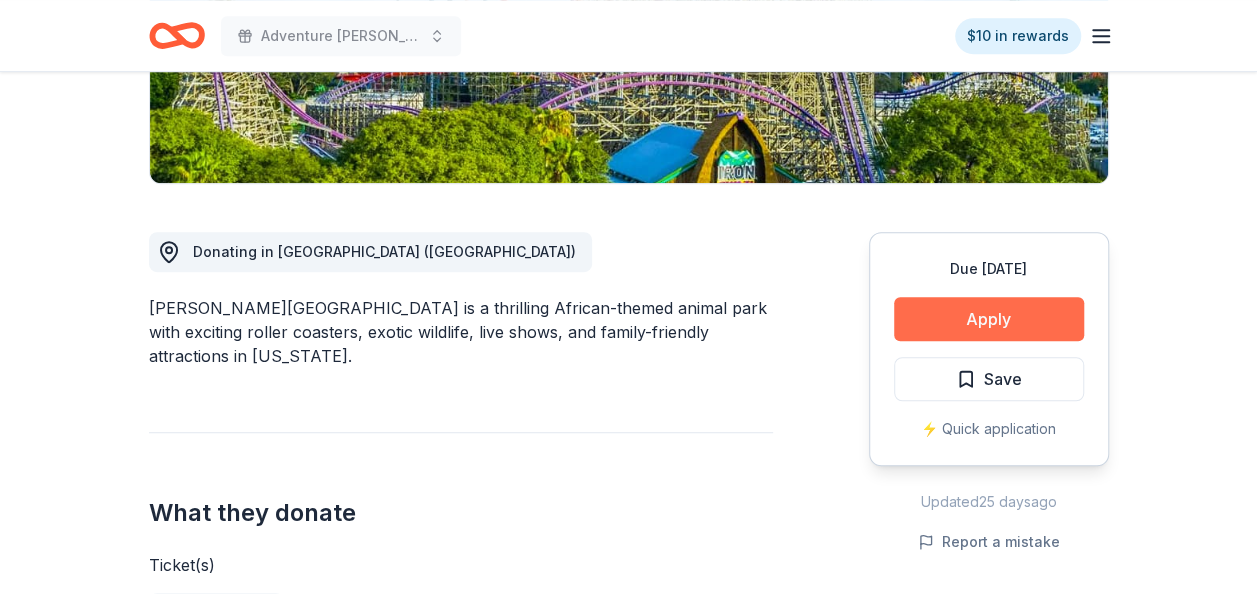 click on "Apply" at bounding box center [989, 319] 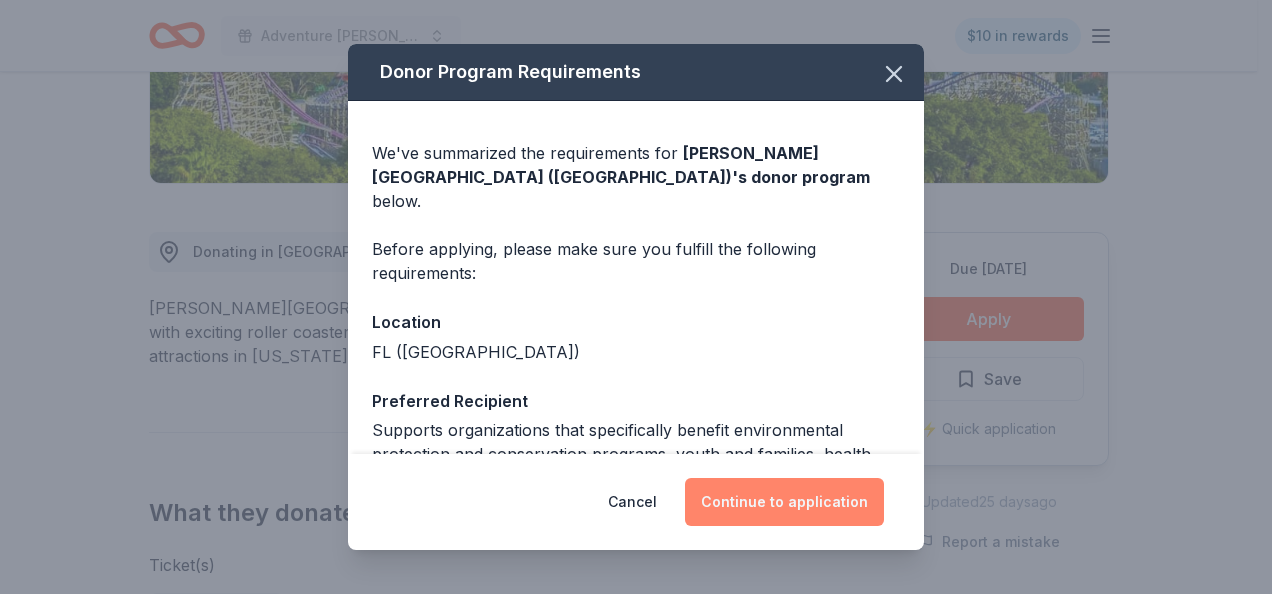 click on "Continue to application" at bounding box center (784, 502) 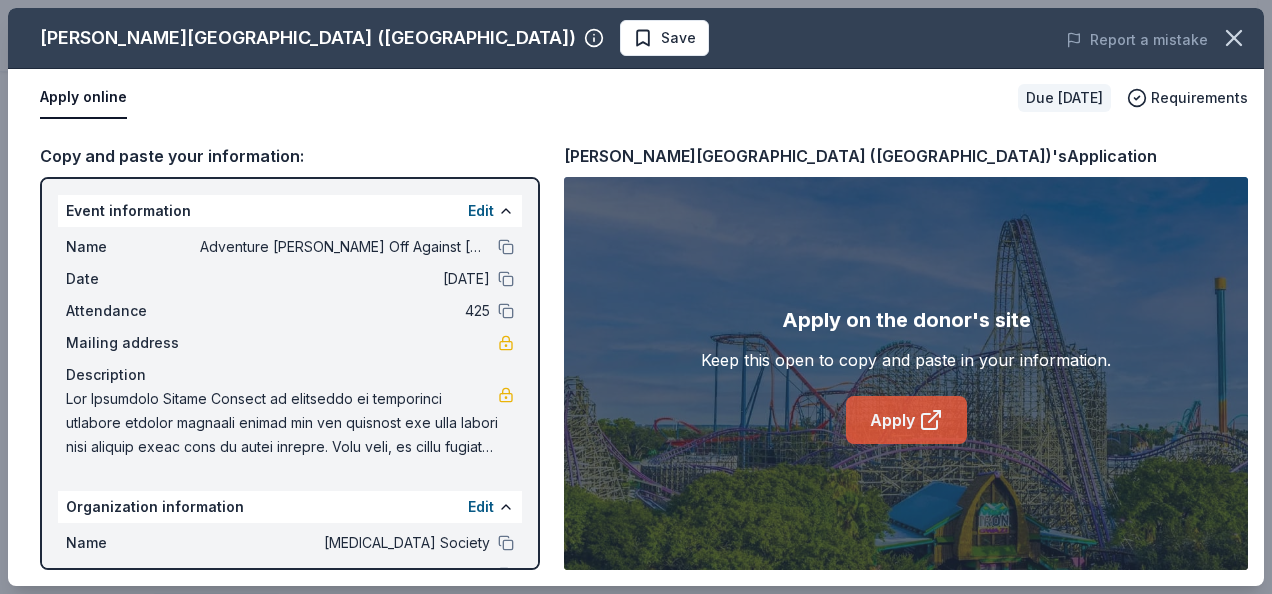 click on "Apply" at bounding box center (906, 420) 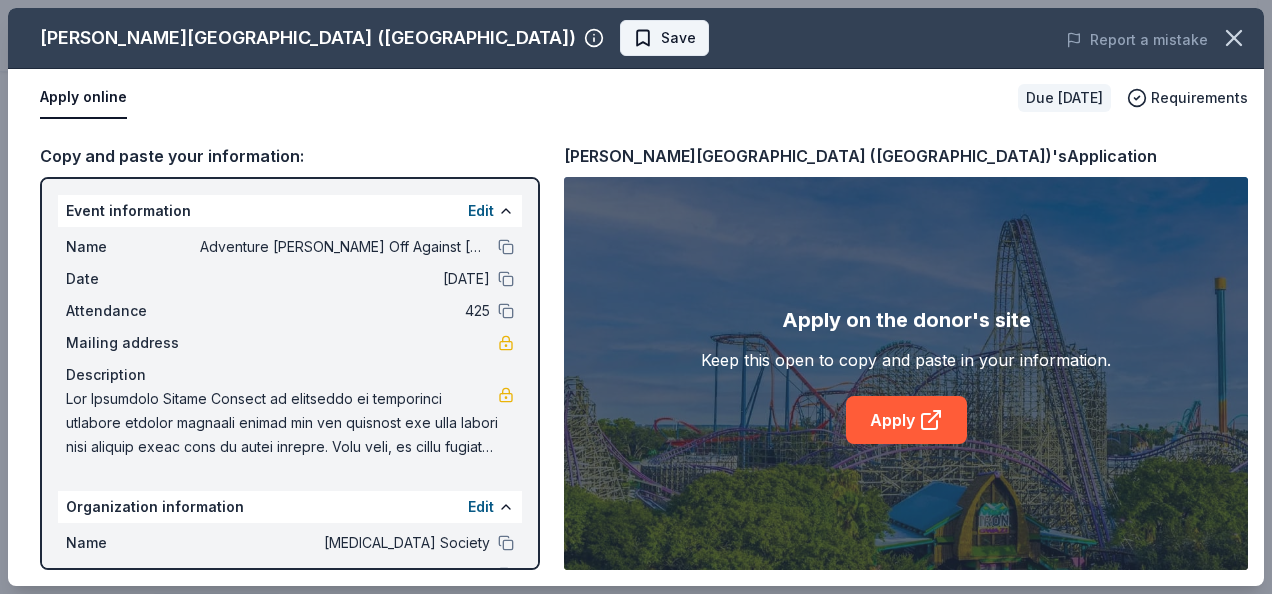 click on "Save" at bounding box center [678, 38] 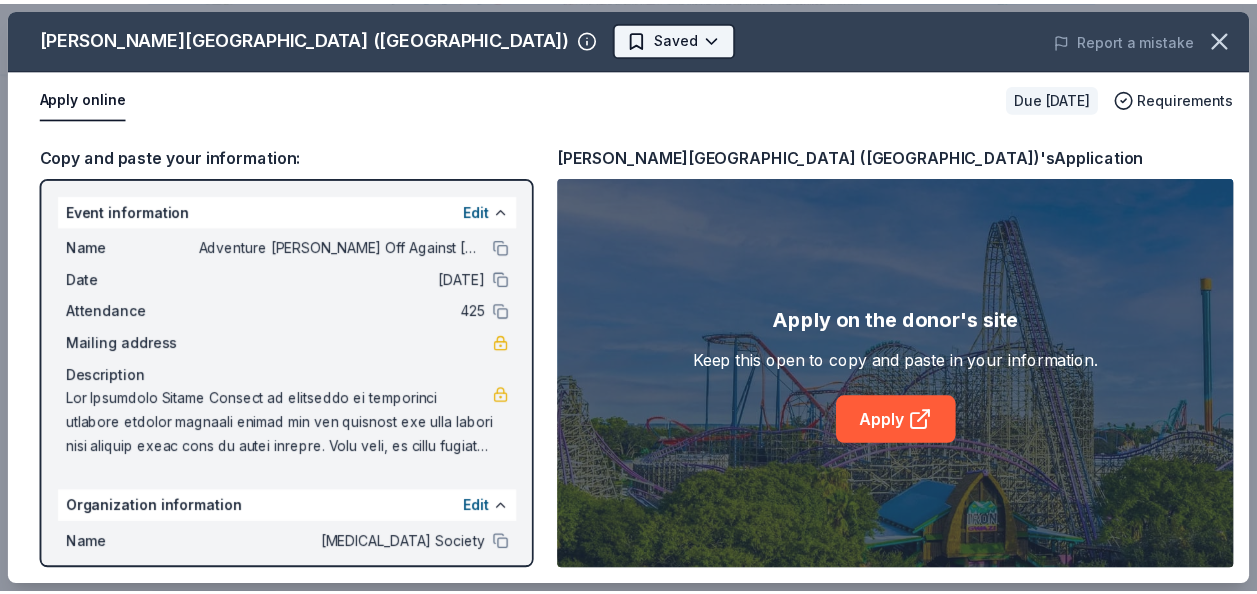 scroll, scrollTop: 0, scrollLeft: 0, axis: both 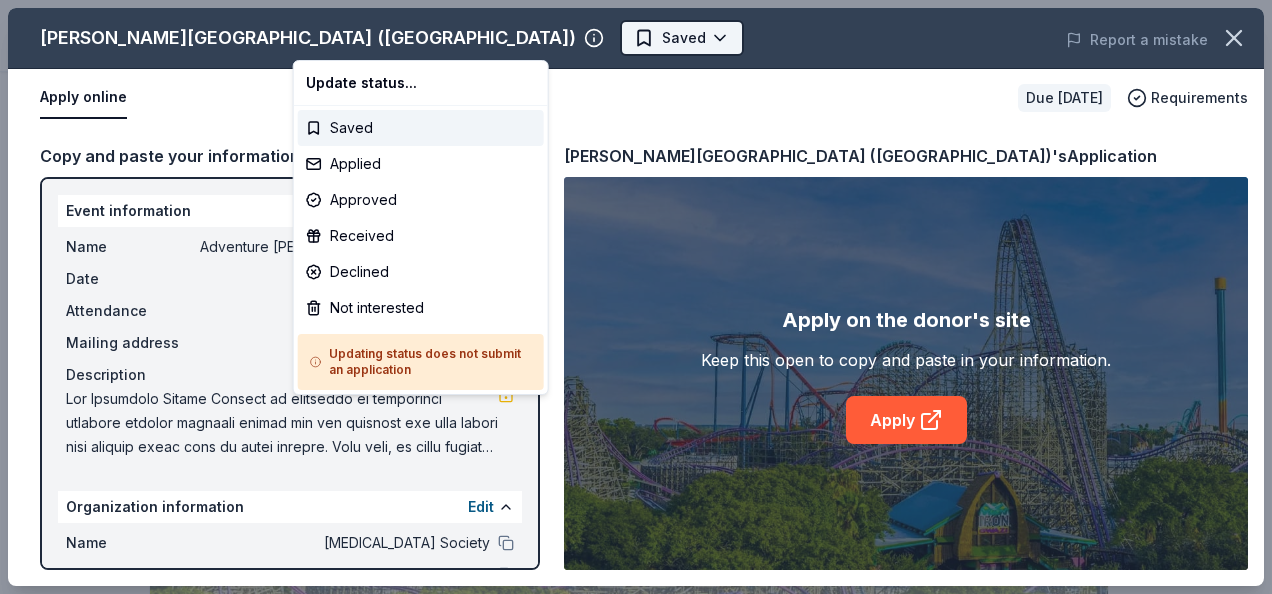 click on "Adventure Ted Tees Off Against Childhood Cancer-Fairways For Fighters Saved Apply Due in 172 days Share Busch Gardens (Tampa) New approval rate Share Donating in FL (Tampa) Busch Gardens Tampa is a thrilling African-themed animal park with exciting roller coasters, exotic wildlife, live shows, and family-friendly attractions in Florida. What they donate Ticket(s) Auction & raffle Donation can be shipped to you Donation is small & easy to send to guests Who they donate to  Preferred Supports organizations that specifically benefit environmental protection and conservation programs, youth and families, health, and education Children Education Environment & Sustainability Health 501(c)(3) required  Ineligible Individuals For profit Political Sports Teams approval rate 20 % approved 30 % declined 50 % no response Upgrade to Pro to view approval rates and average donation values Due in 172 days Apply Saved ⚡️ Quick application Updated  25 days  ago Report a mistake New Be the first to review this company! 3" at bounding box center (628, 297) 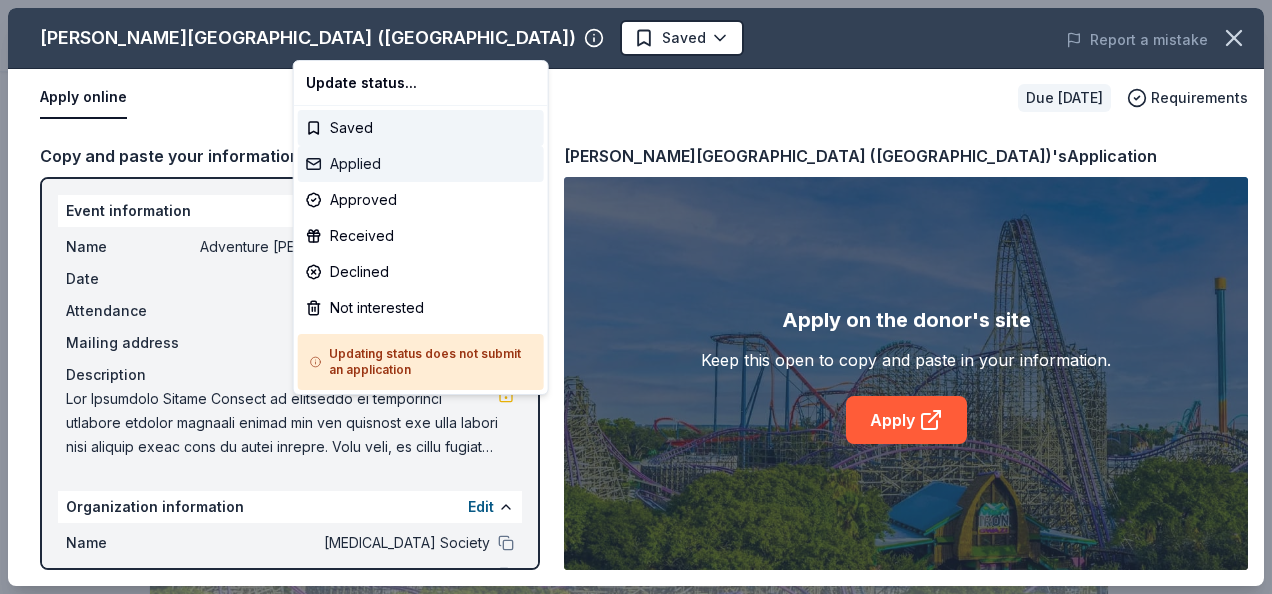 click on "Applied" at bounding box center [421, 164] 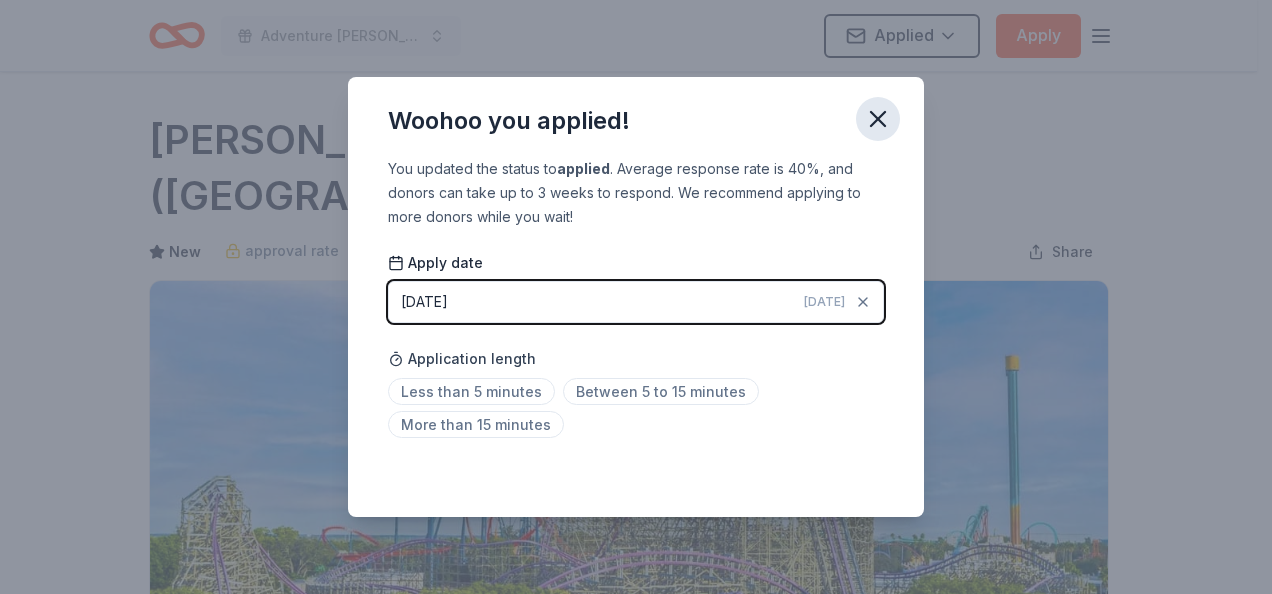 click 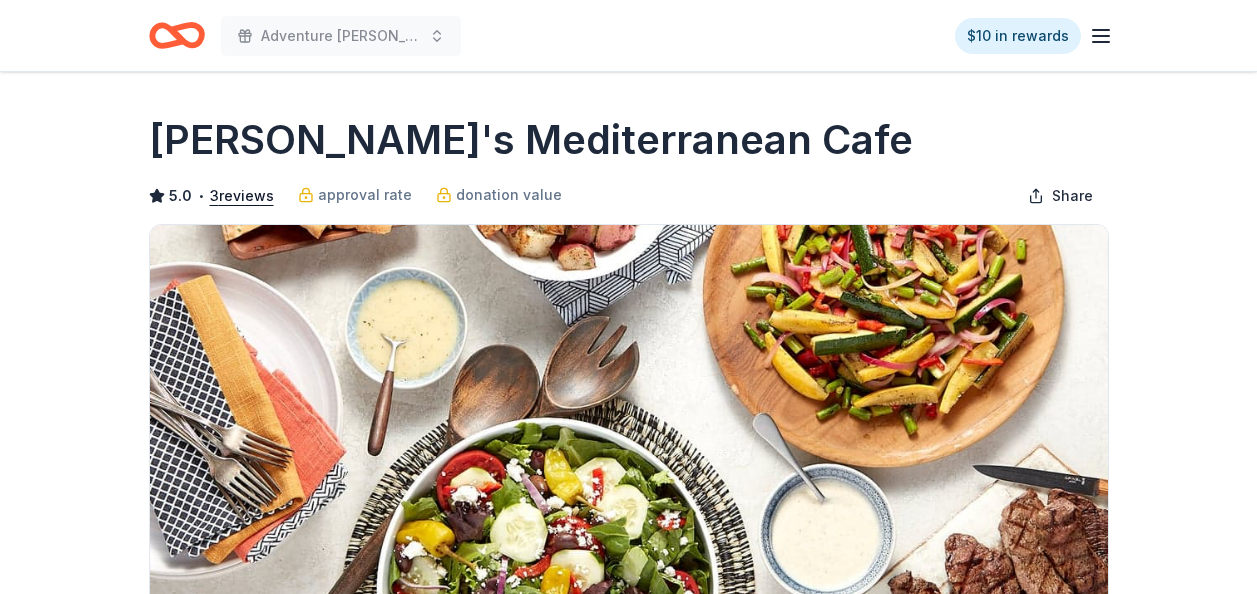 scroll, scrollTop: 0, scrollLeft: 0, axis: both 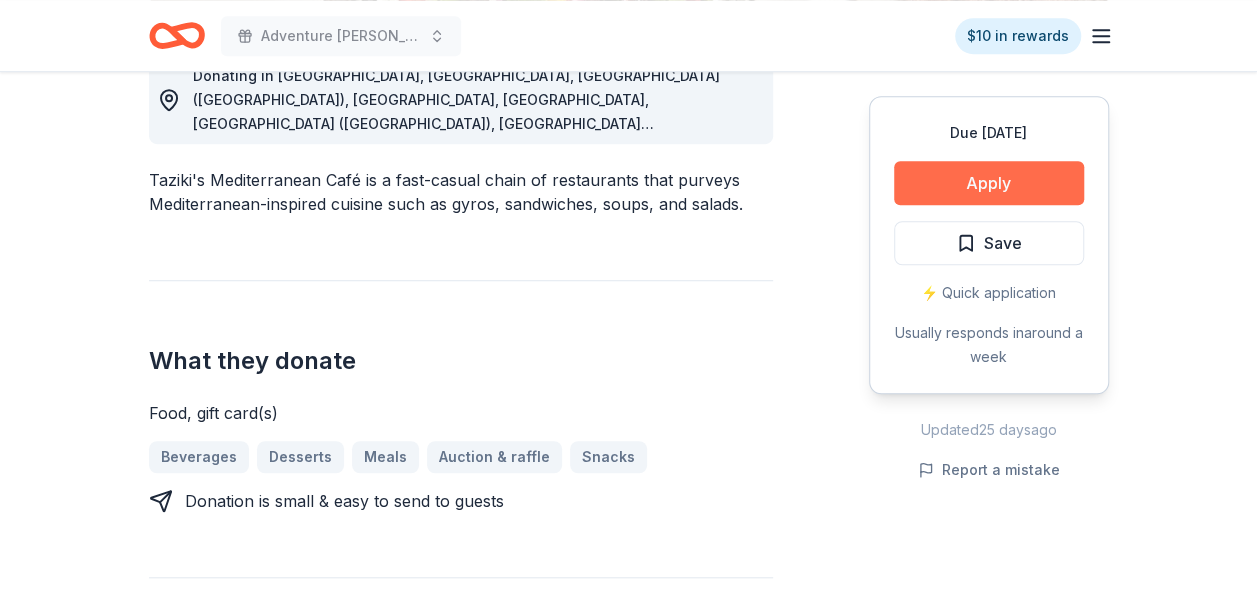 click on "Apply" at bounding box center (989, 183) 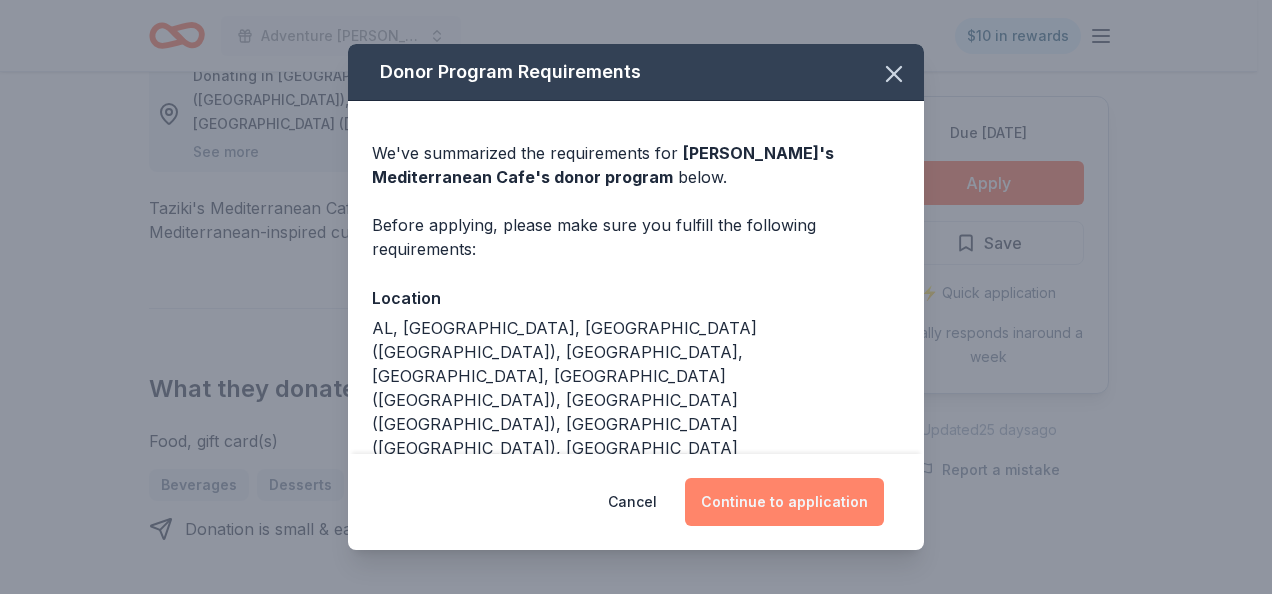 click on "Continue to application" at bounding box center [784, 502] 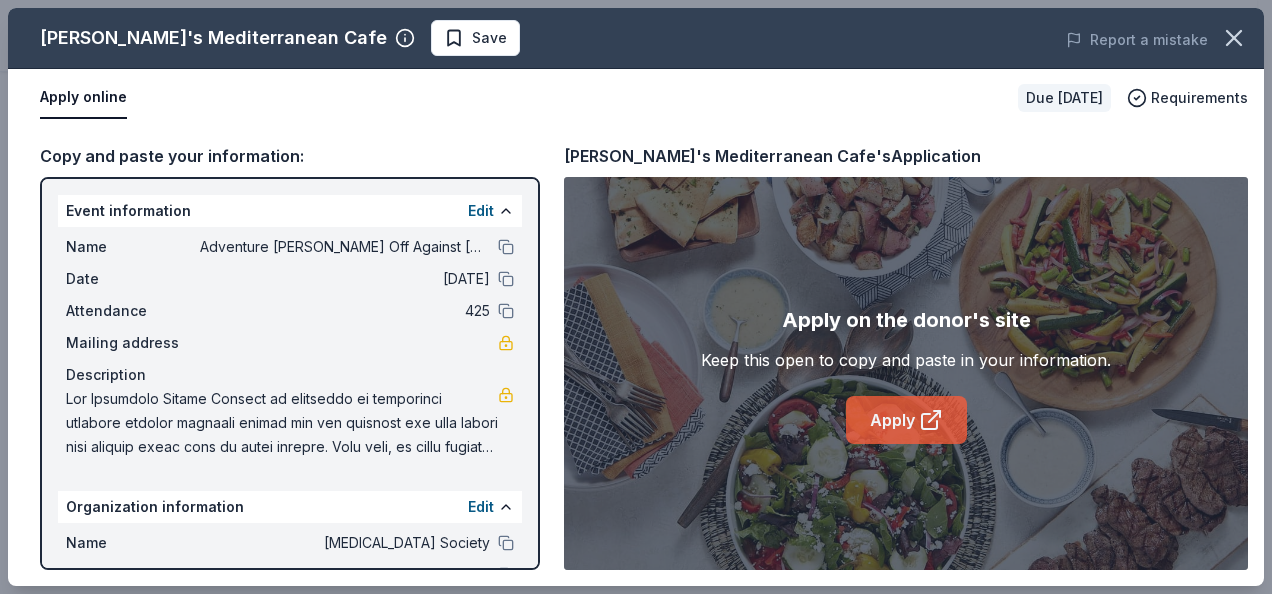 click on "Apply" at bounding box center [906, 420] 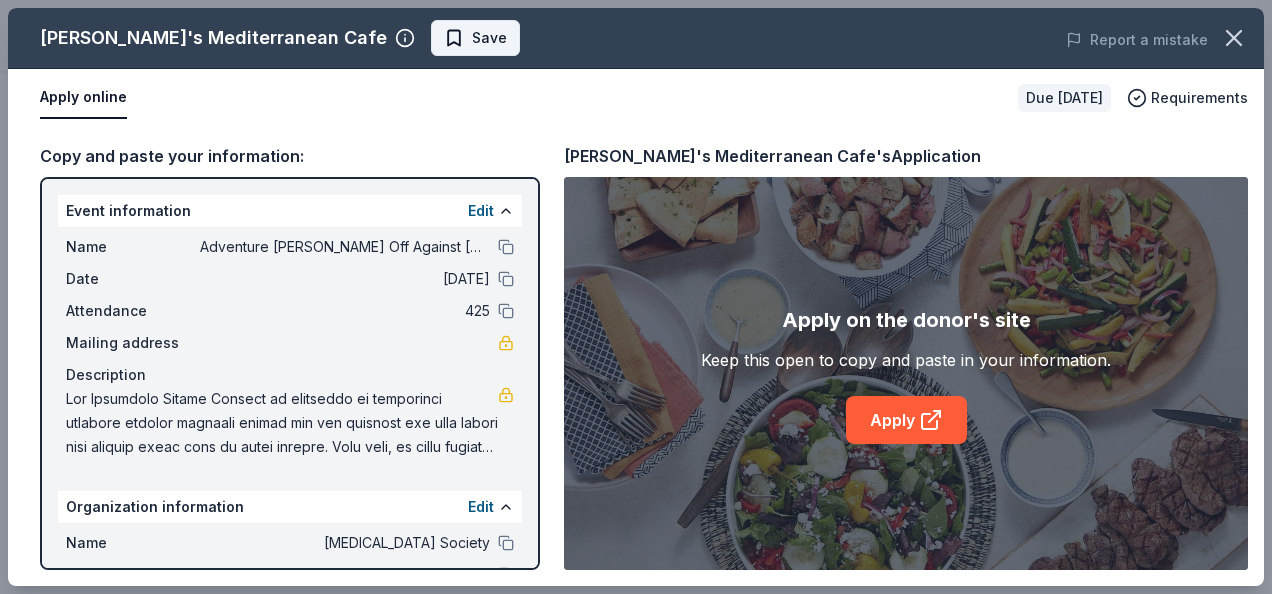 click on "Save" at bounding box center [489, 38] 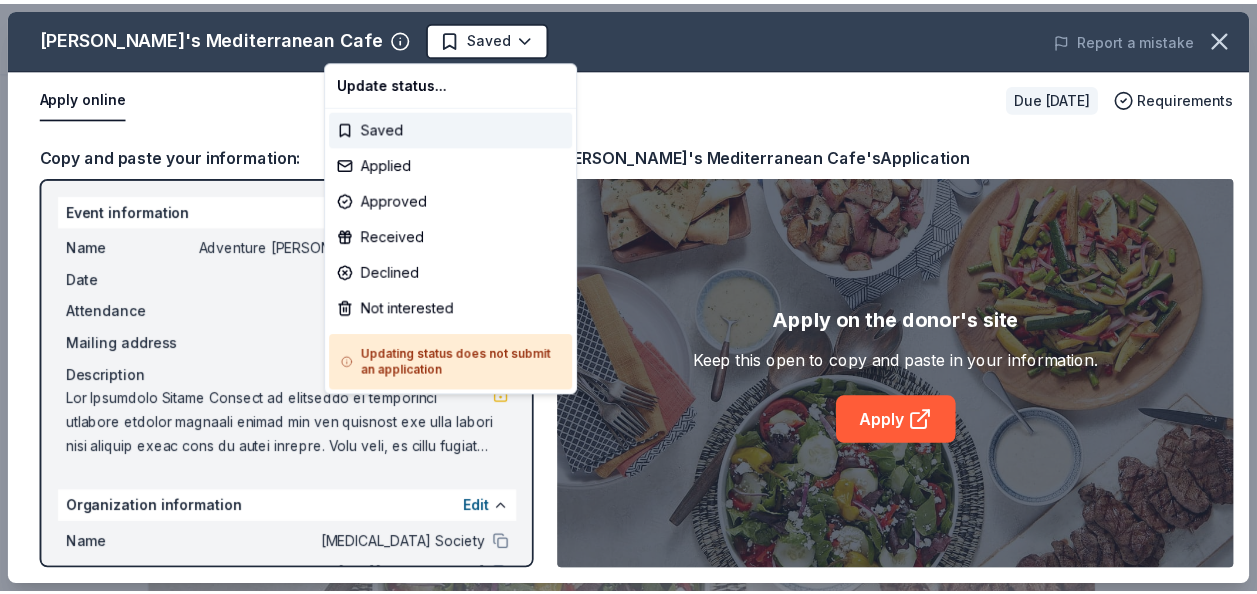 scroll, scrollTop: 0, scrollLeft: 0, axis: both 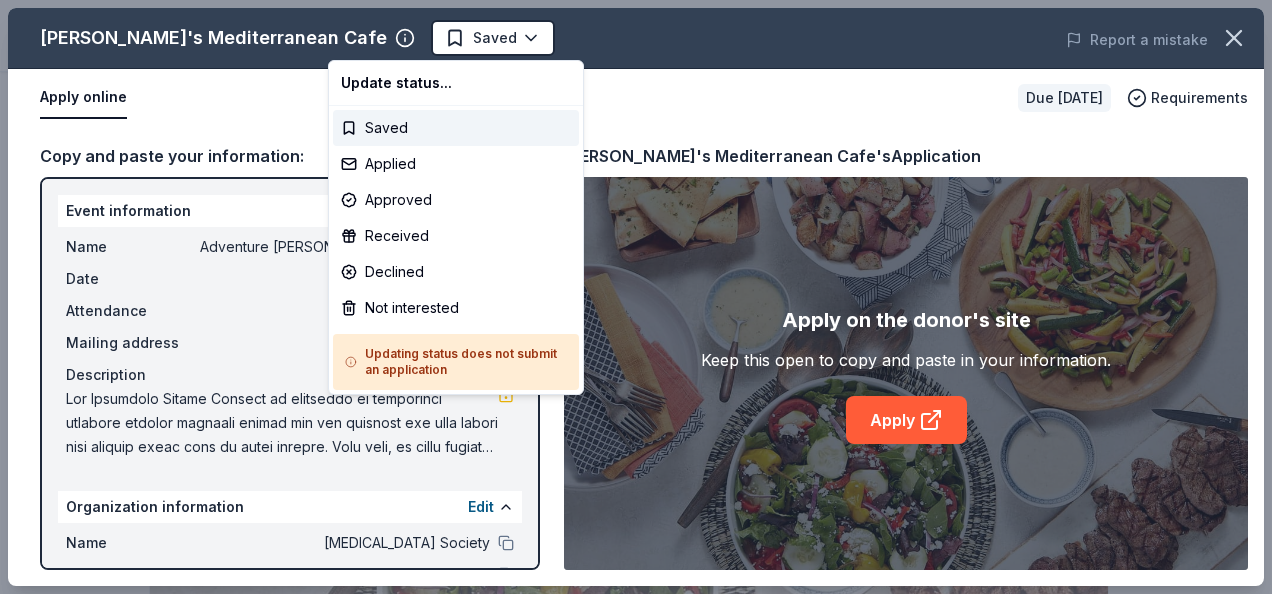 click on "Adventure [PERSON_NAME] Off Against [MEDICAL_DATA]-Fairways For Fighters $10 in rewards Due [DATE] Share Taziki's Mediterranean Cafe 5.0 • 3  reviews approval rate donation value Share Donating in [GEOGRAPHIC_DATA], [GEOGRAPHIC_DATA], [GEOGRAPHIC_DATA] ([GEOGRAPHIC_DATA]), [GEOGRAPHIC_DATA], [GEOGRAPHIC_DATA], [GEOGRAPHIC_DATA] ([GEOGRAPHIC_DATA]), [GEOGRAPHIC_DATA] ([GEOGRAPHIC_DATA]), [GEOGRAPHIC_DATA] ([GEOGRAPHIC_DATA]), [GEOGRAPHIC_DATA] ([GEOGRAPHIC_DATA]), [GEOGRAPHIC_DATA] ([GEOGRAPHIC_DATA]), [GEOGRAPHIC_DATA] ([GEOGRAPHIC_DATA]), [GEOGRAPHIC_DATA] ([GEOGRAPHIC_DATA]), [GEOGRAPHIC_DATA], [GEOGRAPHIC_DATA] ([GEOGRAPHIC_DATA]), [GEOGRAPHIC_DATA] ([GEOGRAPHIC_DATA]), [GEOGRAPHIC_DATA] ([GEOGRAPHIC_DATA]), [GEOGRAPHIC_DATA] ([GEOGRAPHIC_DATA]), [GEOGRAPHIC_DATA], [GEOGRAPHIC_DATA] ([GEOGRAPHIC_DATA]), [GEOGRAPHIC_DATA] ([GEOGRAPHIC_DATA]), [GEOGRAPHIC_DATA] ([GEOGRAPHIC_DATA]) See more Taziki's Mediterranean Café is a fast-casual chain of restaurants that purveys Mediterranean-inspired cuisine such as gyros, sandwiches, soups, and salads.  What they donate Food, gift card(s) Beverages Desserts Meals Auction & raffle Snacks Donation is small & easy to send to guests Who they donate to Taziki's Mediterranean Cafe  hasn ' t listed any preferences or eligibility criteria. Due [DATE] Apply Saved ⚡️ Quick application Usually responds in  around a week Updated  [DATE] Report a mistake approval rate 20 % approved 30 %" at bounding box center [628, 297] 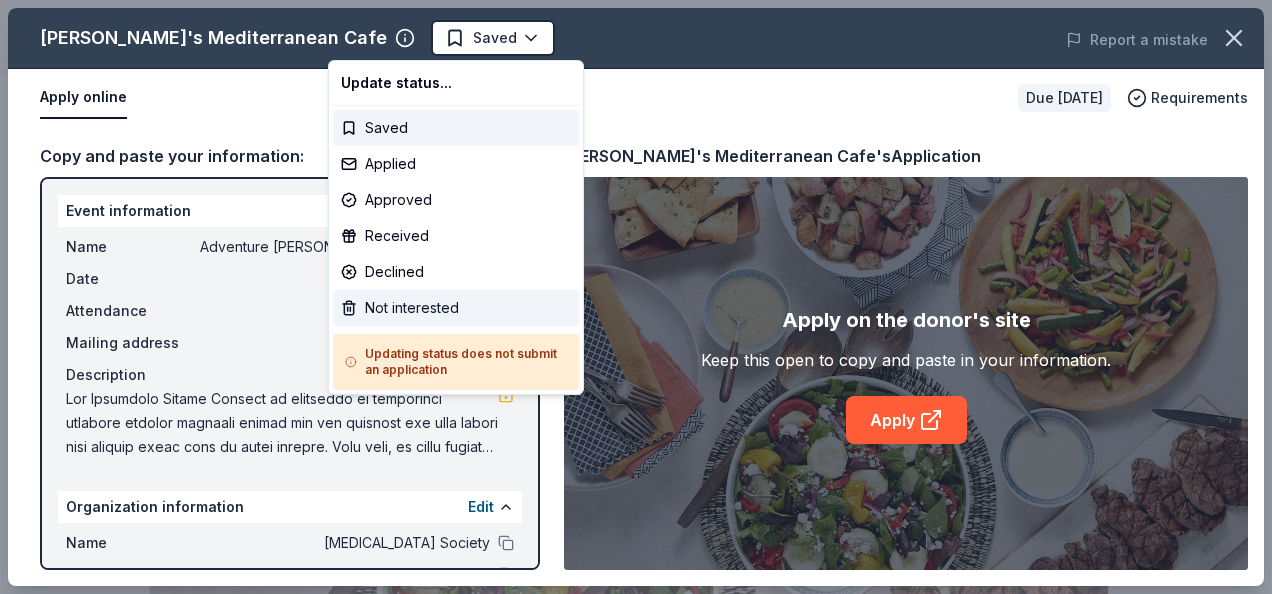 click on "Not interested" at bounding box center (456, 308) 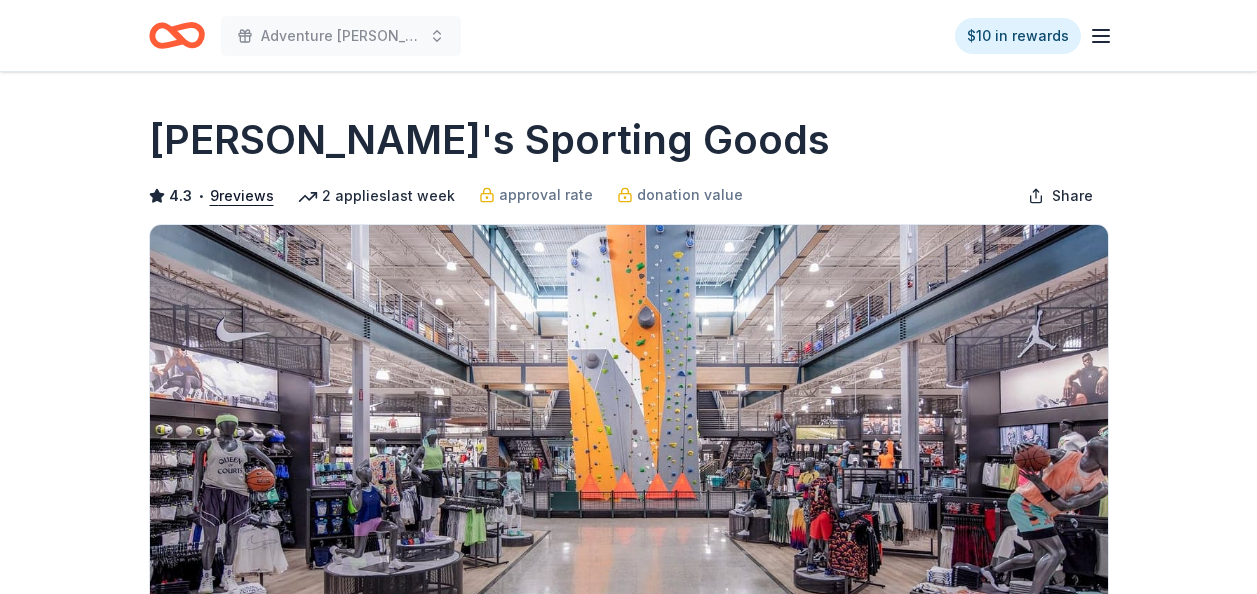scroll, scrollTop: 0, scrollLeft: 0, axis: both 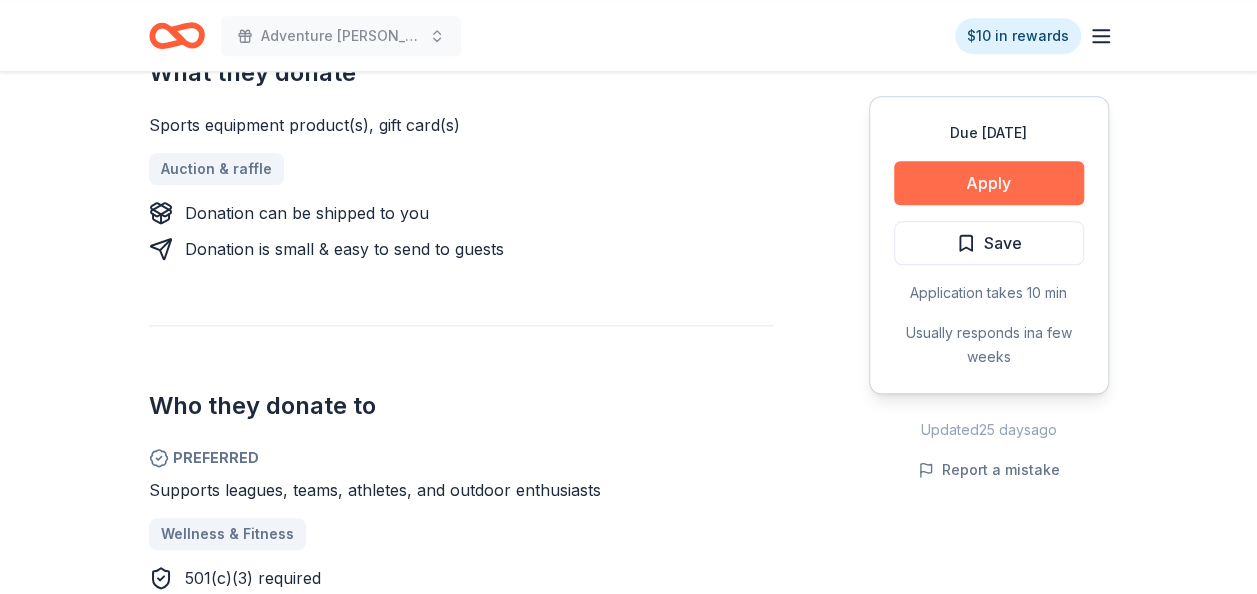 click on "Apply" at bounding box center (989, 183) 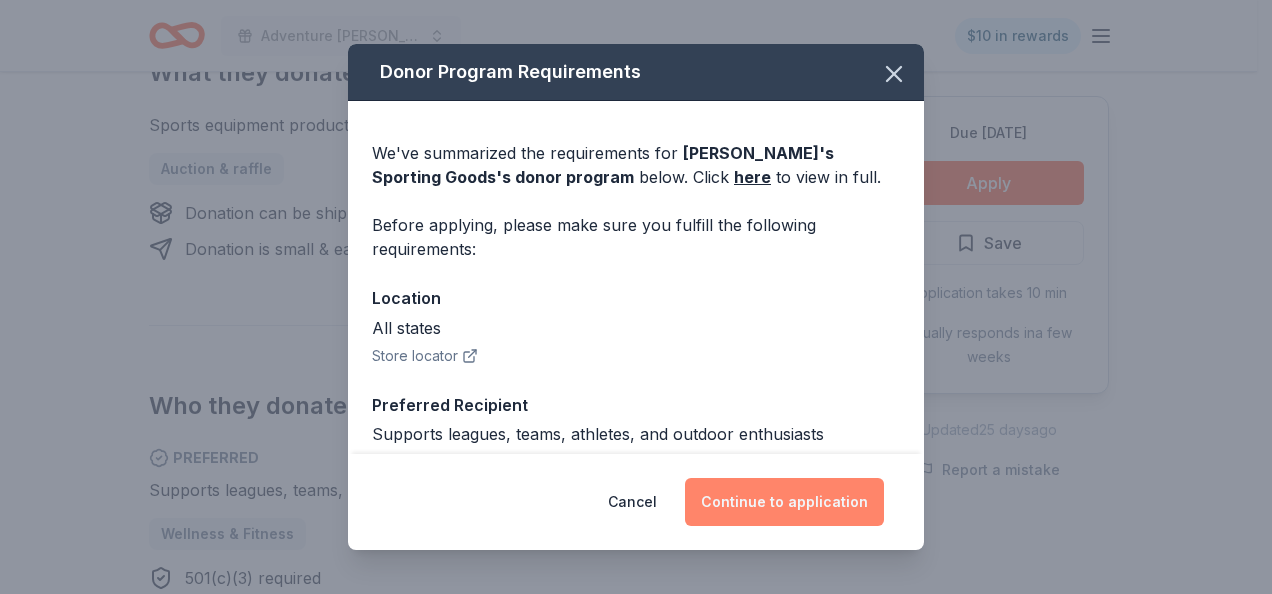 click on "Continue to application" at bounding box center (784, 502) 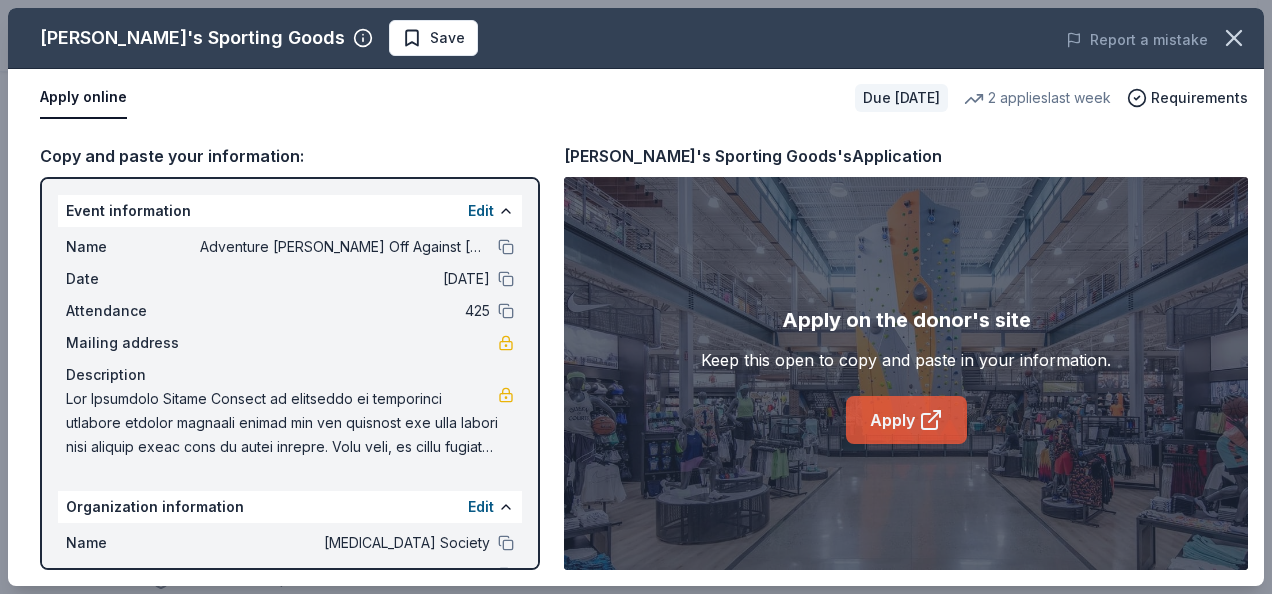 click 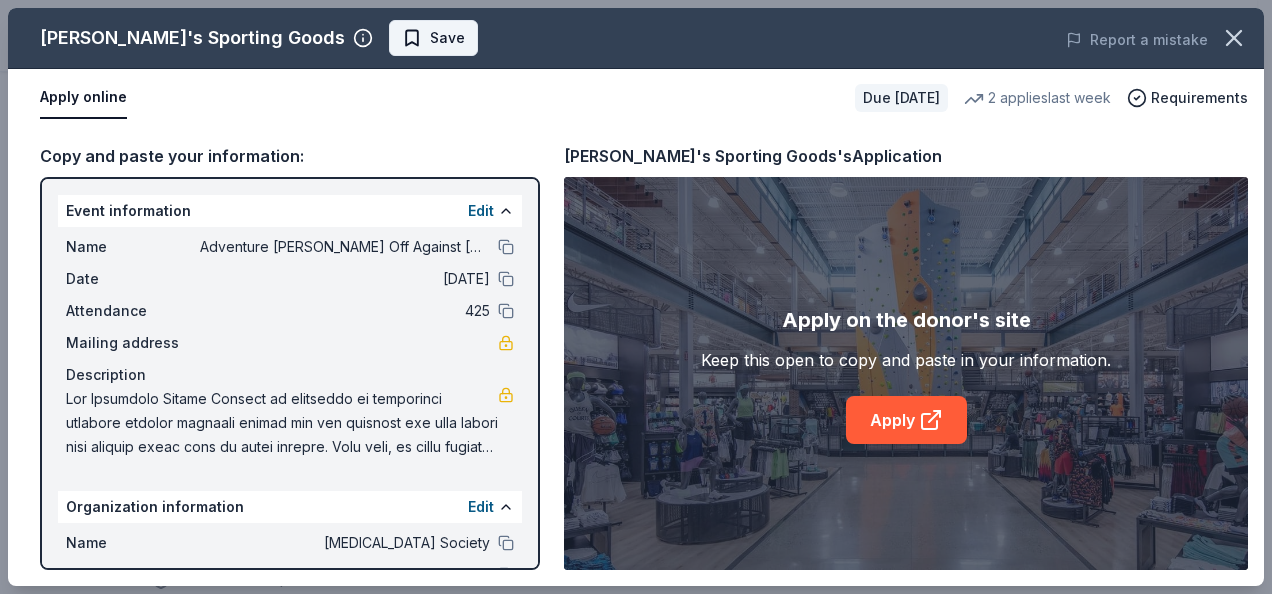 click on "Save" at bounding box center (447, 38) 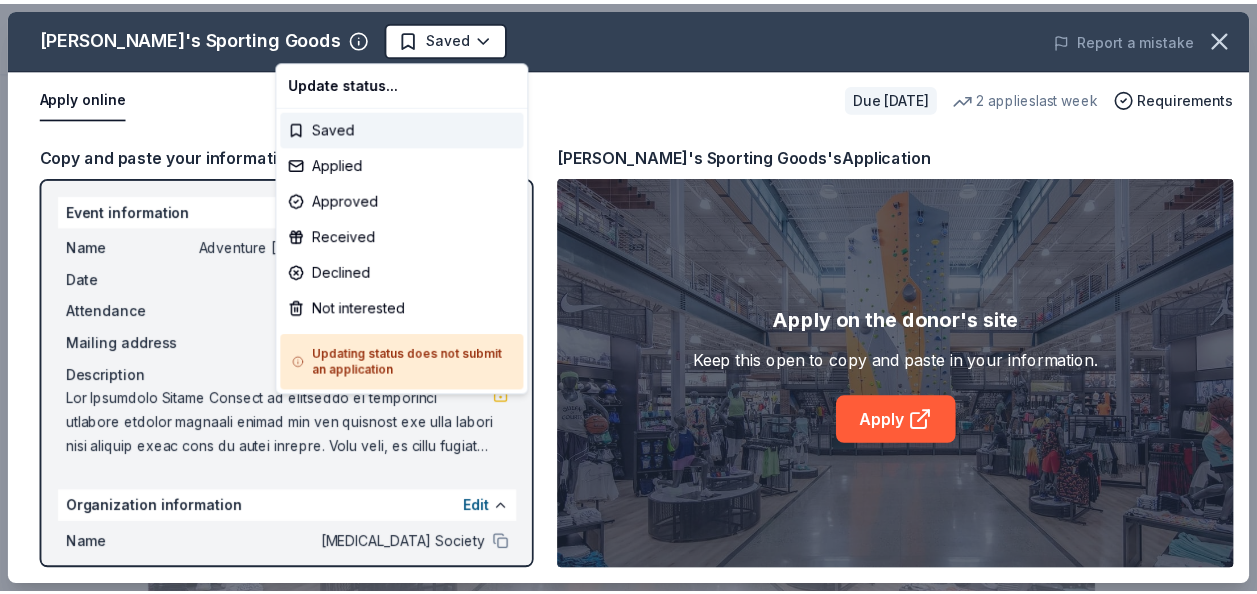 scroll, scrollTop: 0, scrollLeft: 0, axis: both 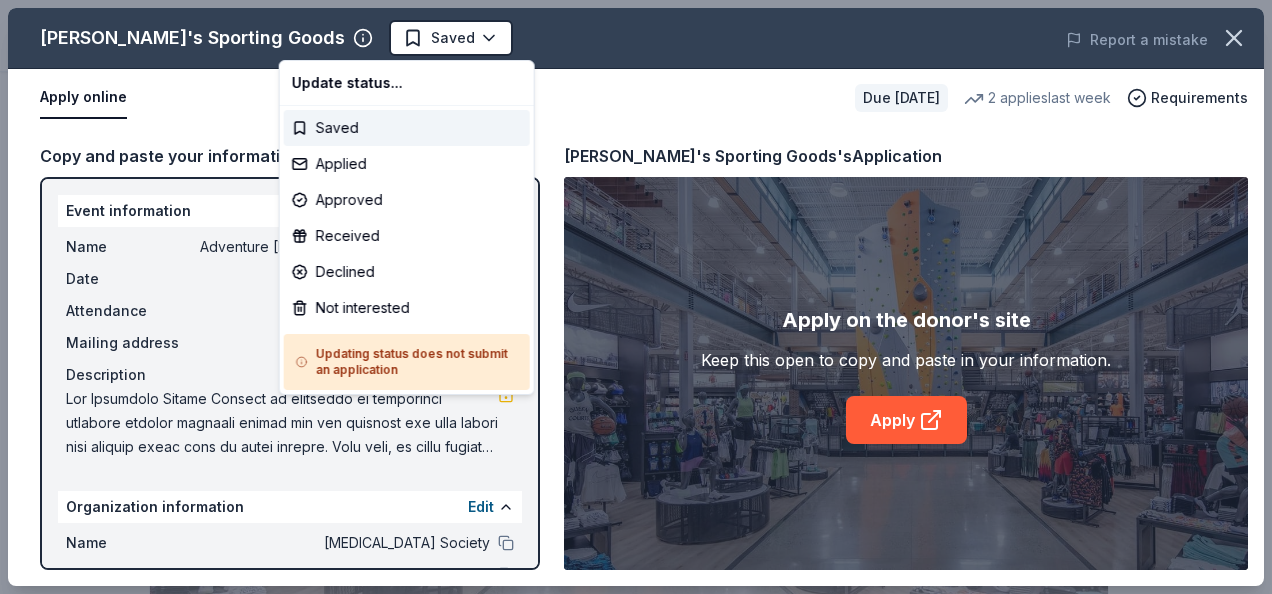 click on "Adventure Ted Tees Off Against Childhood Cancer-Fairways For Fighters Saved Apply Due in 202 days Share Dick's Sporting Goods 4.3 • 9  reviews 2   applies  last week approval rate donation value Share Donating in all states Dick's Sporting Goods, Inc. is a full-line sporting goods retailer offering a broad assortment of brand-name sports equipment, apparel, and footwear. What they donate Sports equipment product(s), gift card(s) Auction & raffle Donation can be shipped to you Donation is small & easy to send to guests Who they donate to  Preferred Supports leagues, teams, athletes, and outdoor enthusiasts Wellness & Fitness 501(c)(3) required Due in 202 days Apply Saved Application takes 10 min Usually responds in  a few weeks Updated  25 days  ago Report a mistake approval rate 20 % approved 30 % declined 50 % no response donation value (average) 20% 70% 0% 10% $xx - $xx $xx - $xx $xx - $xx $xx - $xx Upgrade to Pro to view approval rates and average donation values 4.3 • 9  reviews See all  9  reviews 9" at bounding box center (628, 297) 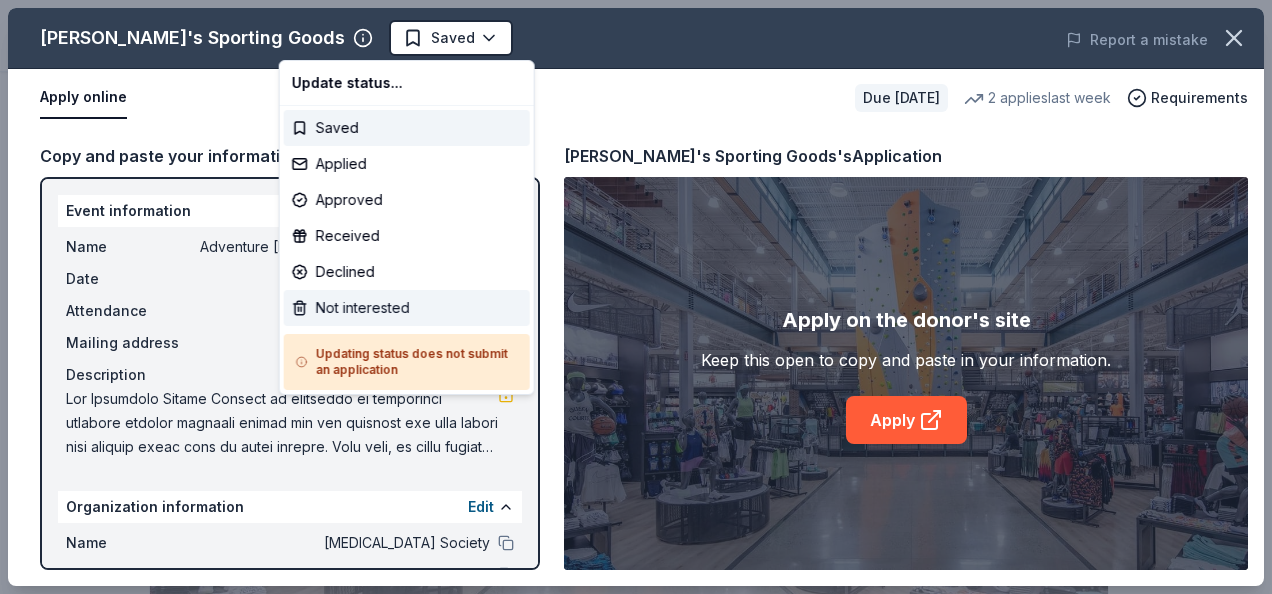 click on "Not interested" at bounding box center (407, 308) 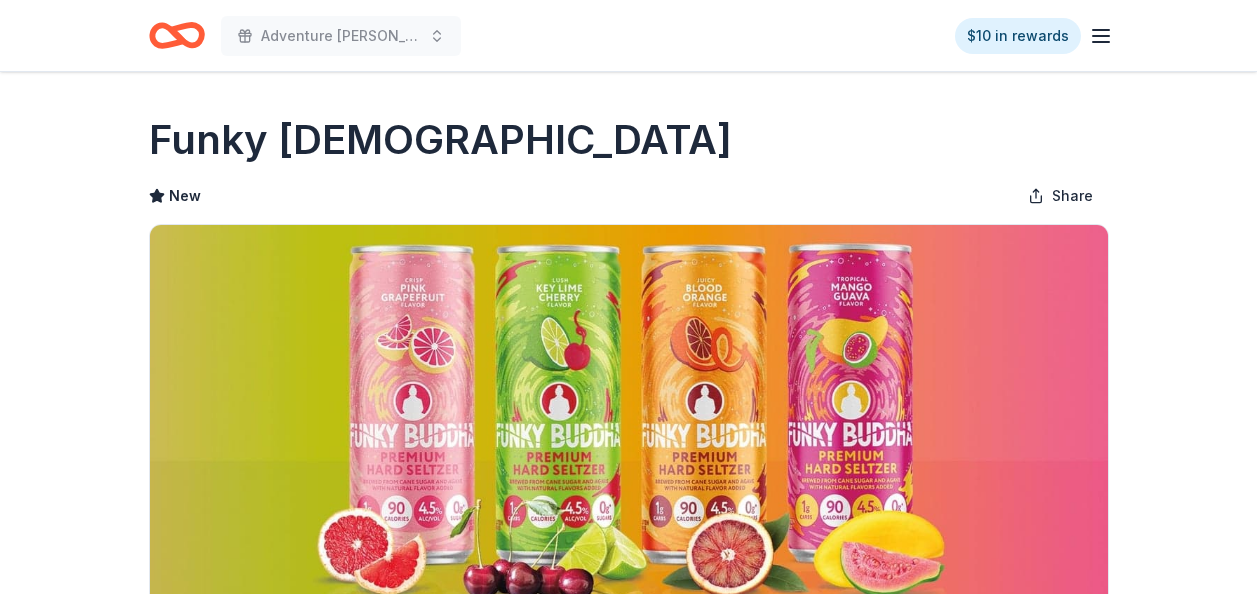 scroll, scrollTop: 0, scrollLeft: 0, axis: both 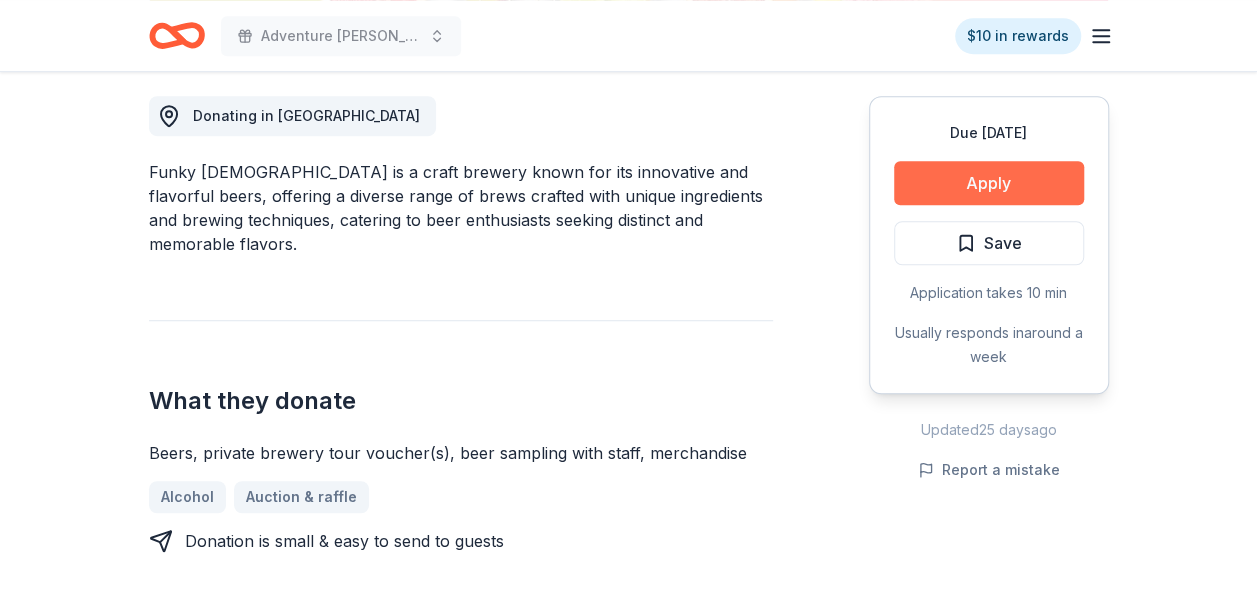 click on "Apply" at bounding box center (989, 183) 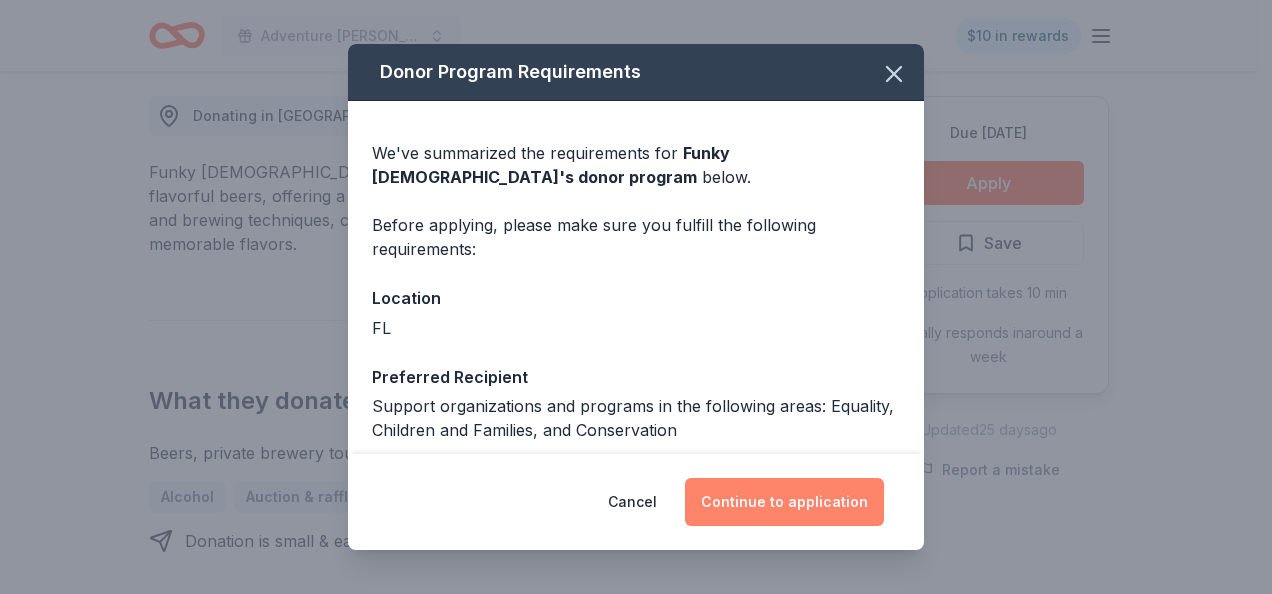 click on "Continue to application" at bounding box center [784, 502] 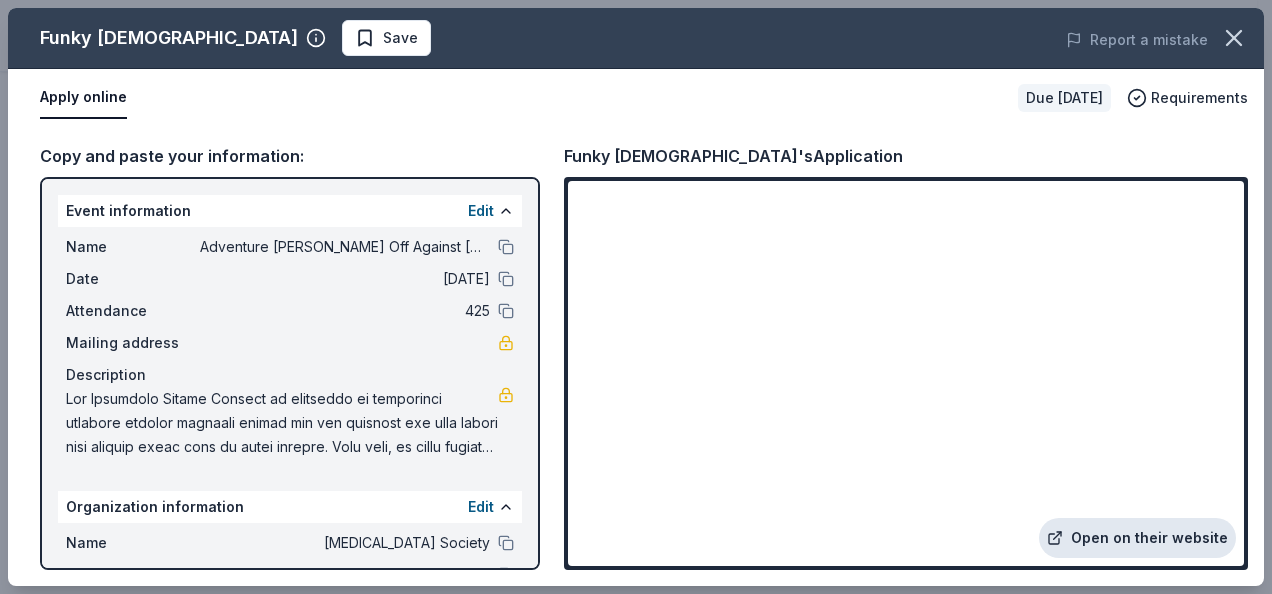 click on "Open on their website" at bounding box center [1137, 538] 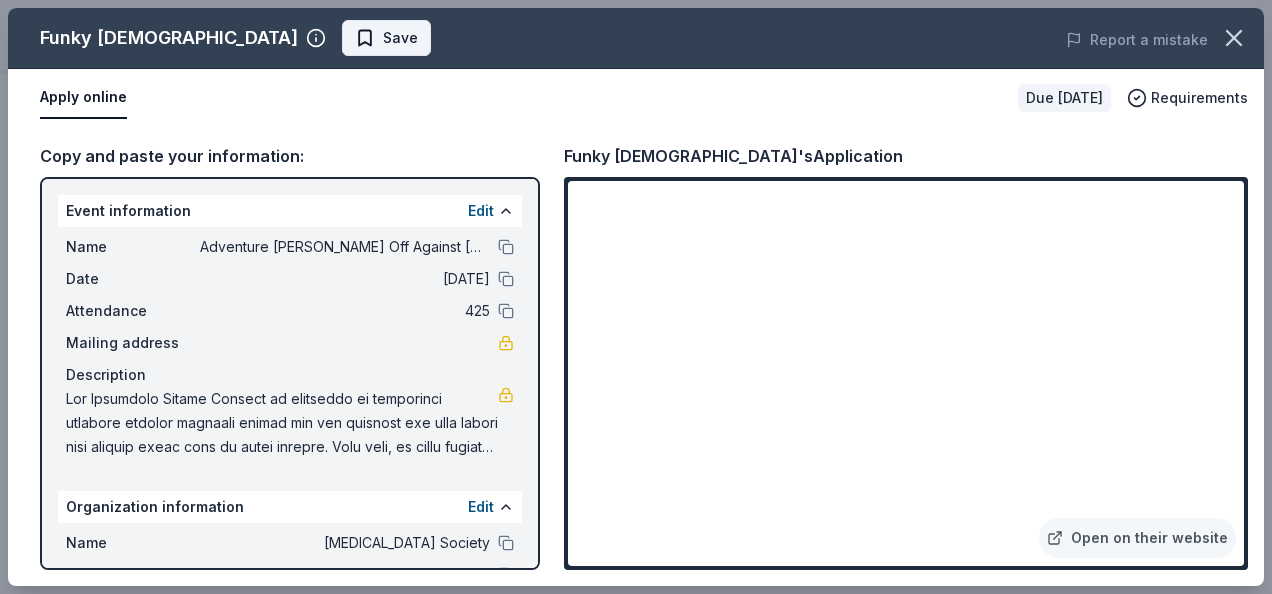 click on "Save" at bounding box center (400, 38) 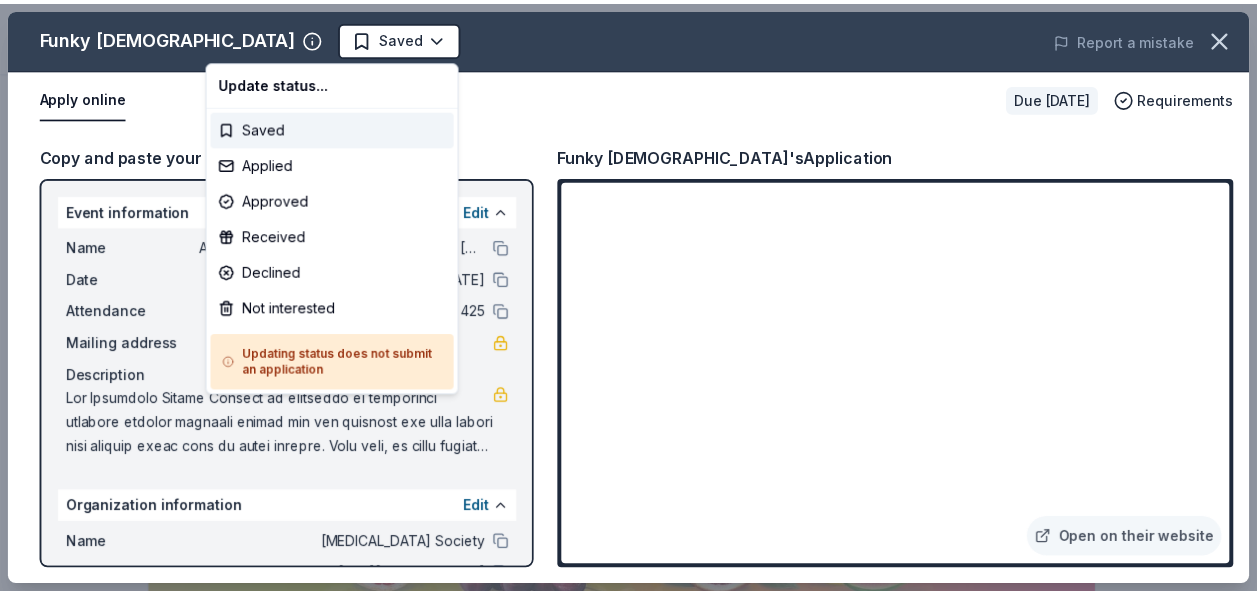 scroll, scrollTop: 0, scrollLeft: 0, axis: both 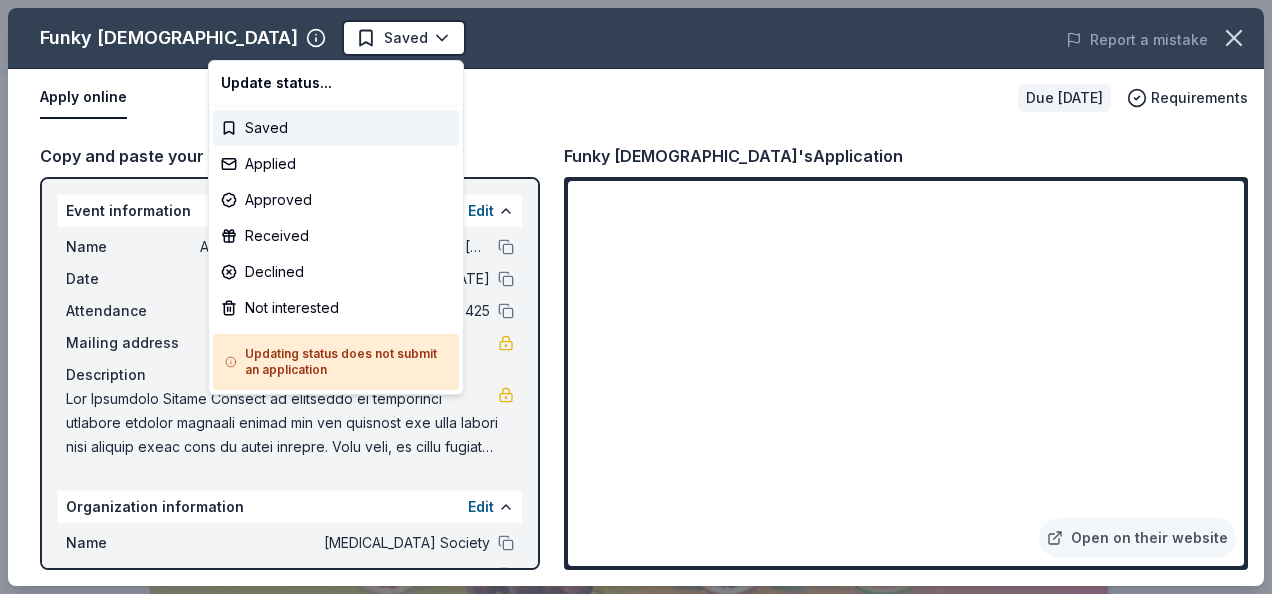 click on "Adventure [PERSON_NAME] Off Against [MEDICAL_DATA]-Fairways For Fighters Saved Apply Due [DATE] Share Funky Buddha New Share Donating in FL Funky Buddha is a craft brewery known for its innovative and flavorful beers, offering a diverse range of brews crafted with unique ingredients and brewing techniques, catering to beer enthusiasts seeking distinct and memorable flavors. What they donate Beers, private brewery tour voucher(s), beer sampling with staff, merchandise Alcohol Auction & raffle Donation is small & easy to send to guests Who they donate to  Preferred Support organizations and programs in the following areas: Equality, Children and Families, and Conservation Children Environment & Sustainability Social Justice 501(c)(3) required  Ineligible Sports Teams Schools Religious Upgrade to Pro to view approval rates and average donation values Due [DATE] Apply Saved Application takes 10 min Usually responds in  around a week Updated  [DATE] Report a mistake New Leave a review Similar donors 2" at bounding box center [628, 297] 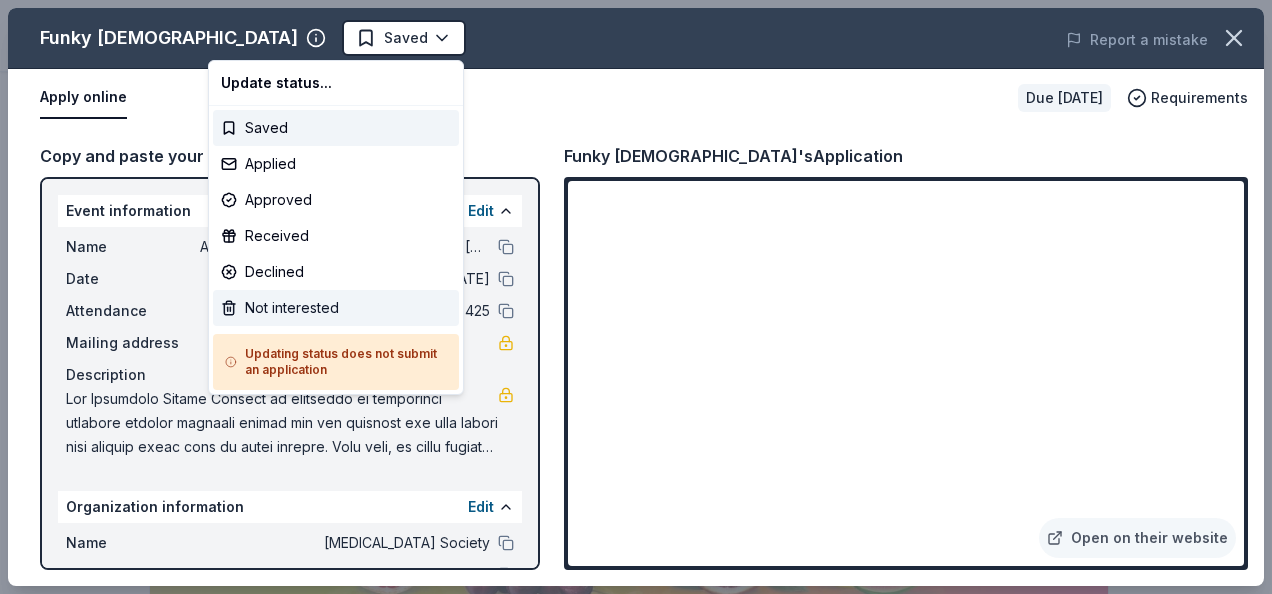 click on "Not interested" at bounding box center (336, 308) 